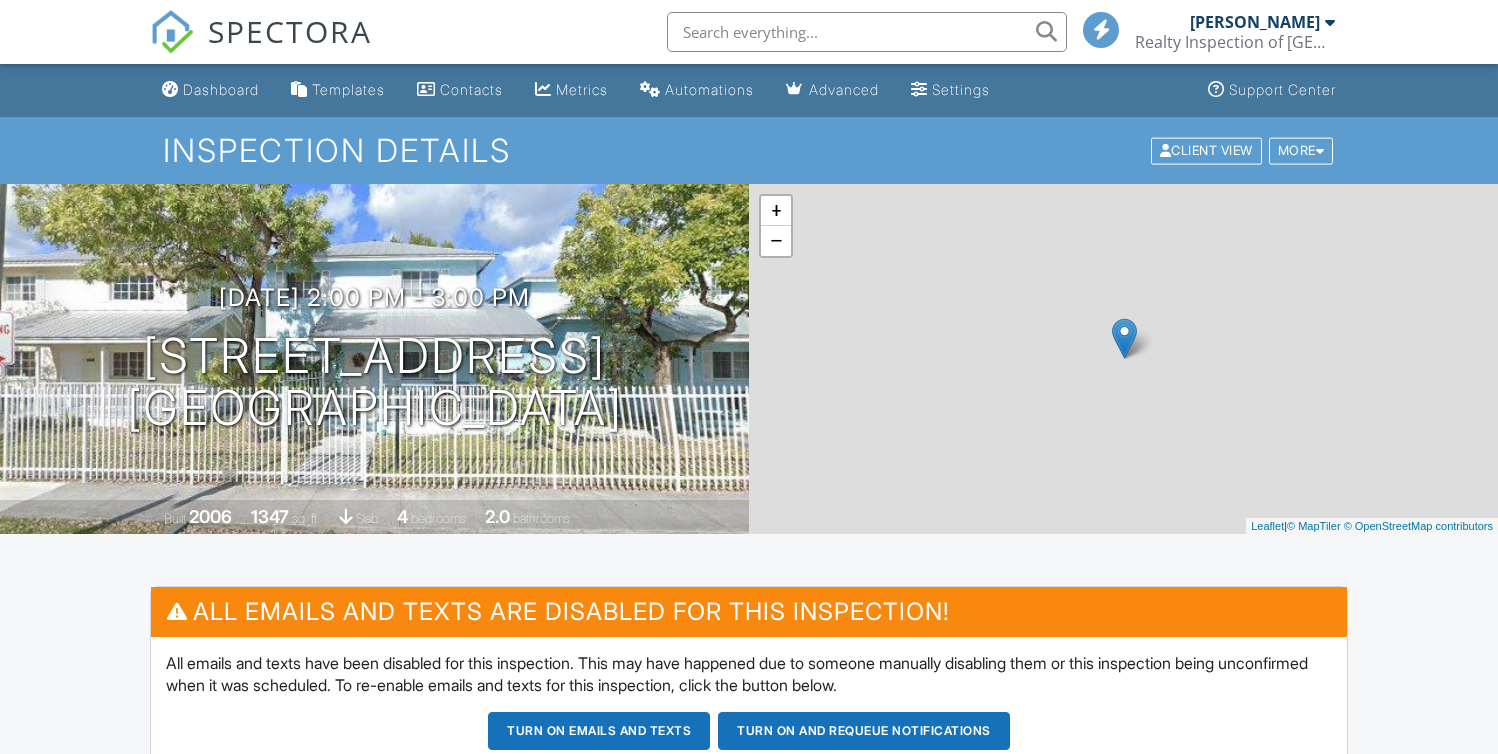 scroll, scrollTop: 0, scrollLeft: 0, axis: both 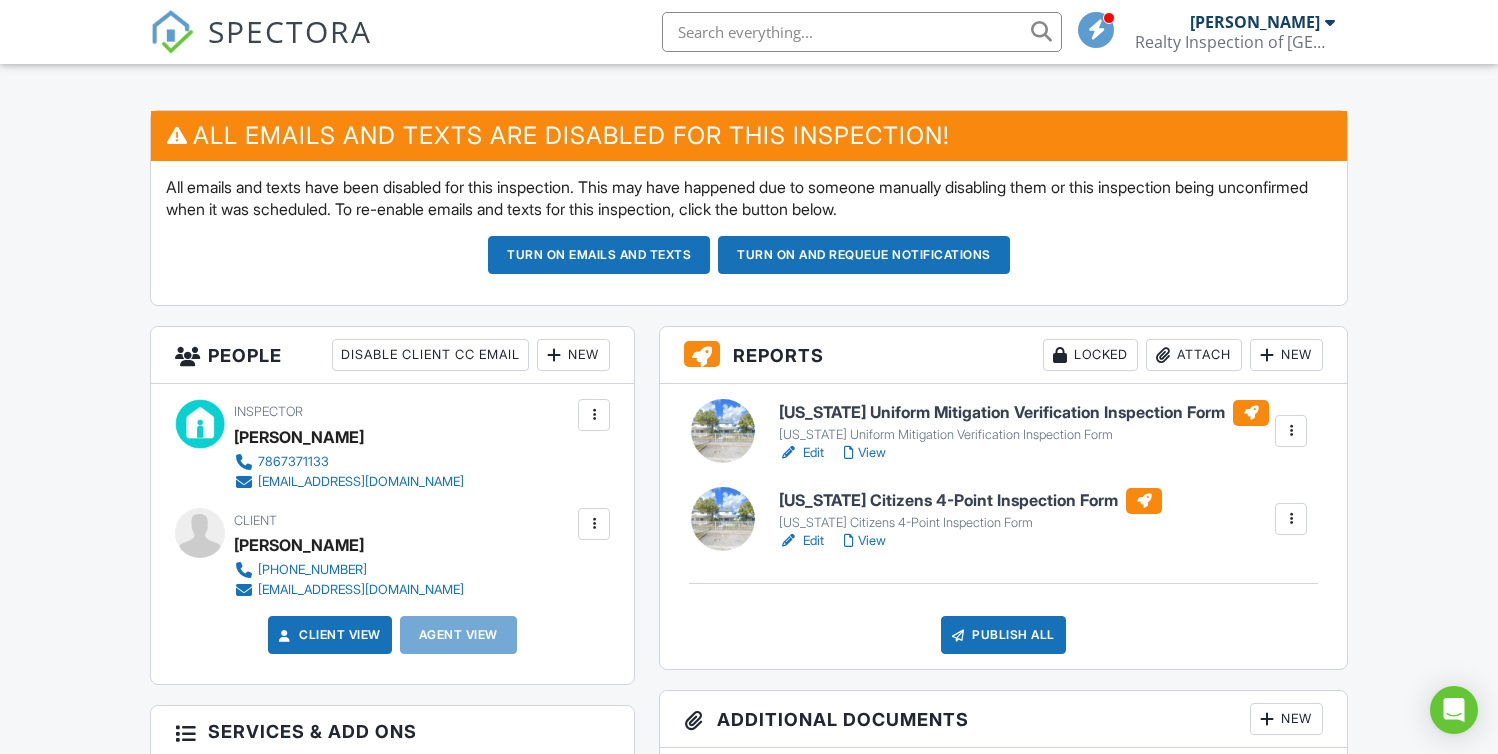 click on "Edit" at bounding box center [801, 541] 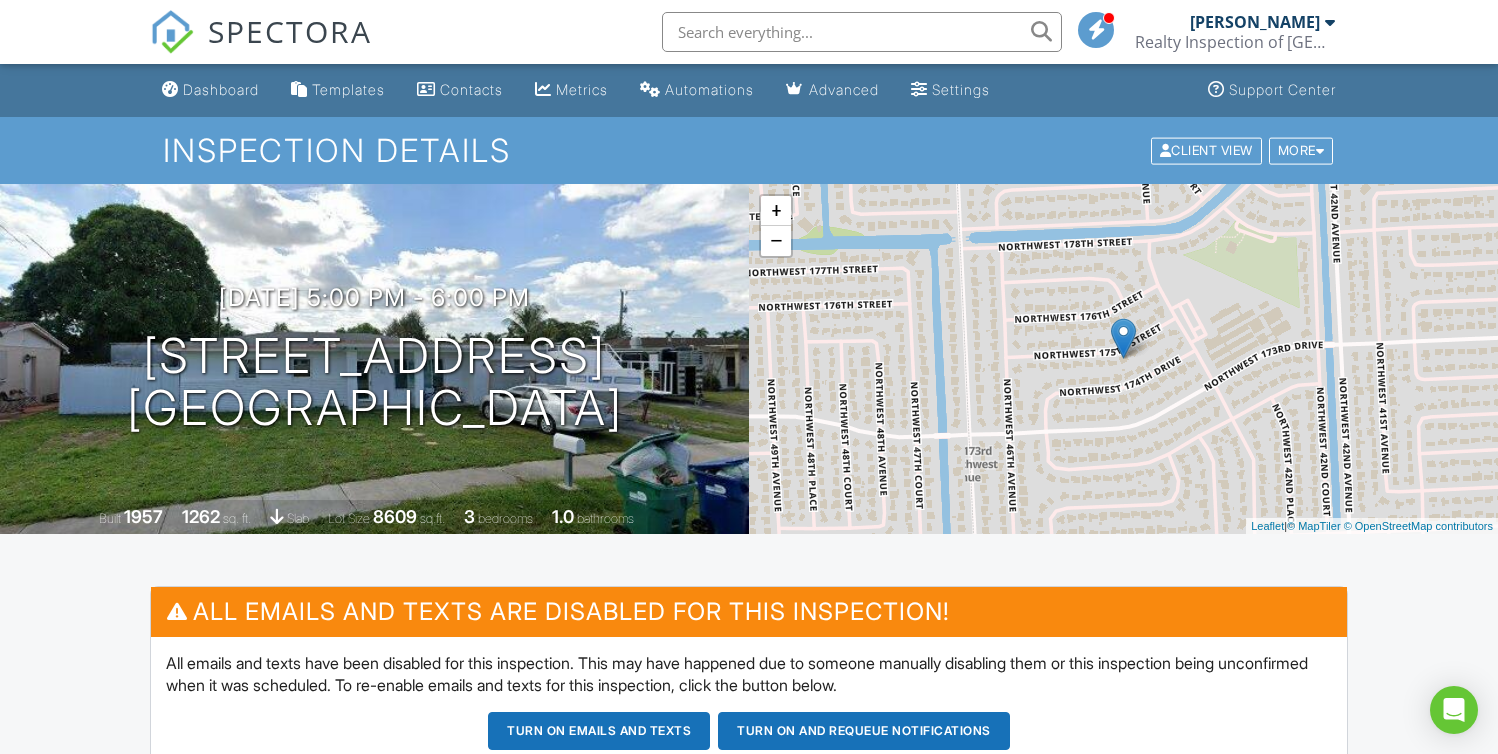 scroll, scrollTop: 0, scrollLeft: 0, axis: both 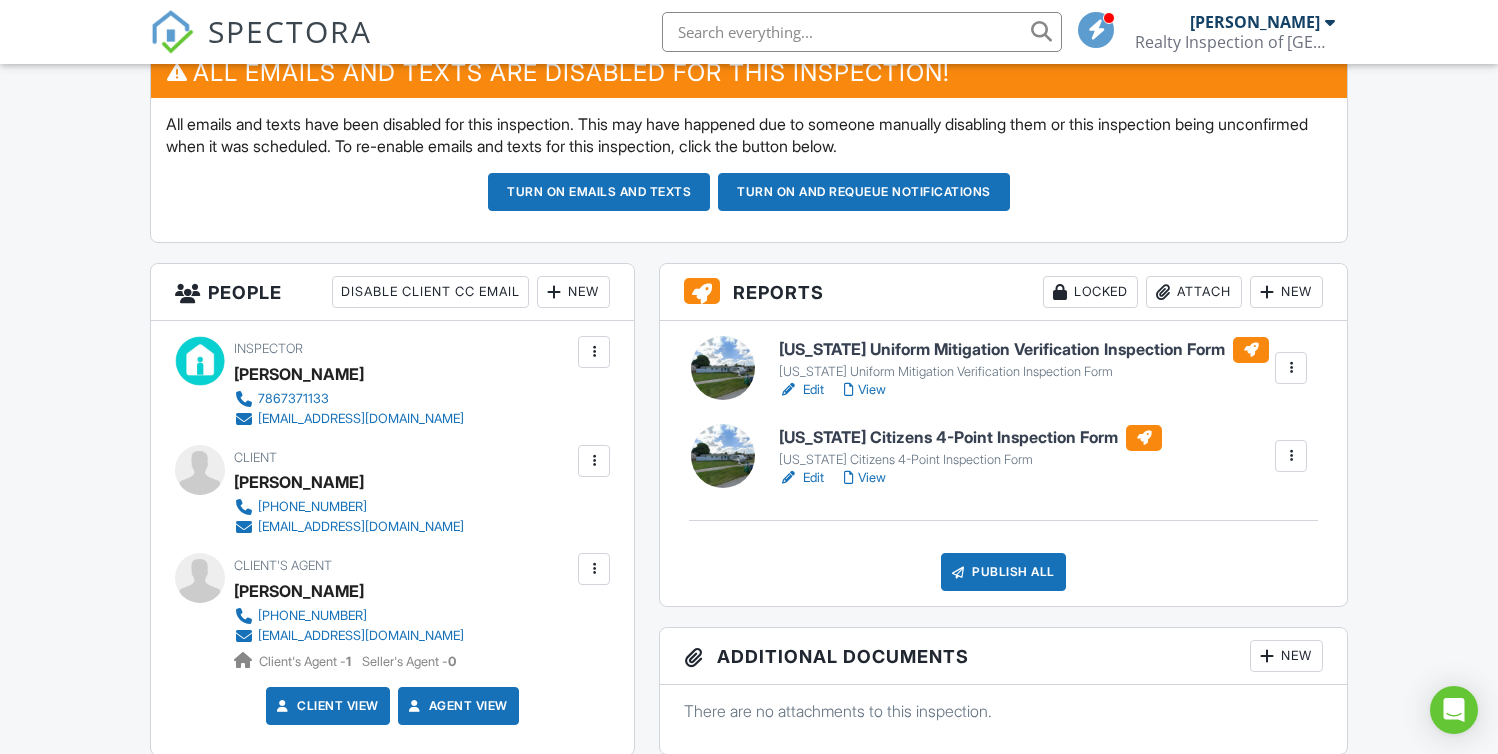 click on "Edit" at bounding box center (801, 478) 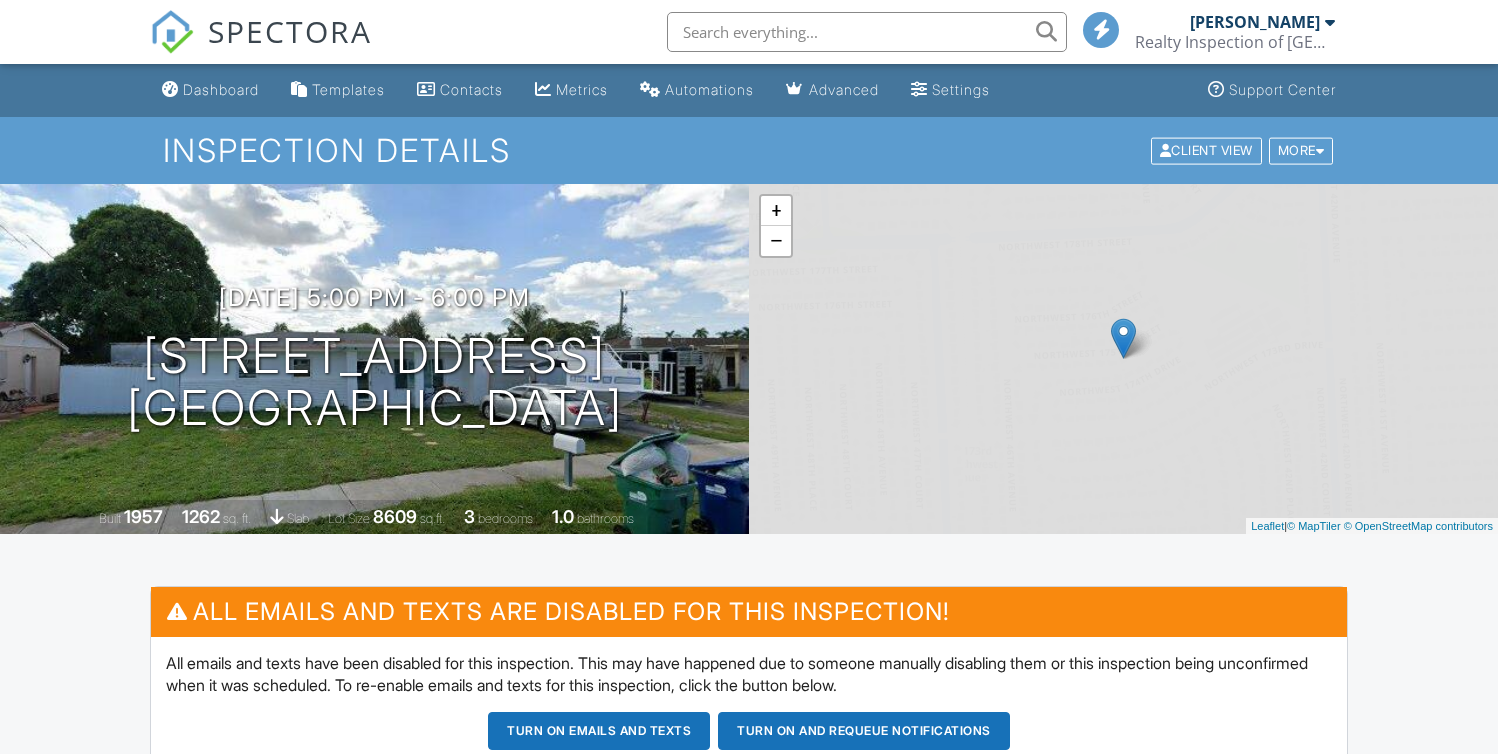 scroll, scrollTop: 400, scrollLeft: 0, axis: vertical 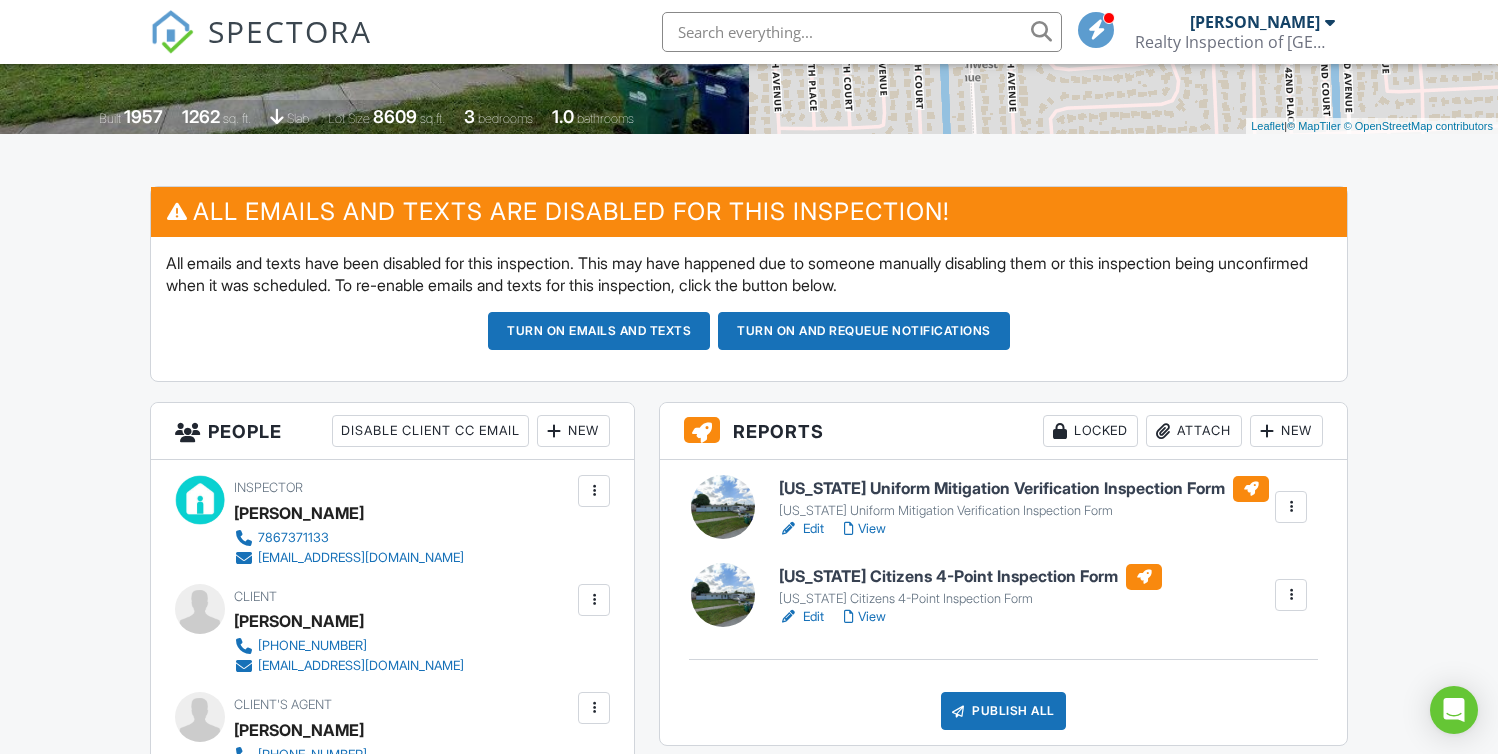 click on "Edit" at bounding box center [801, 529] 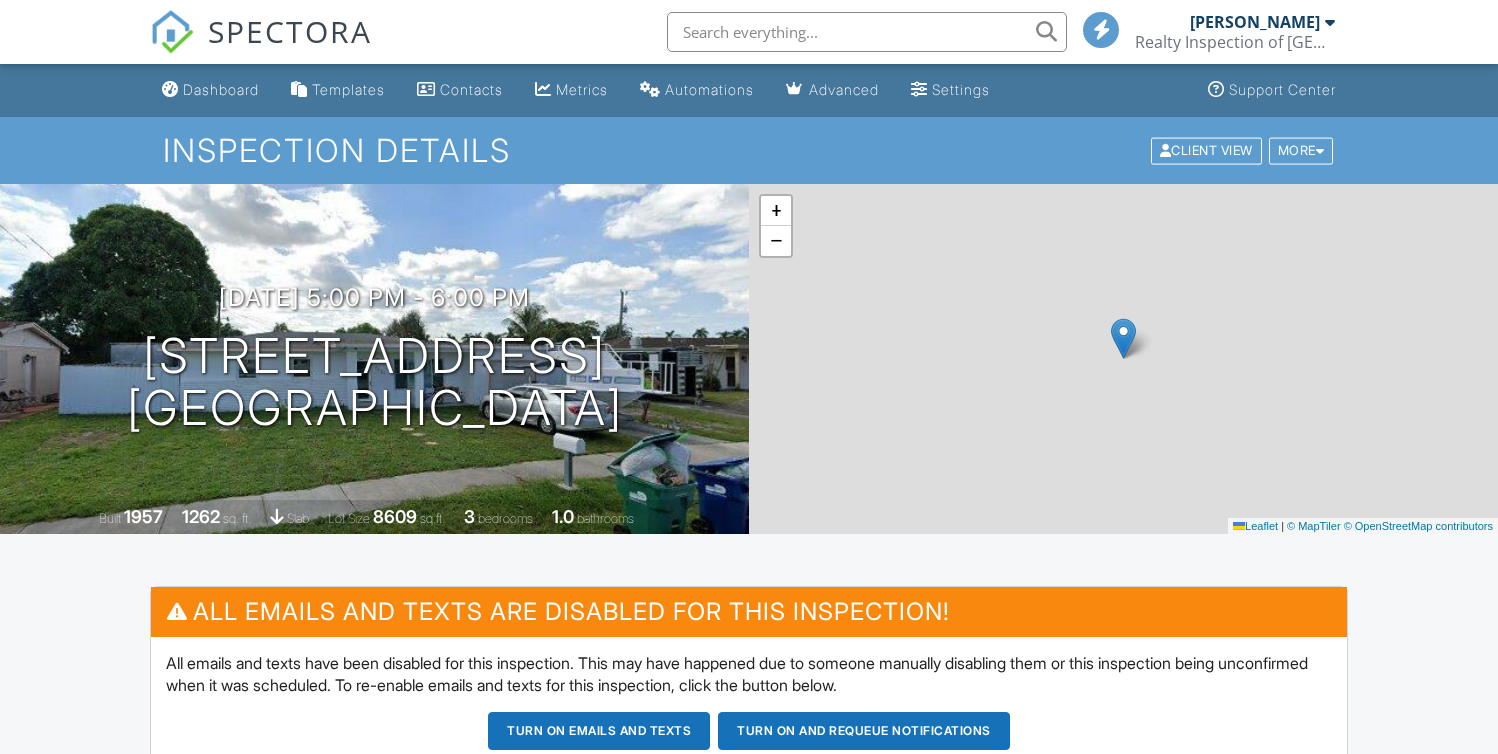scroll, scrollTop: 0, scrollLeft: 0, axis: both 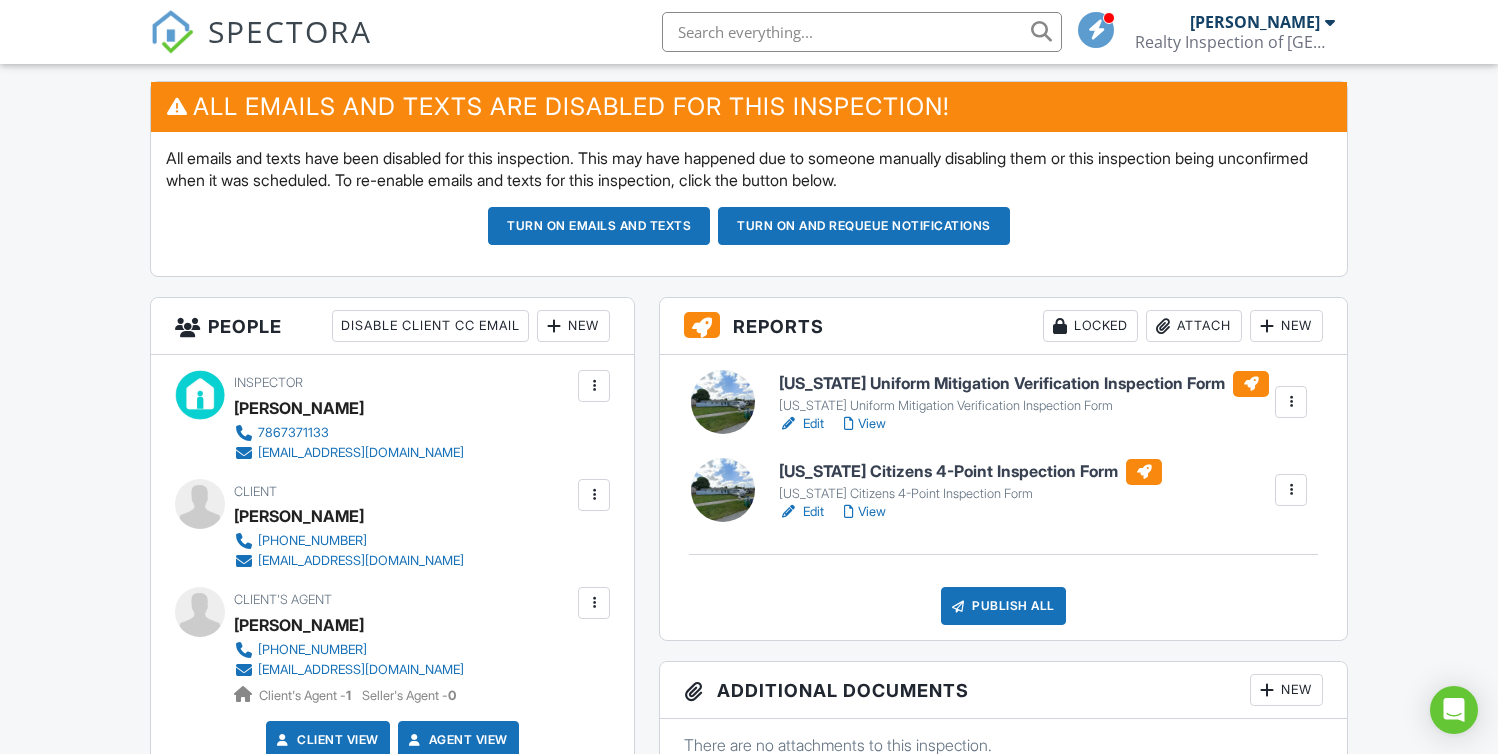 click on "View" at bounding box center [865, 424] 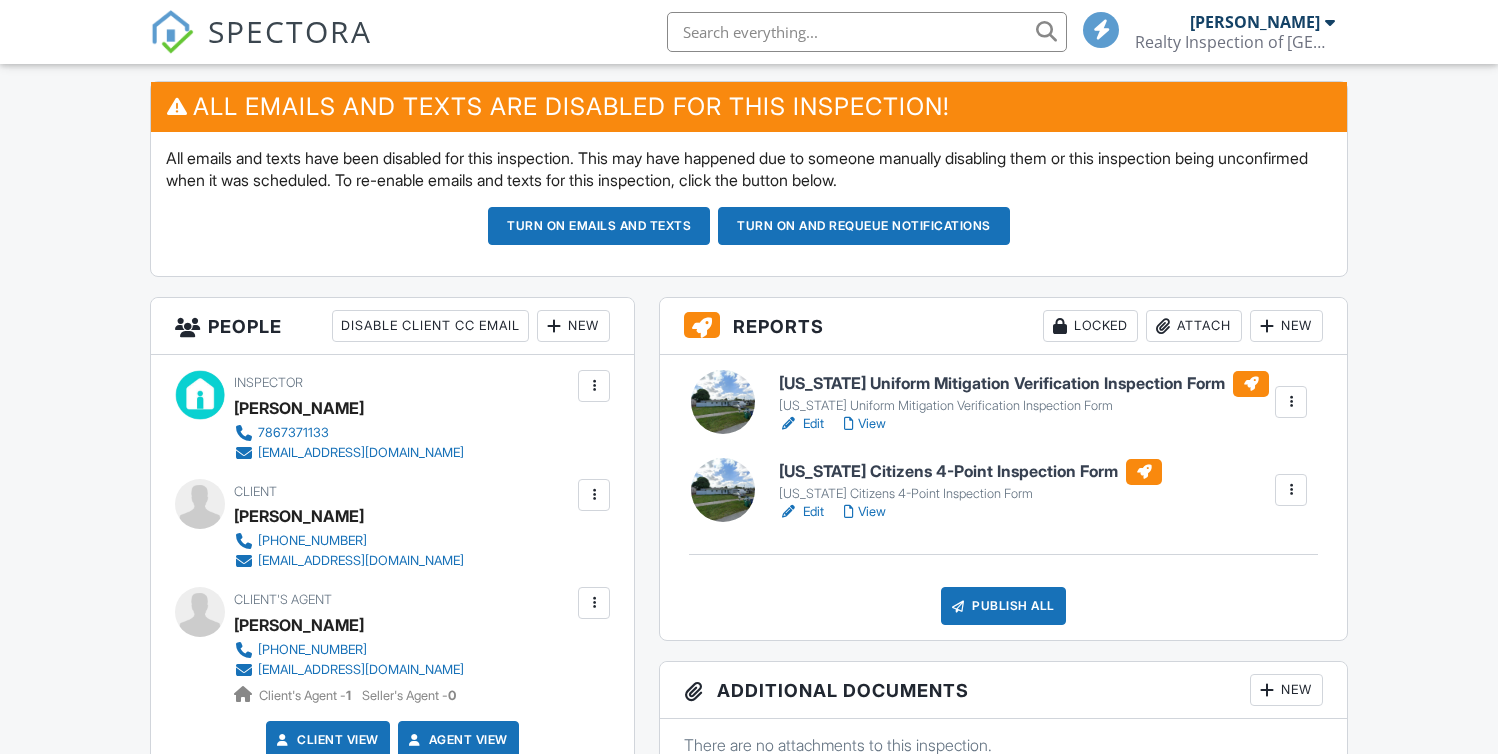 scroll, scrollTop: 505, scrollLeft: 0, axis: vertical 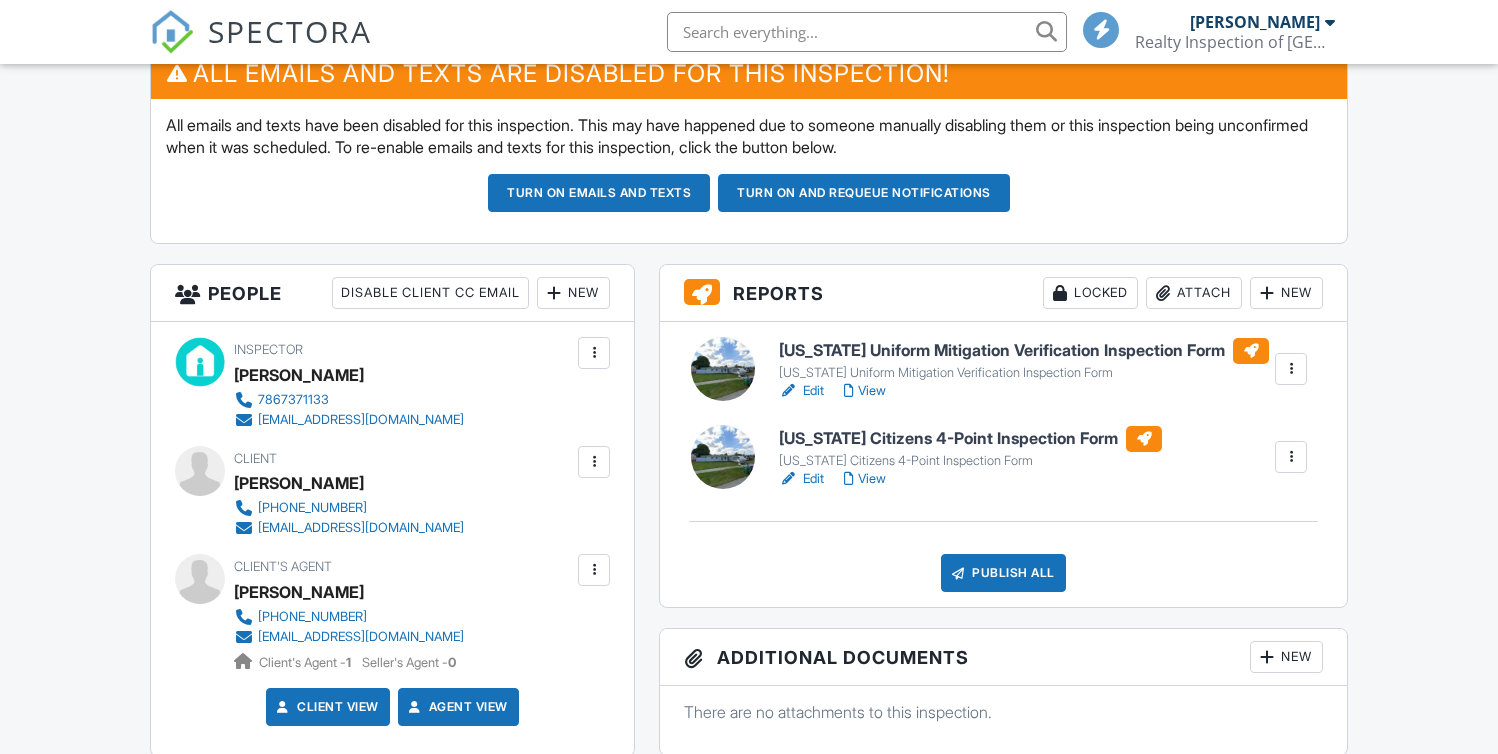 click on "View" at bounding box center (865, 479) 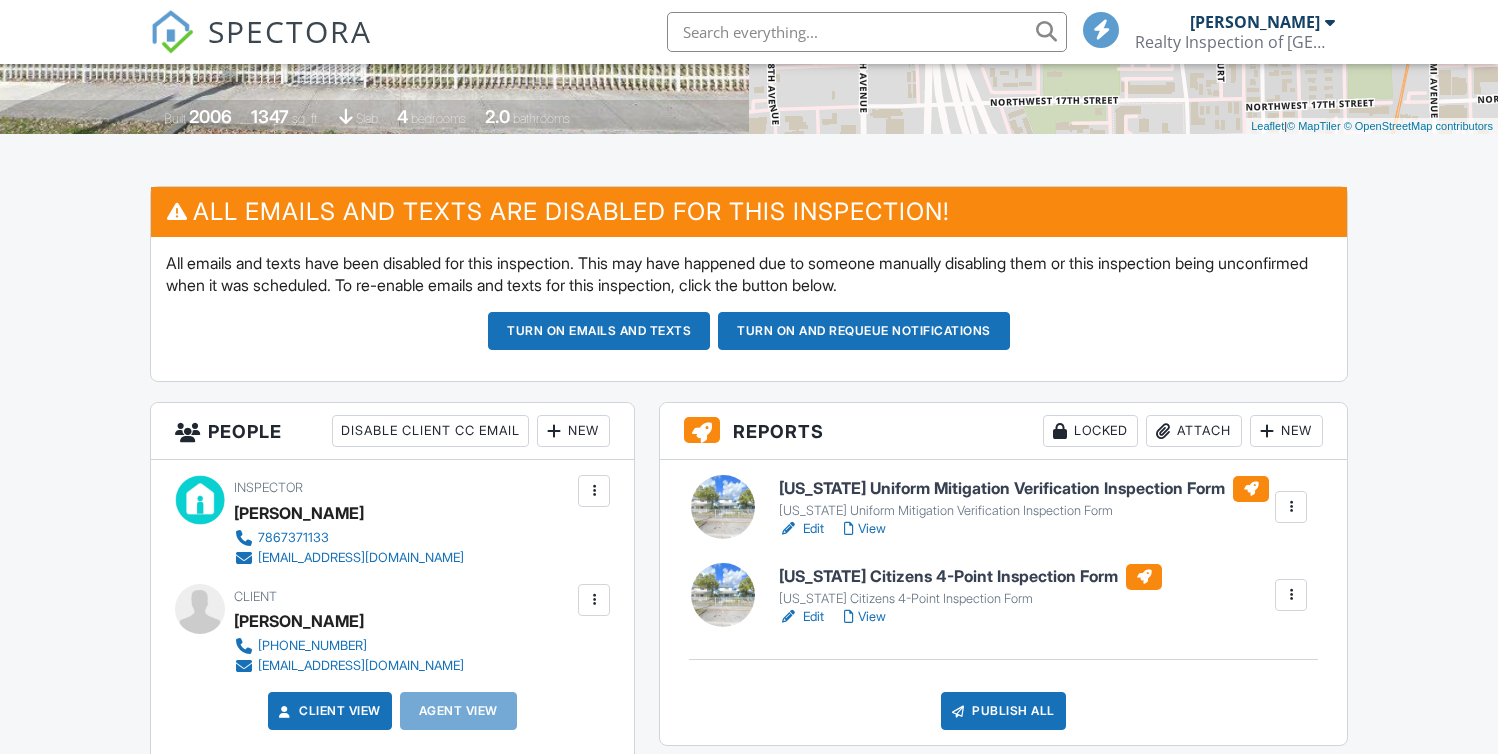 scroll, scrollTop: 234, scrollLeft: 0, axis: vertical 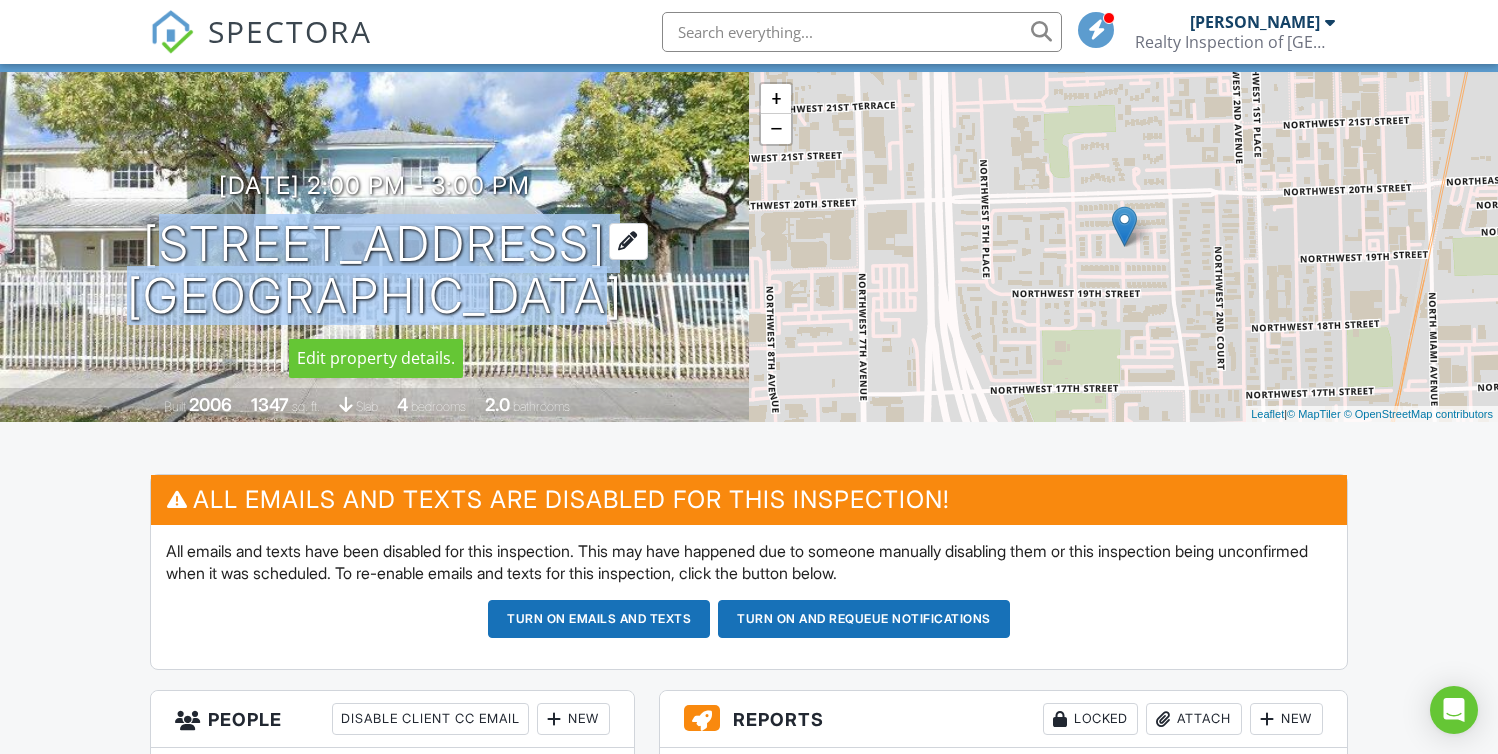 drag, startPoint x: 153, startPoint y: 238, endPoint x: 566, endPoint y: 284, distance: 415.55383 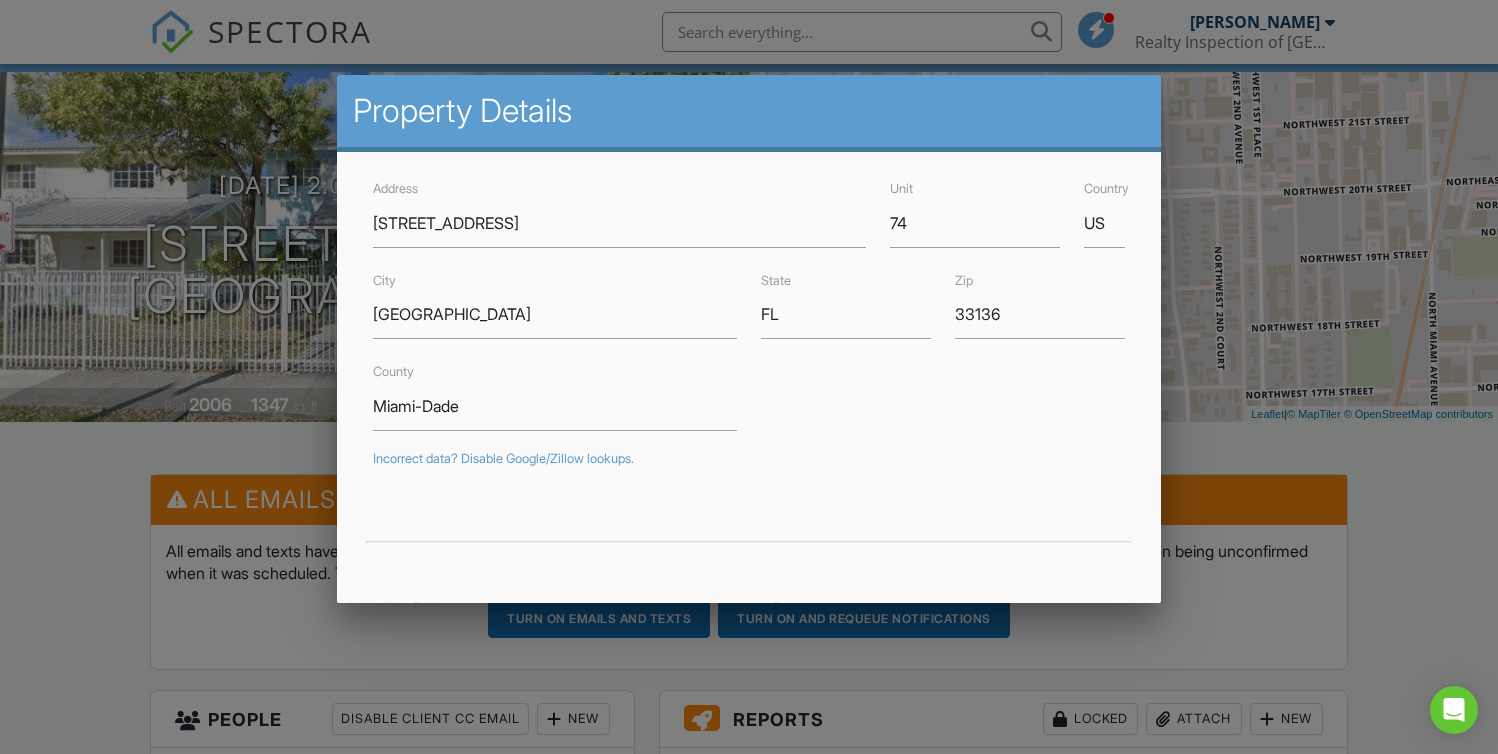 click at bounding box center [749, 371] 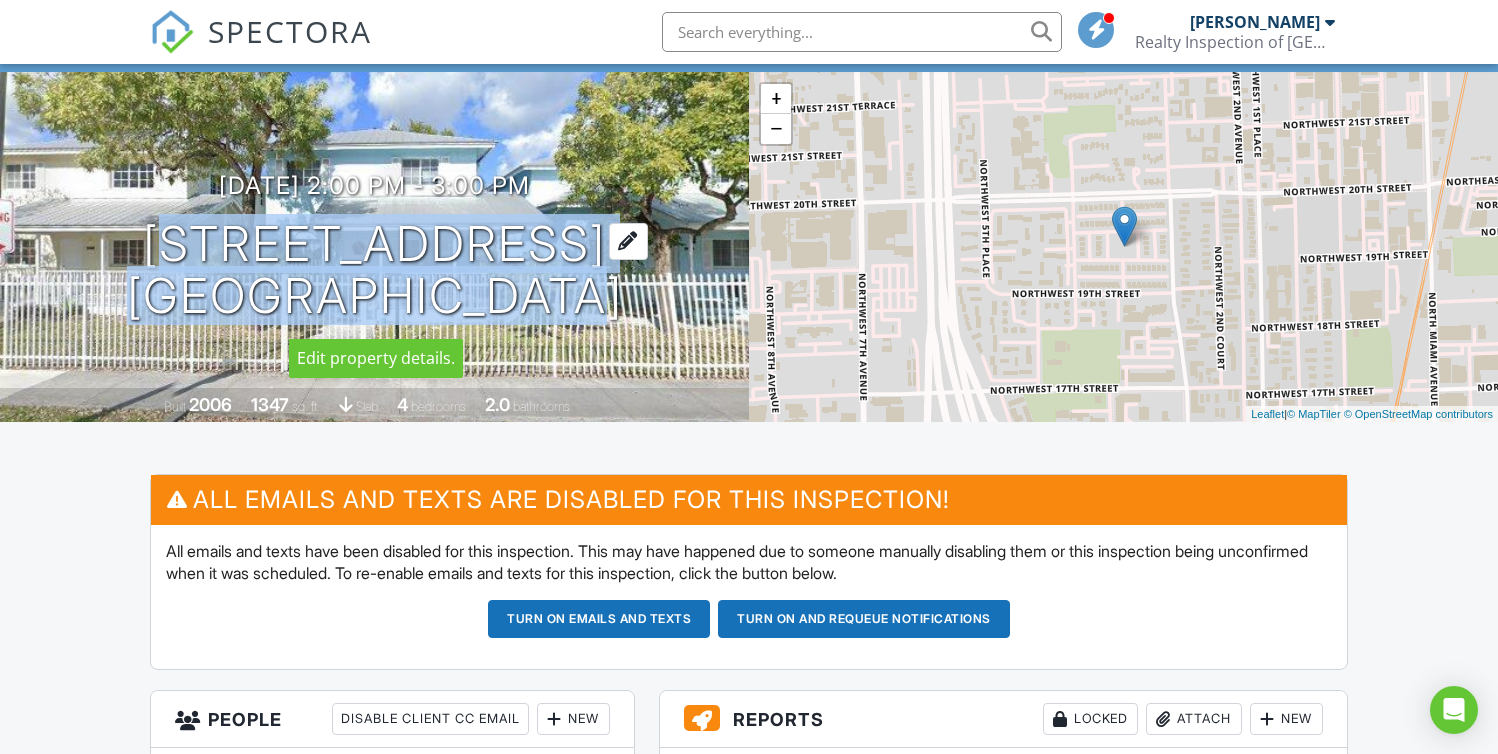 drag, startPoint x: 150, startPoint y: 238, endPoint x: 559, endPoint y: 300, distance: 413.67258 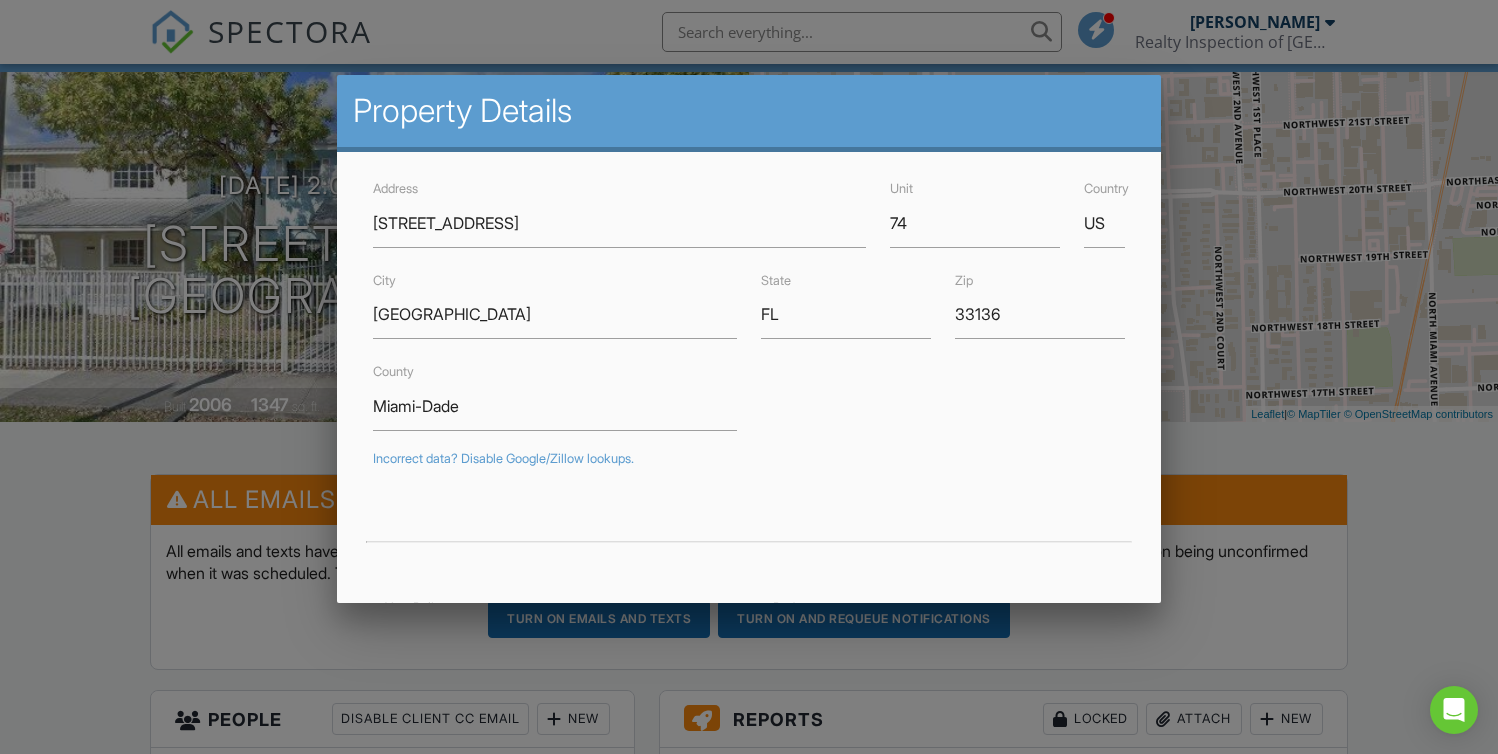 click at bounding box center [749, 371] 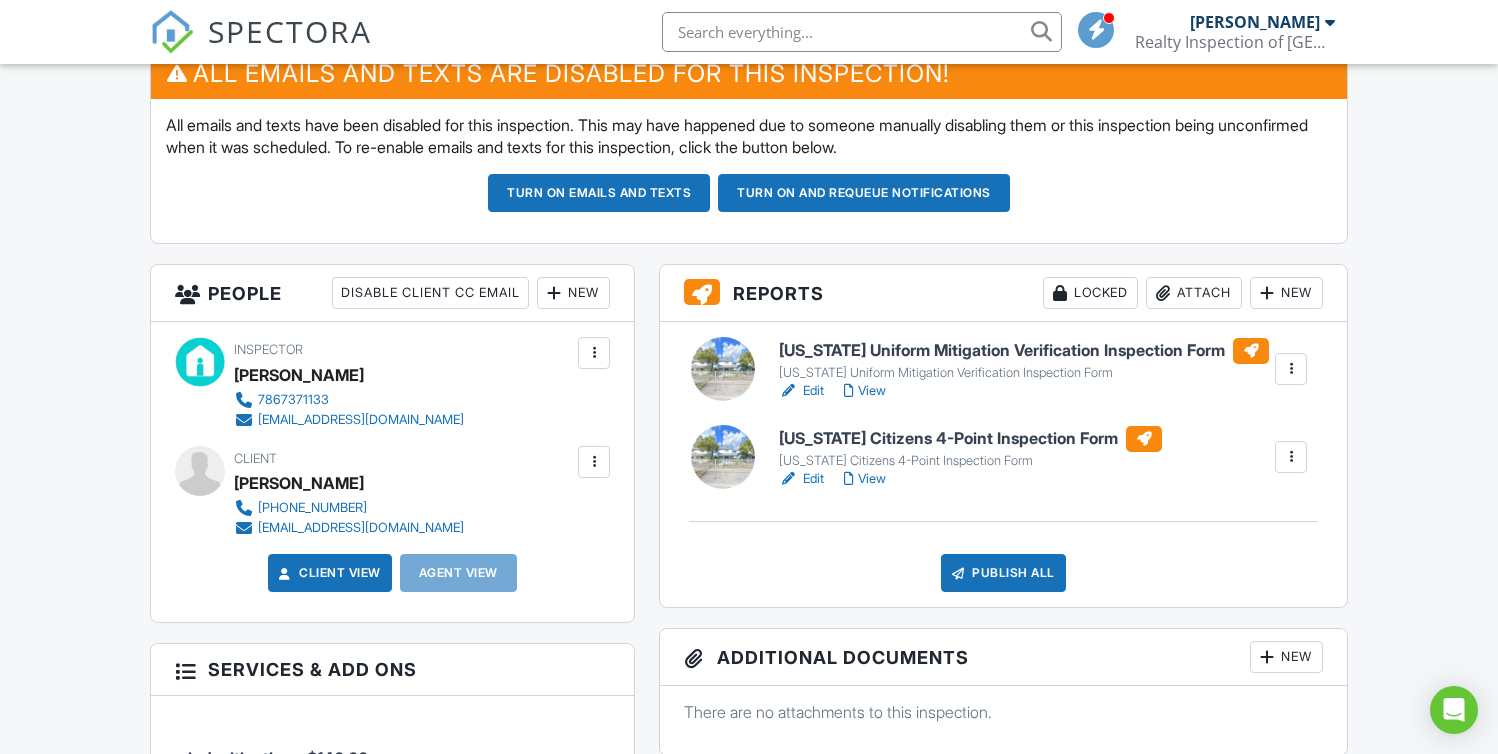scroll, scrollTop: 559, scrollLeft: 0, axis: vertical 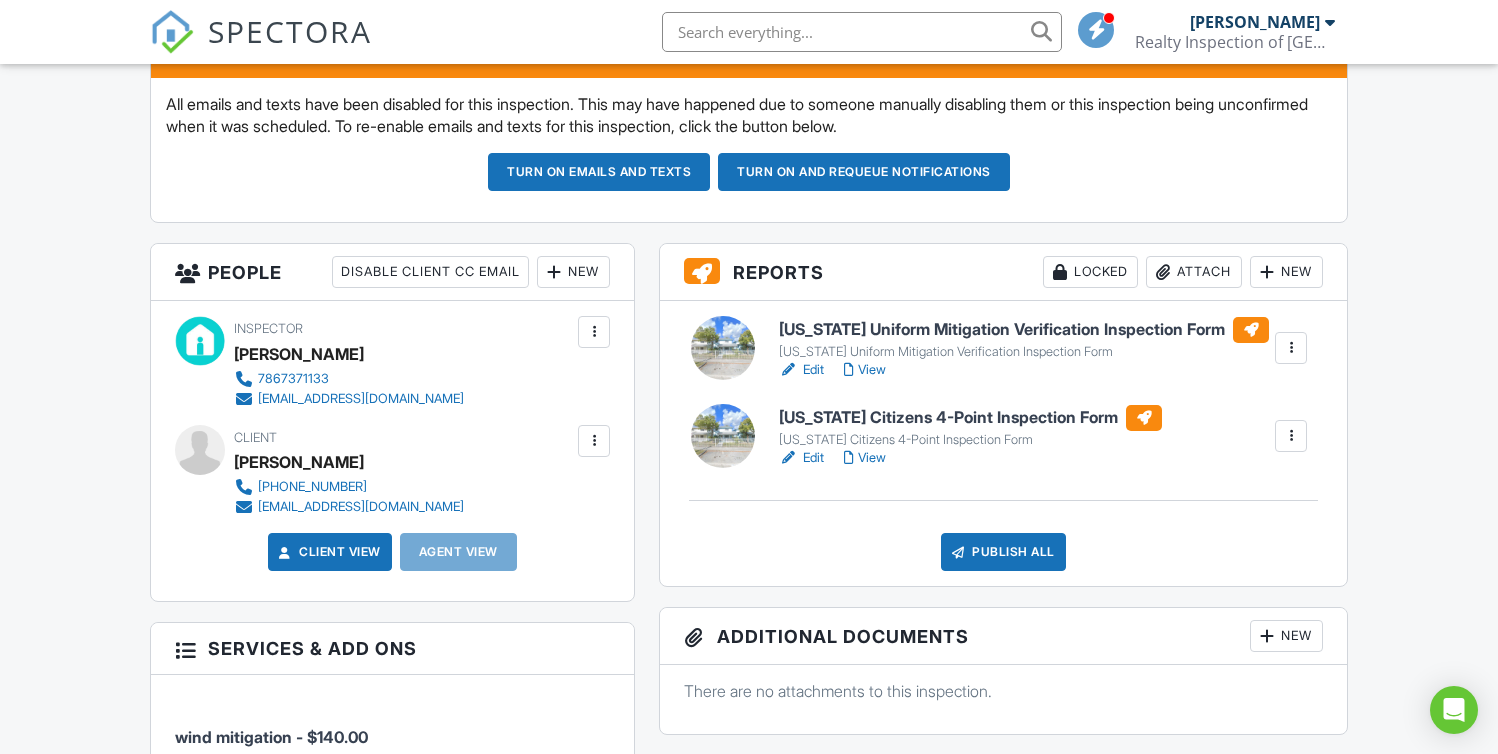 click on "Edit" at bounding box center (801, 458) 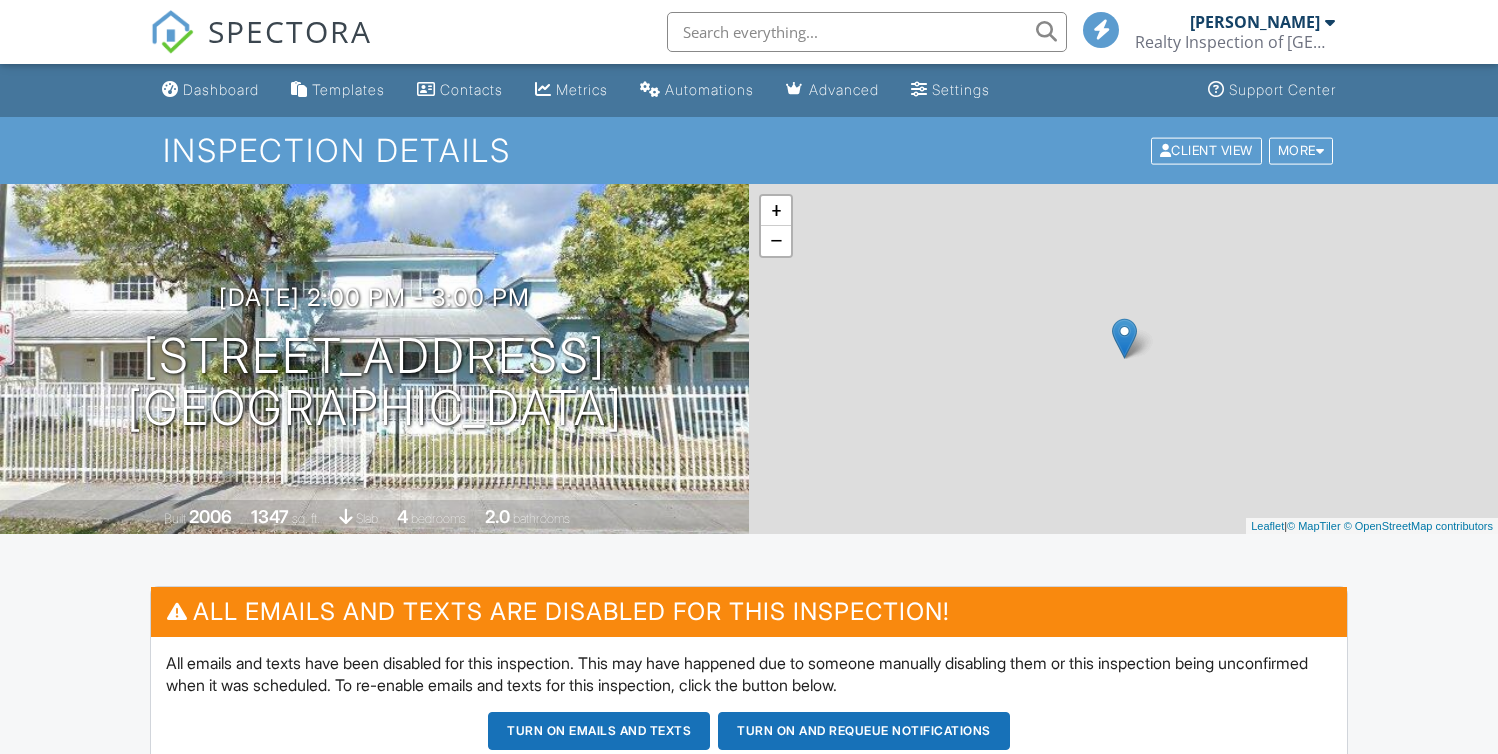 scroll, scrollTop: 0, scrollLeft: 0, axis: both 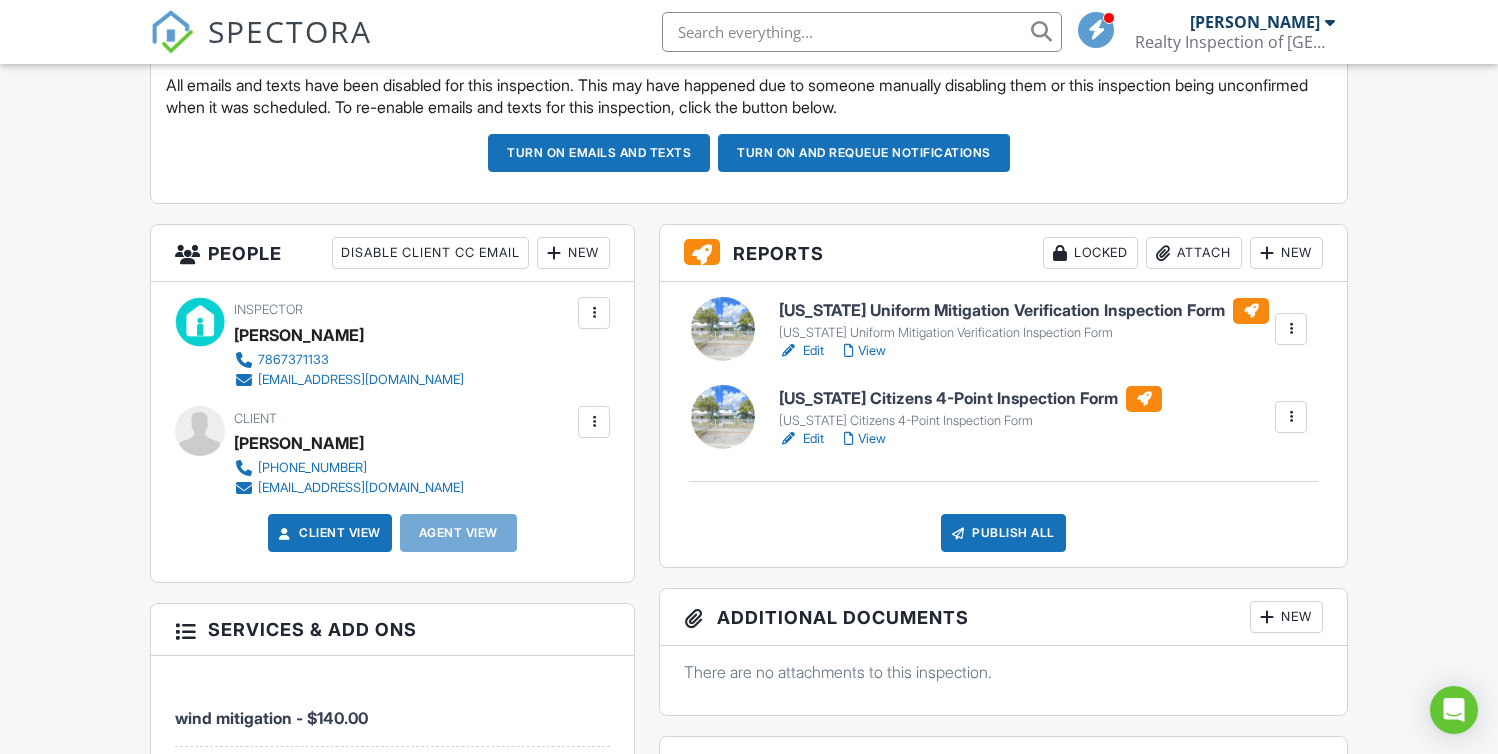 click on "View" at bounding box center [865, 439] 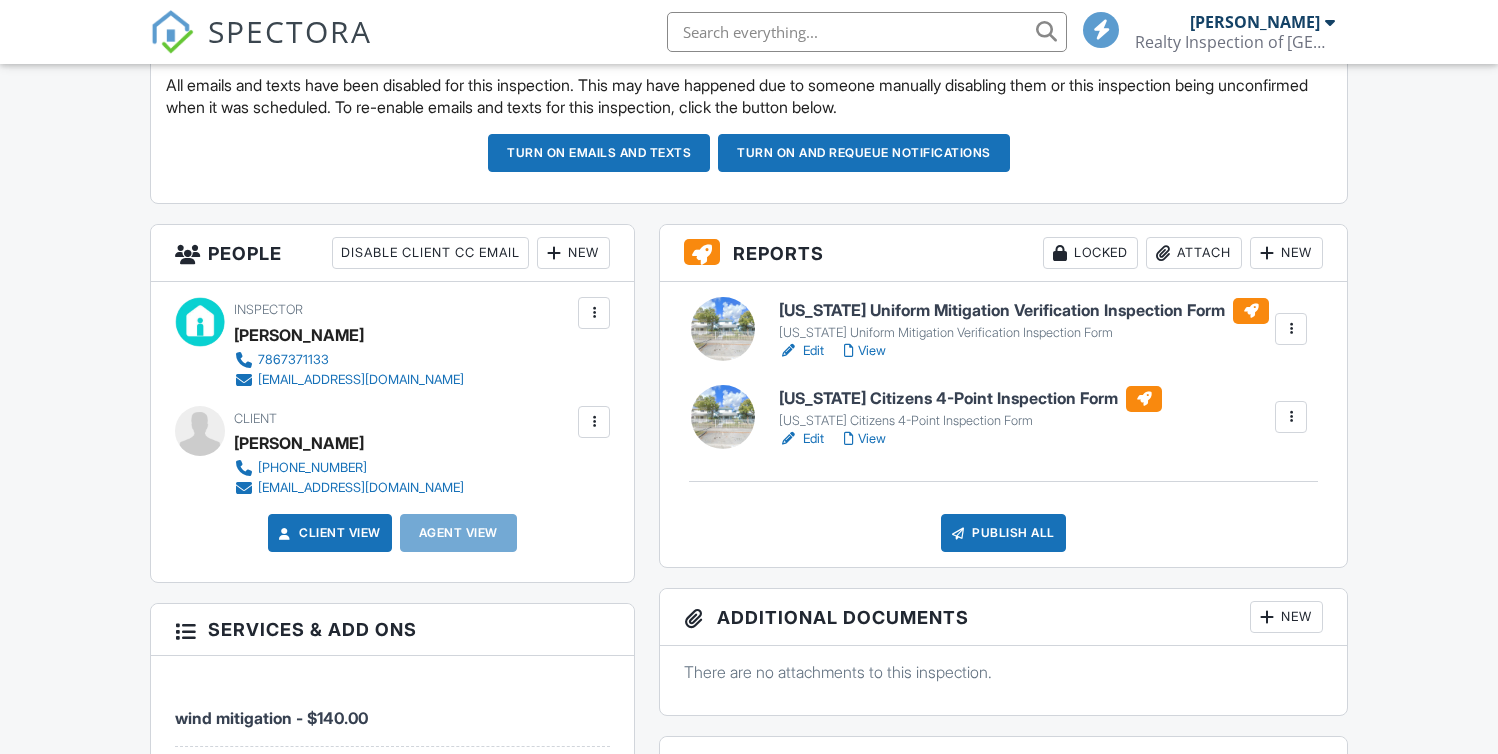 scroll, scrollTop: 578, scrollLeft: 0, axis: vertical 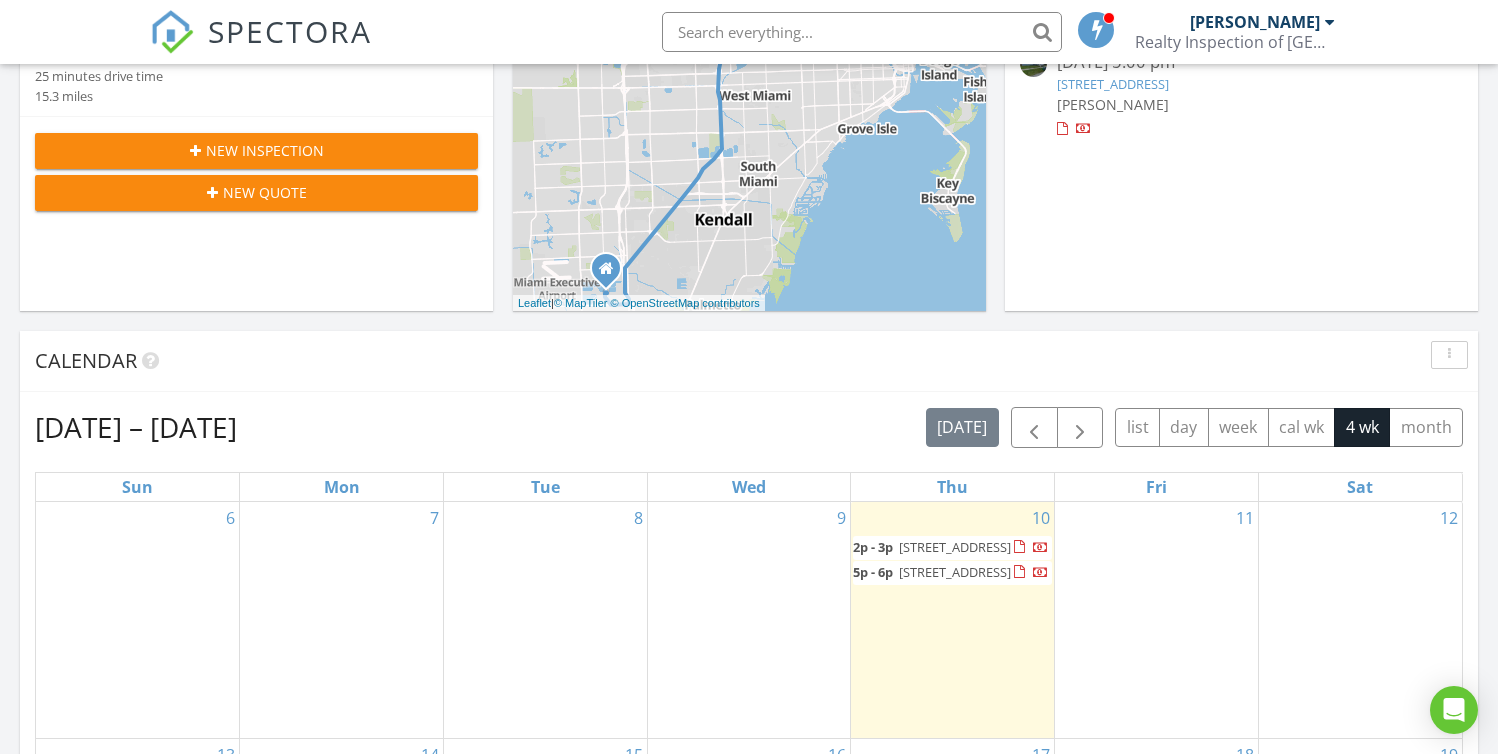 click on "New Inspection" at bounding box center [265, 150] 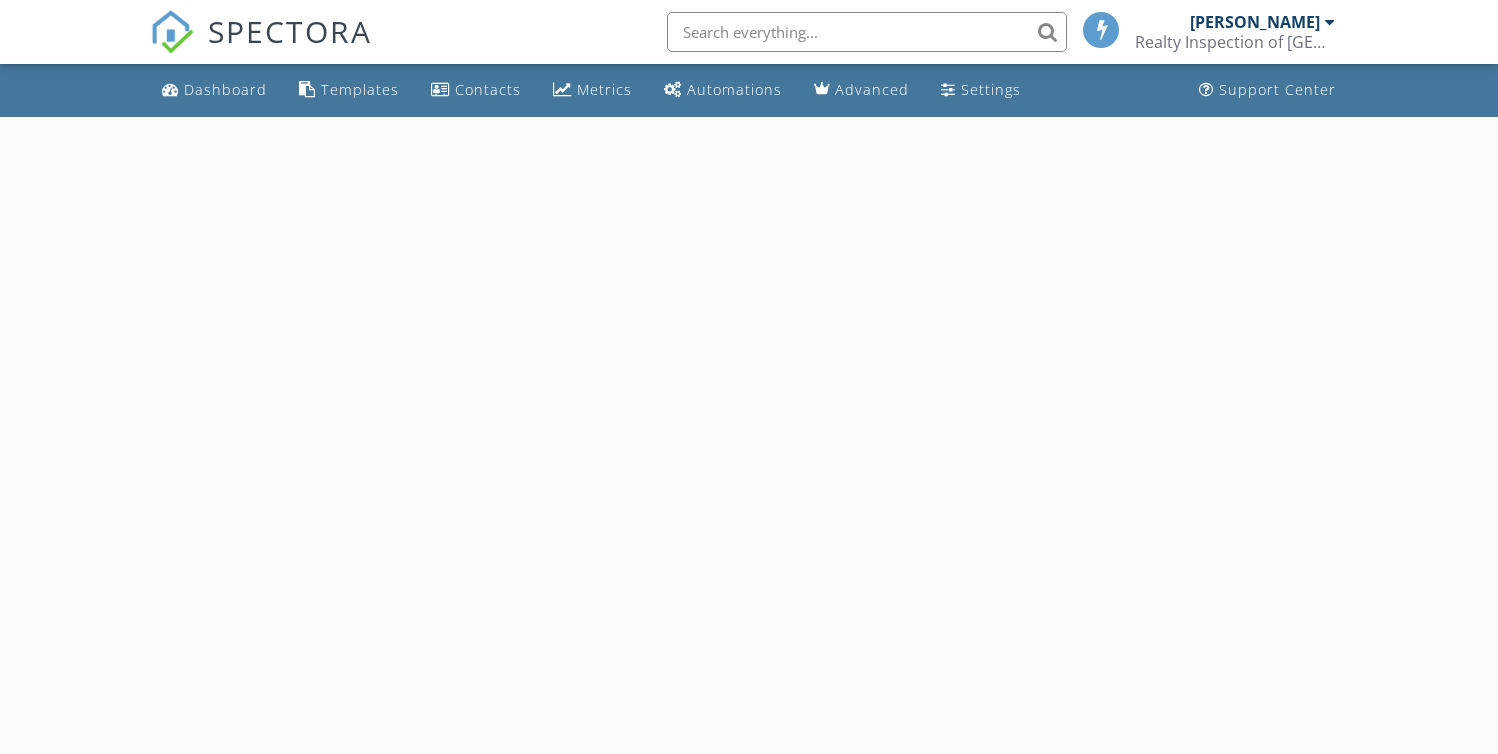scroll, scrollTop: 0, scrollLeft: 0, axis: both 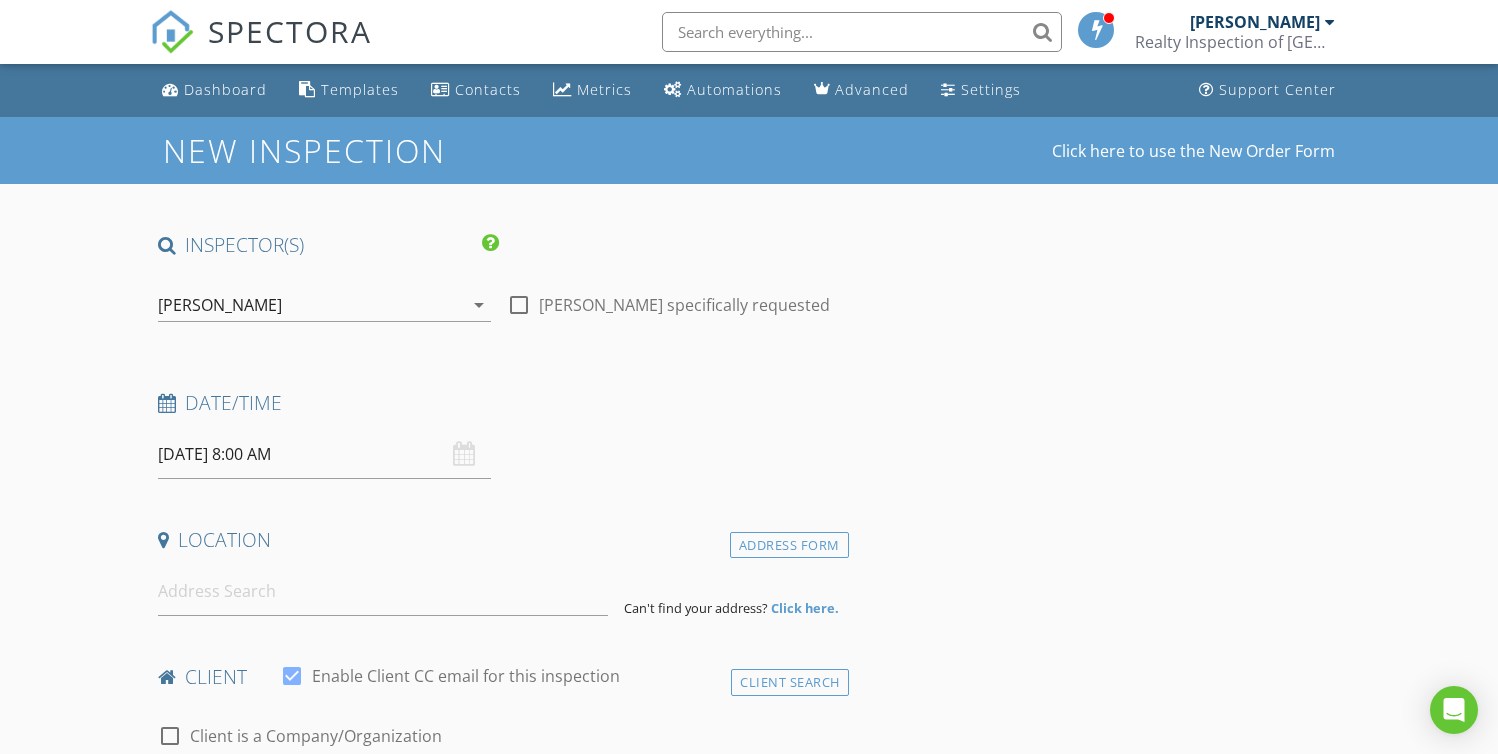 click on "07/11/2025 8:00 AM" at bounding box center (325, 454) 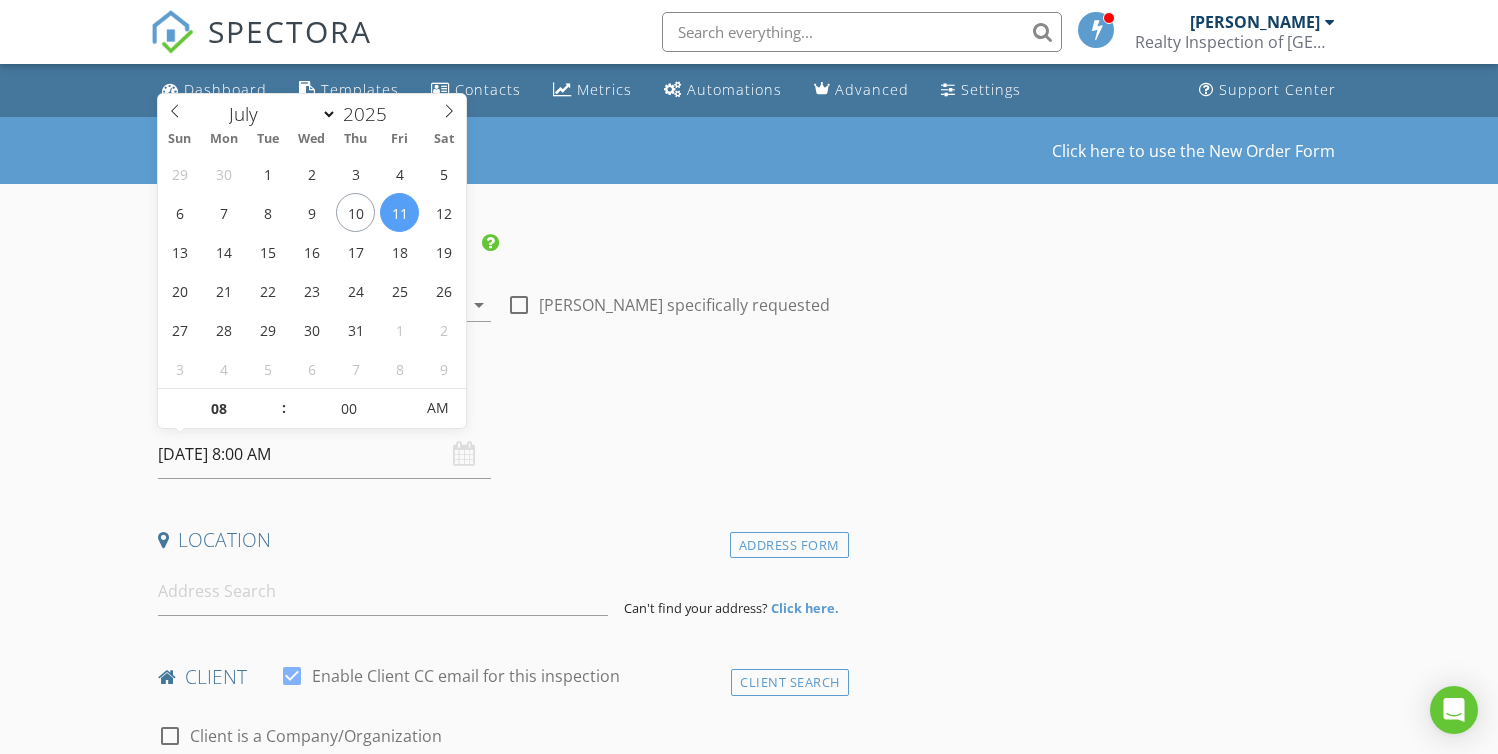 click on "07/11/2025 8:00 AM" at bounding box center [325, 454] 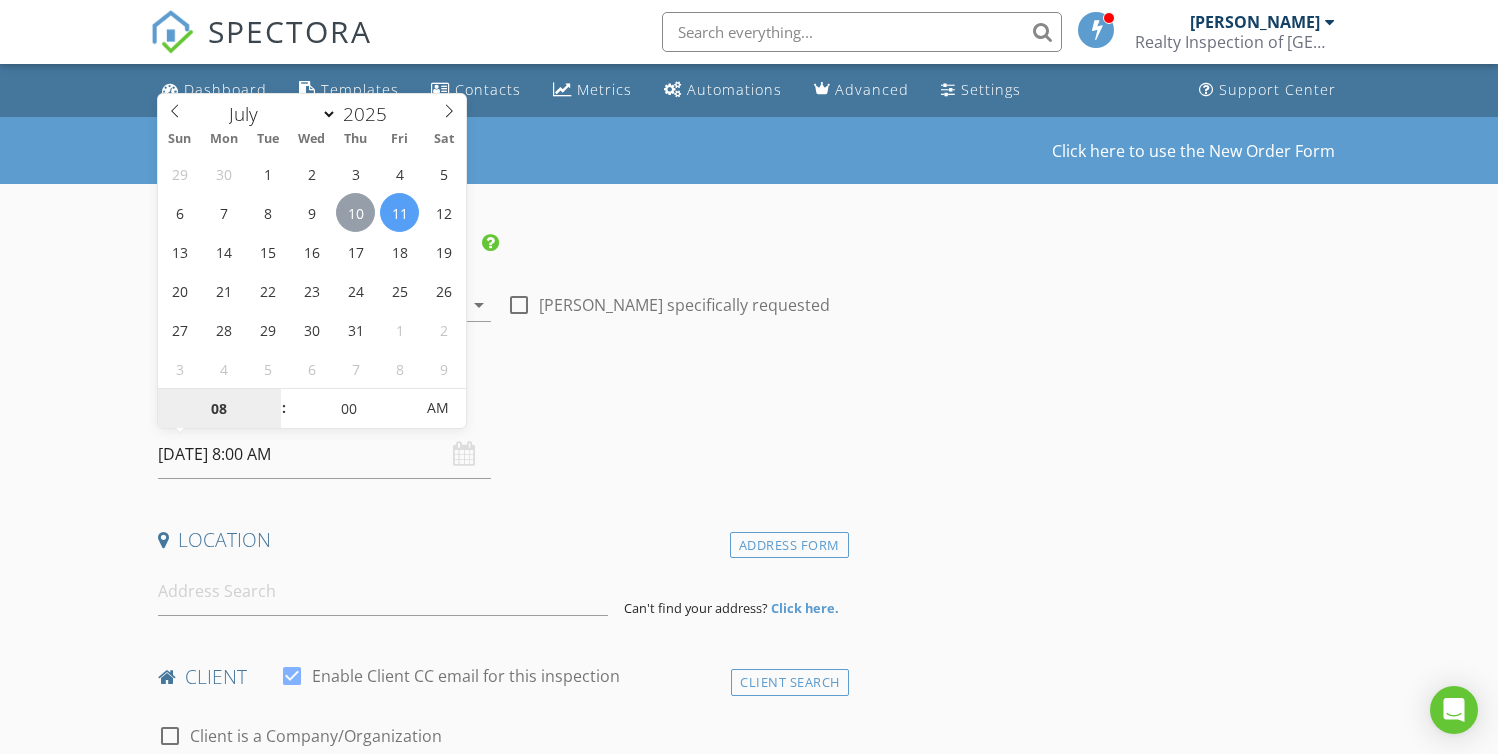 type on "07/10/2025 8:00 AM" 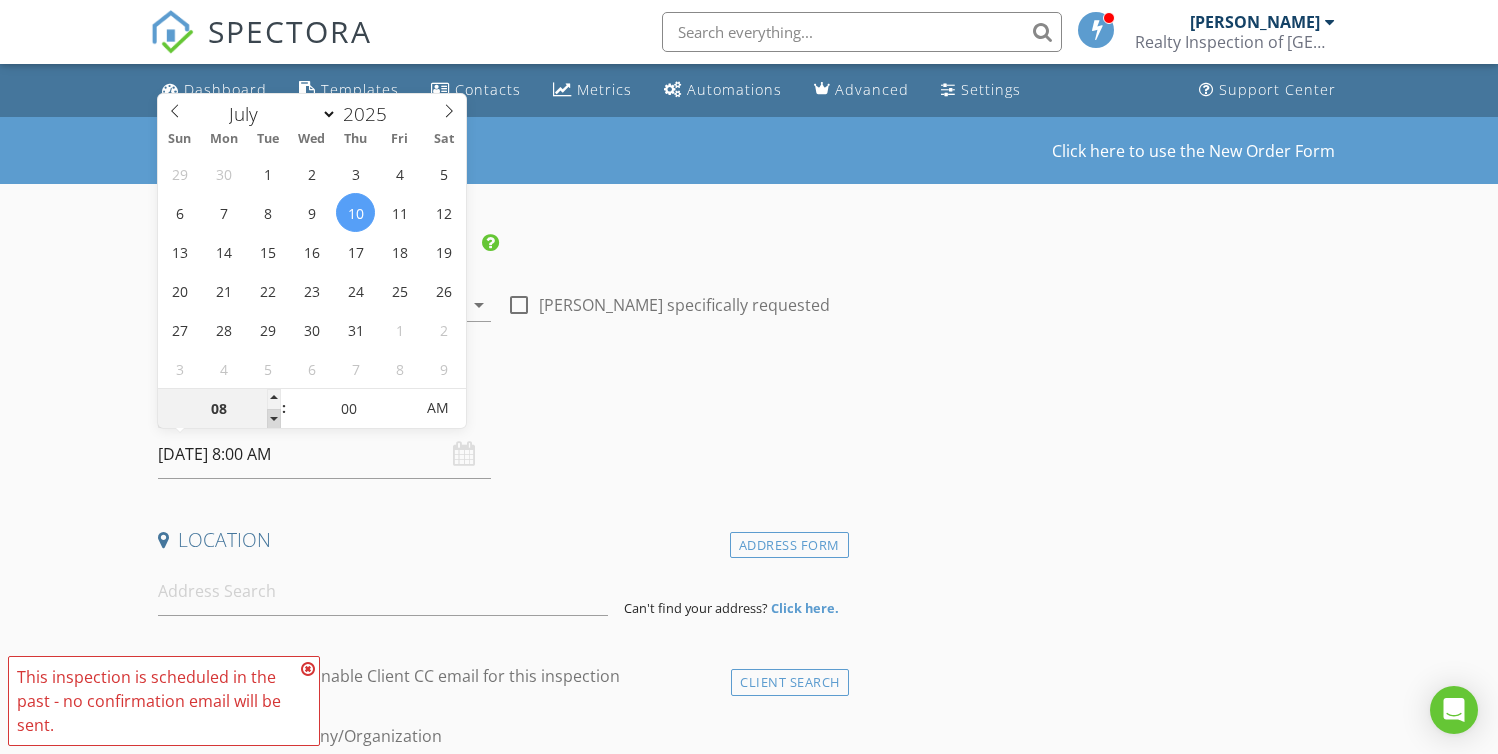 type on "07" 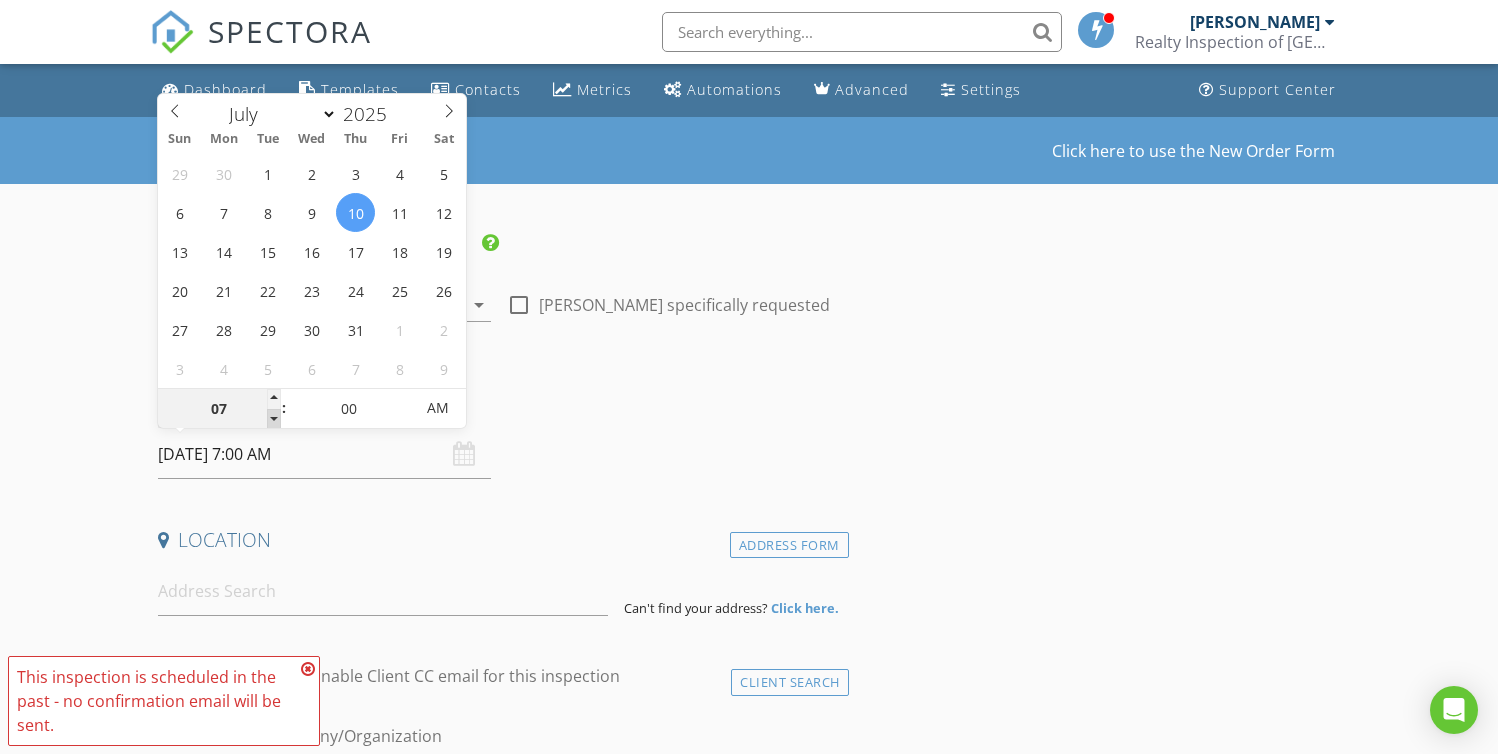 click at bounding box center [274, 419] 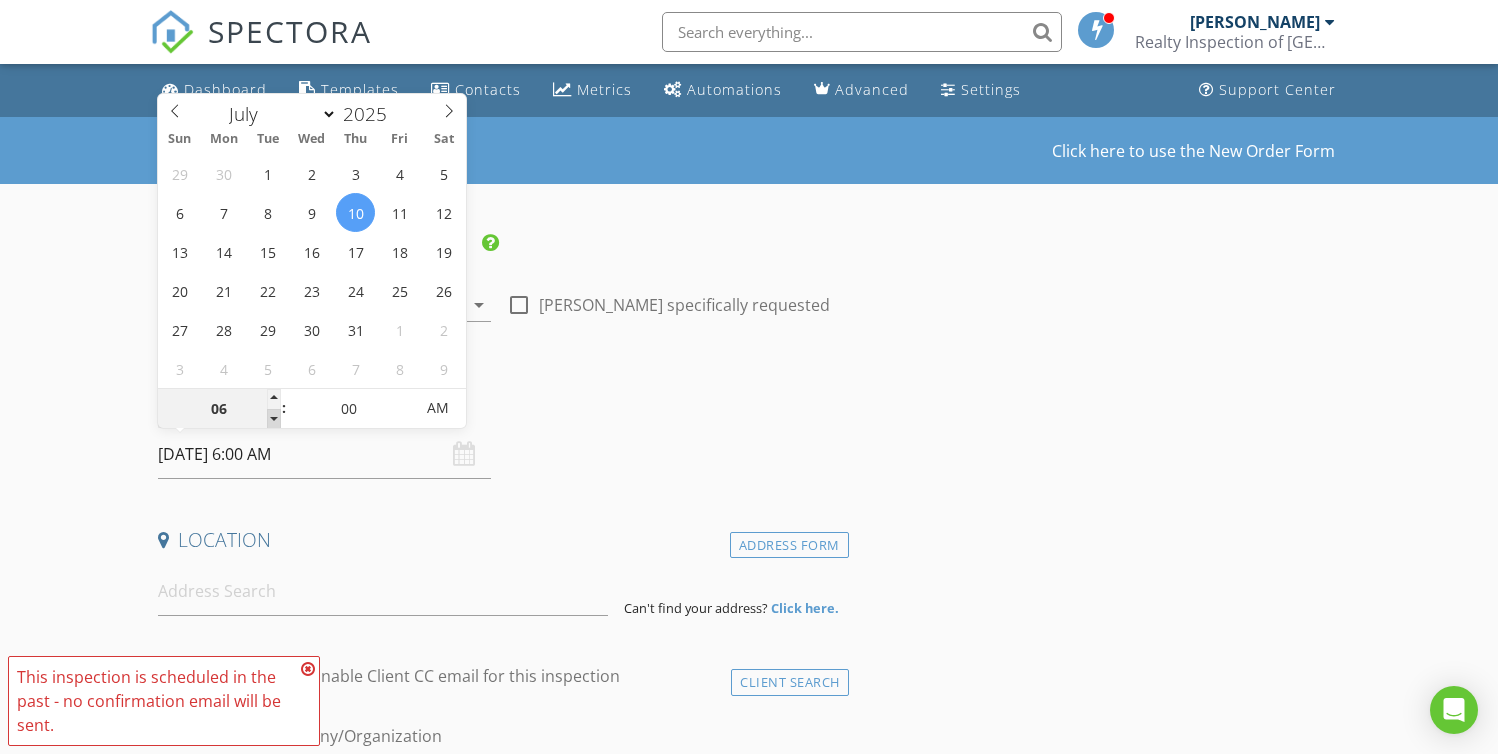 click at bounding box center (274, 419) 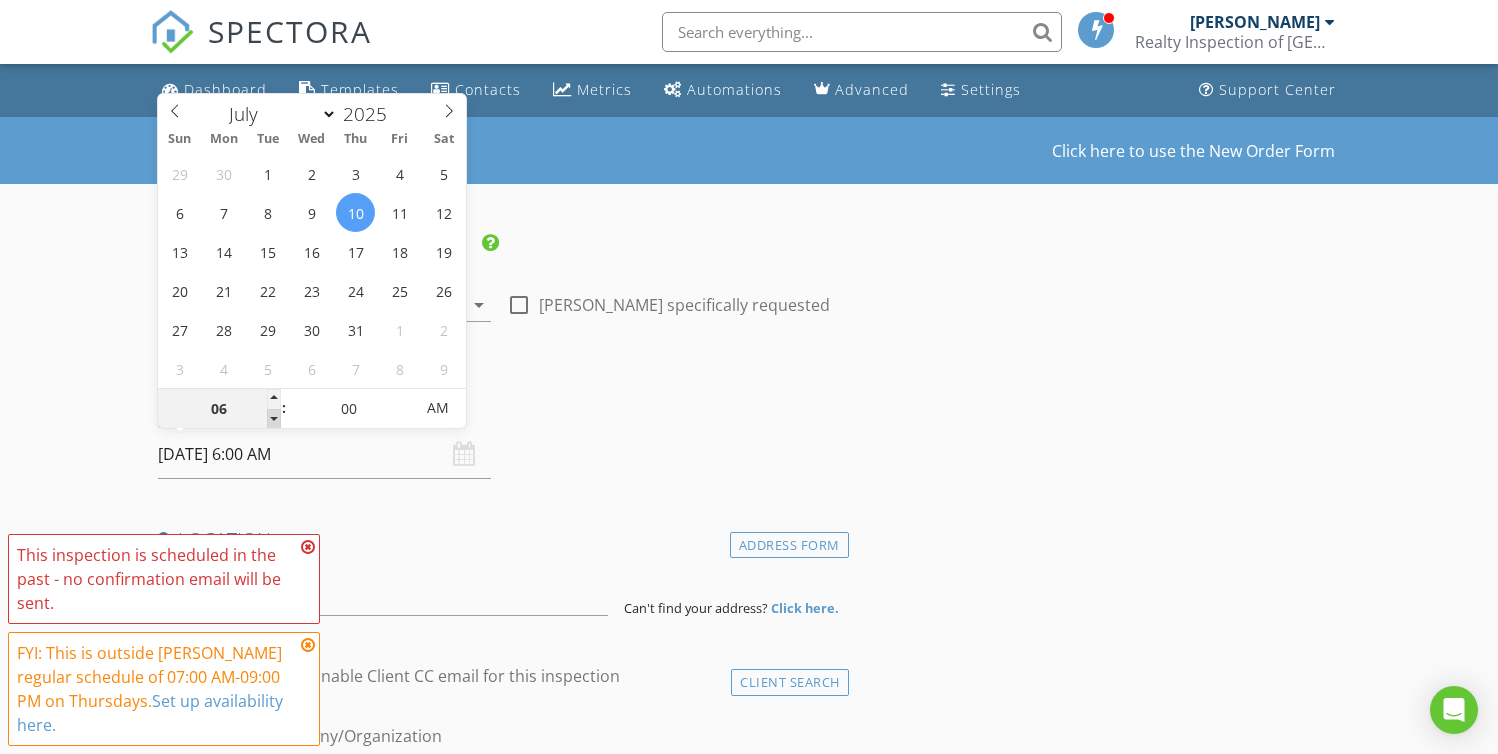 type on "05" 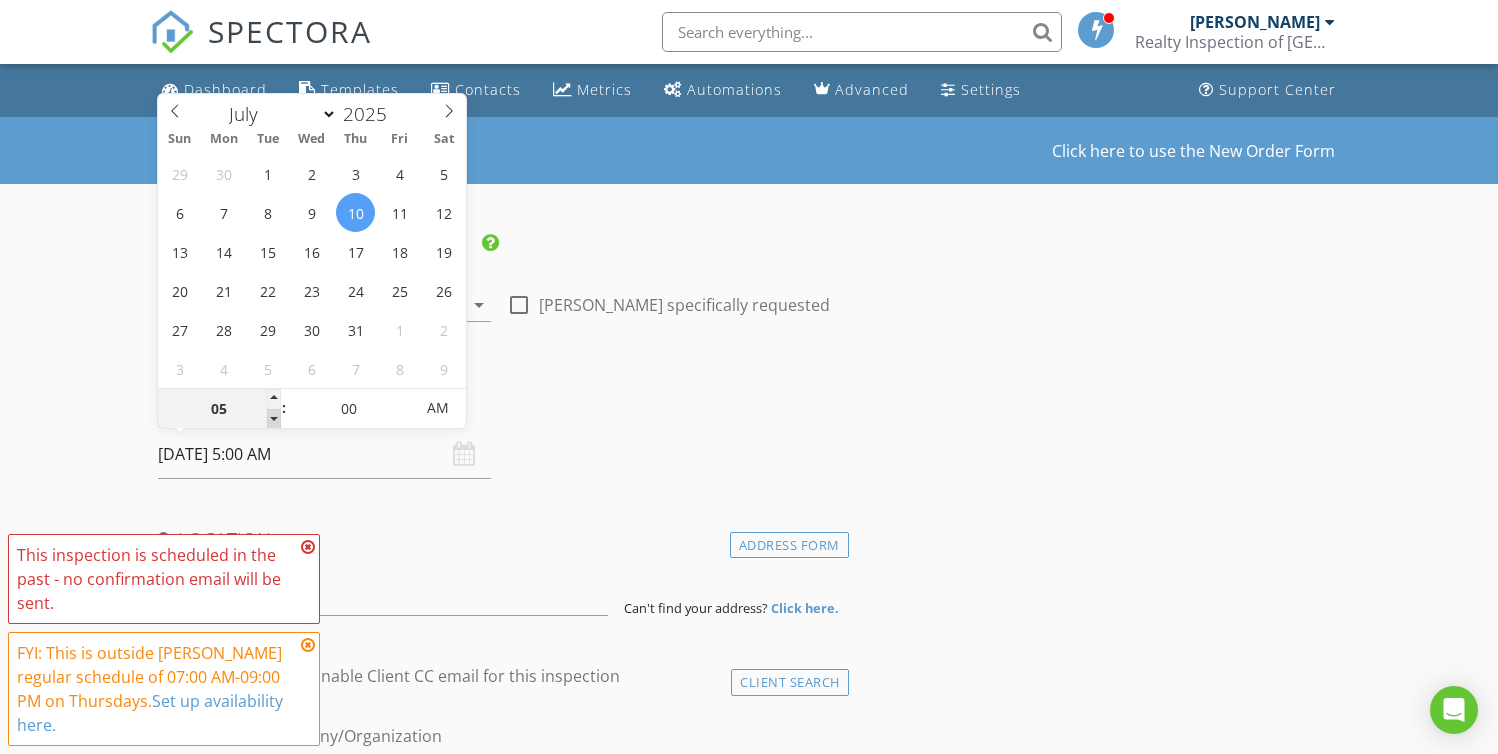click at bounding box center [274, 419] 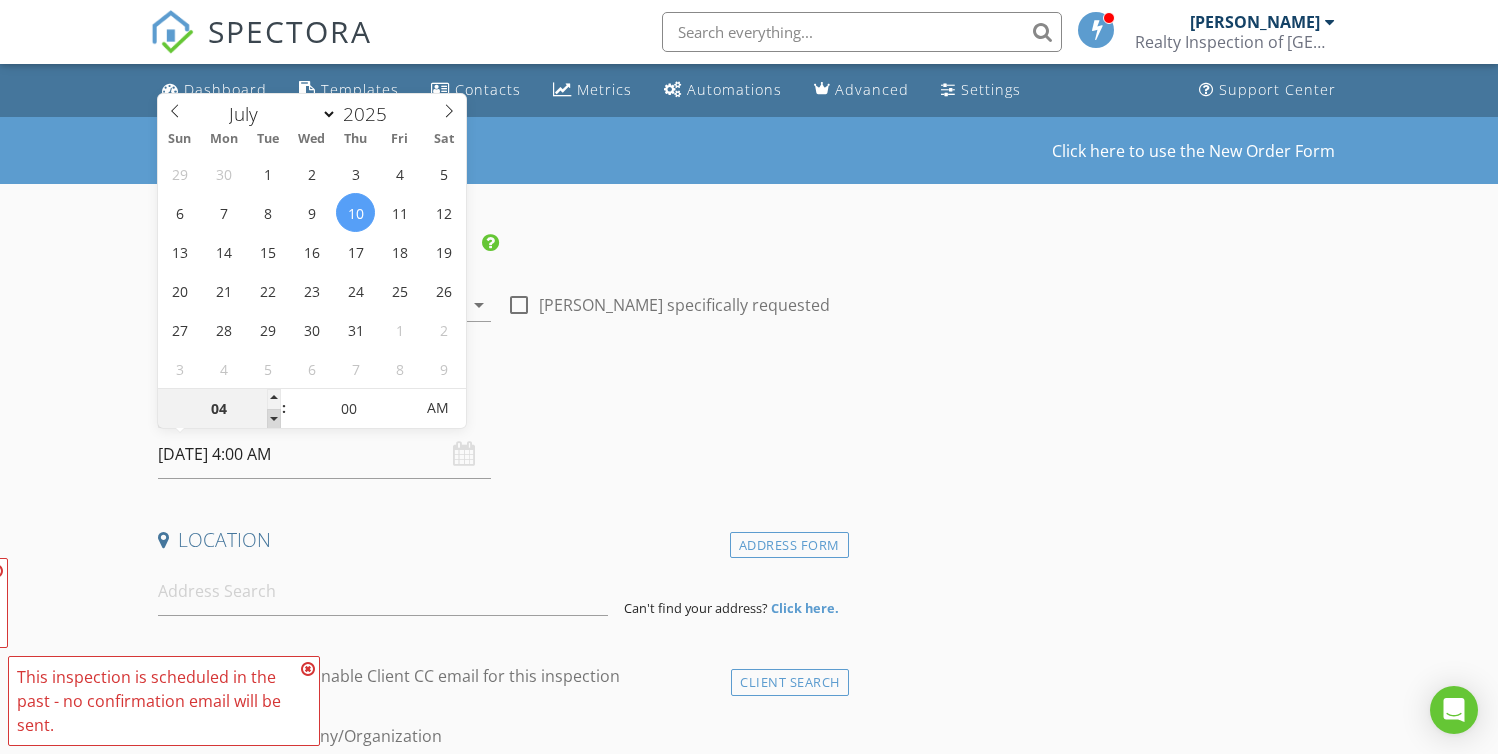 click at bounding box center (274, 419) 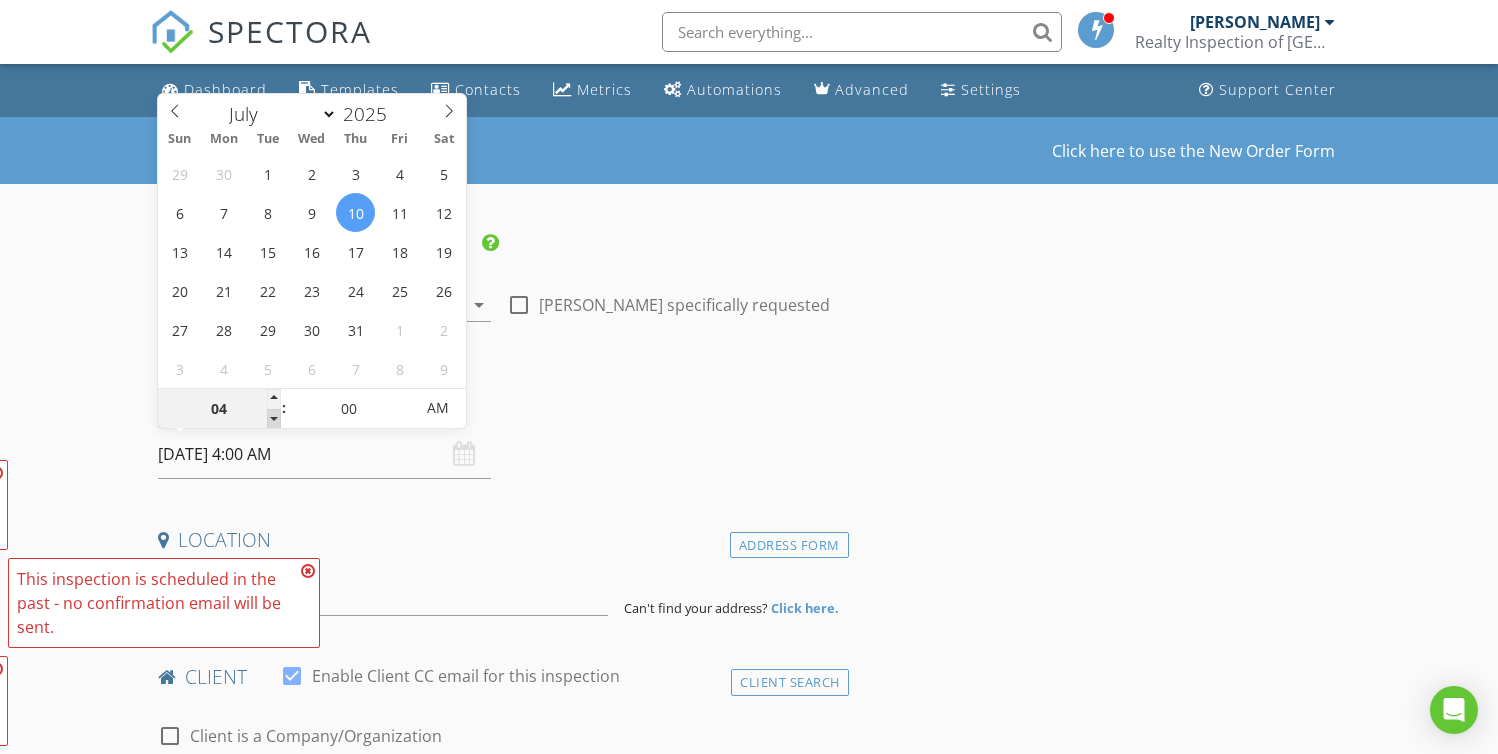 type on "03" 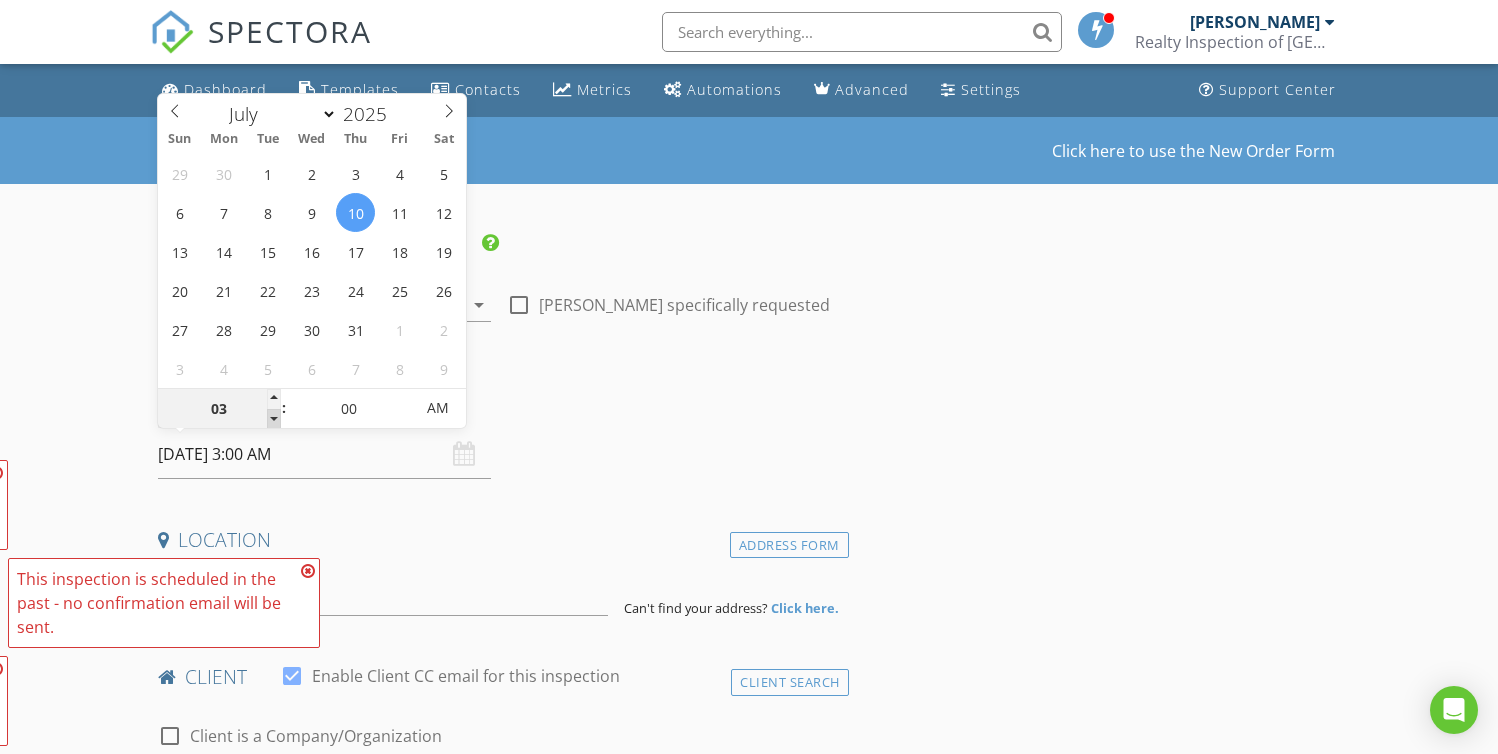 click at bounding box center (274, 419) 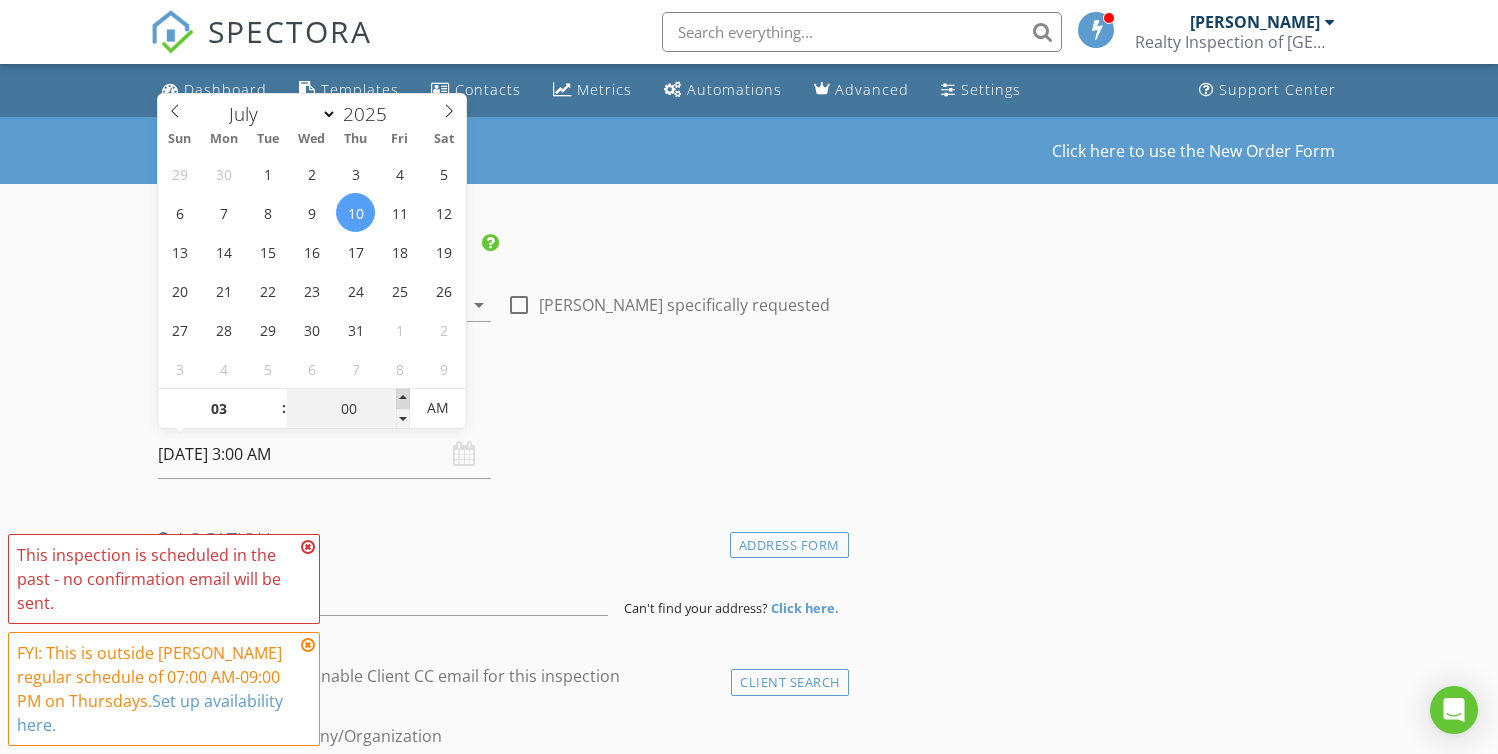 type on "05" 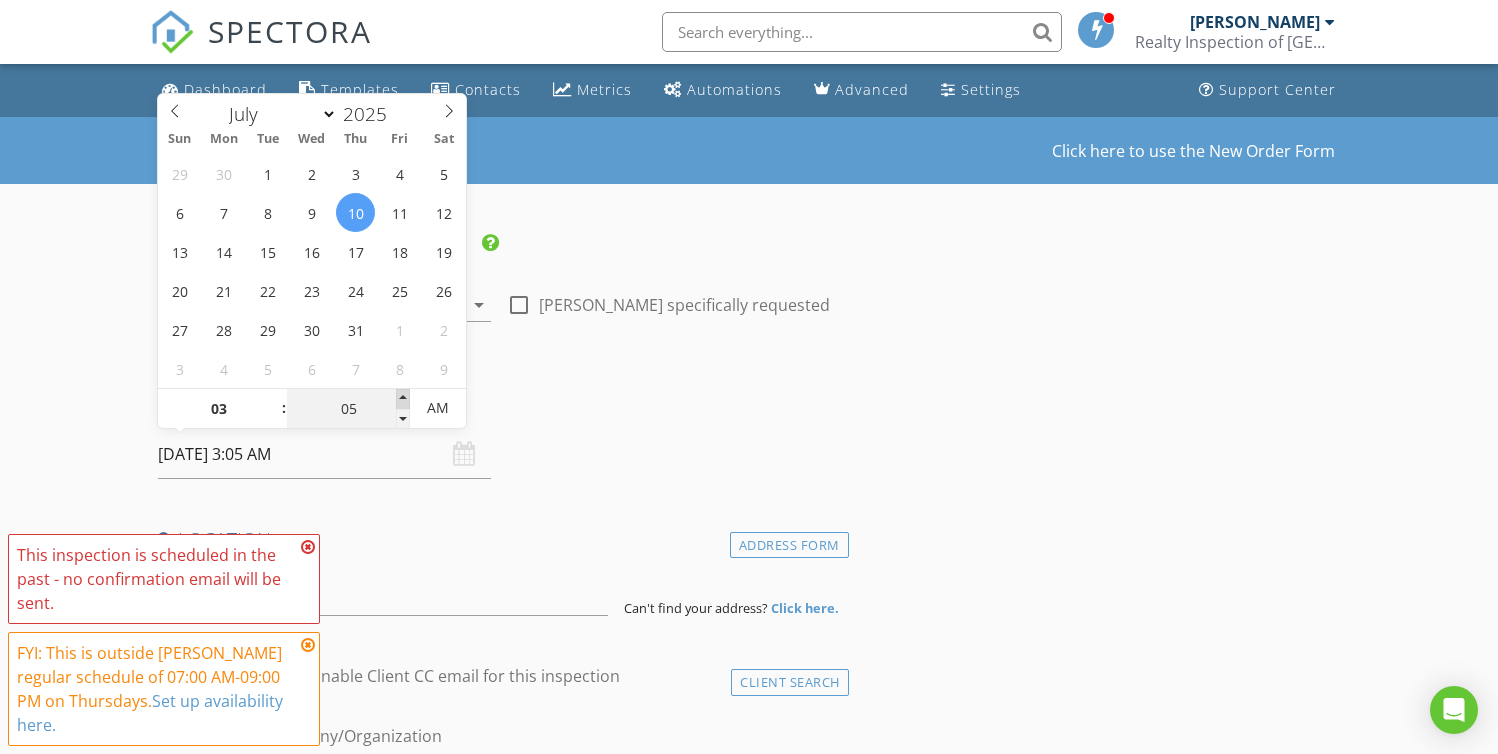 click at bounding box center (403, 399) 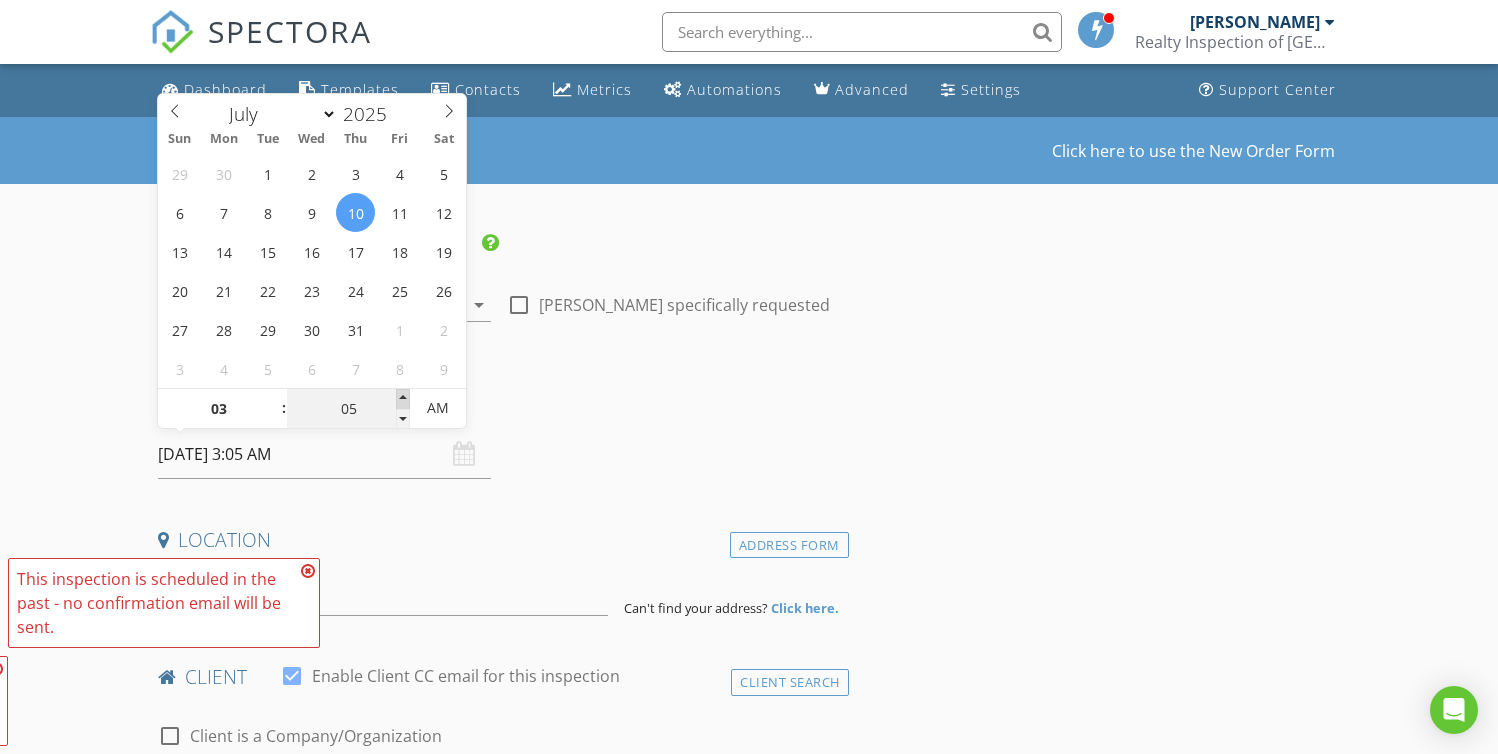type on "10" 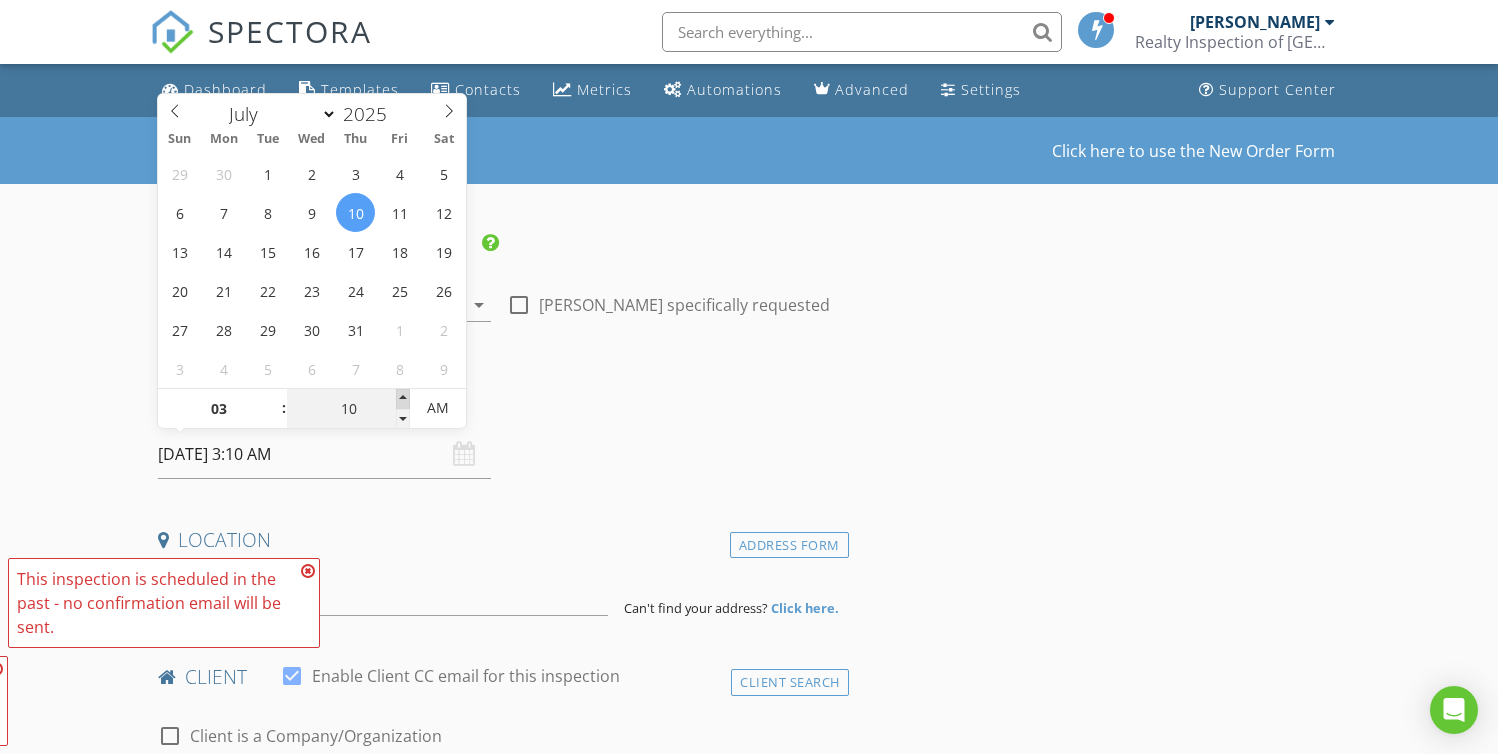 click at bounding box center (403, 399) 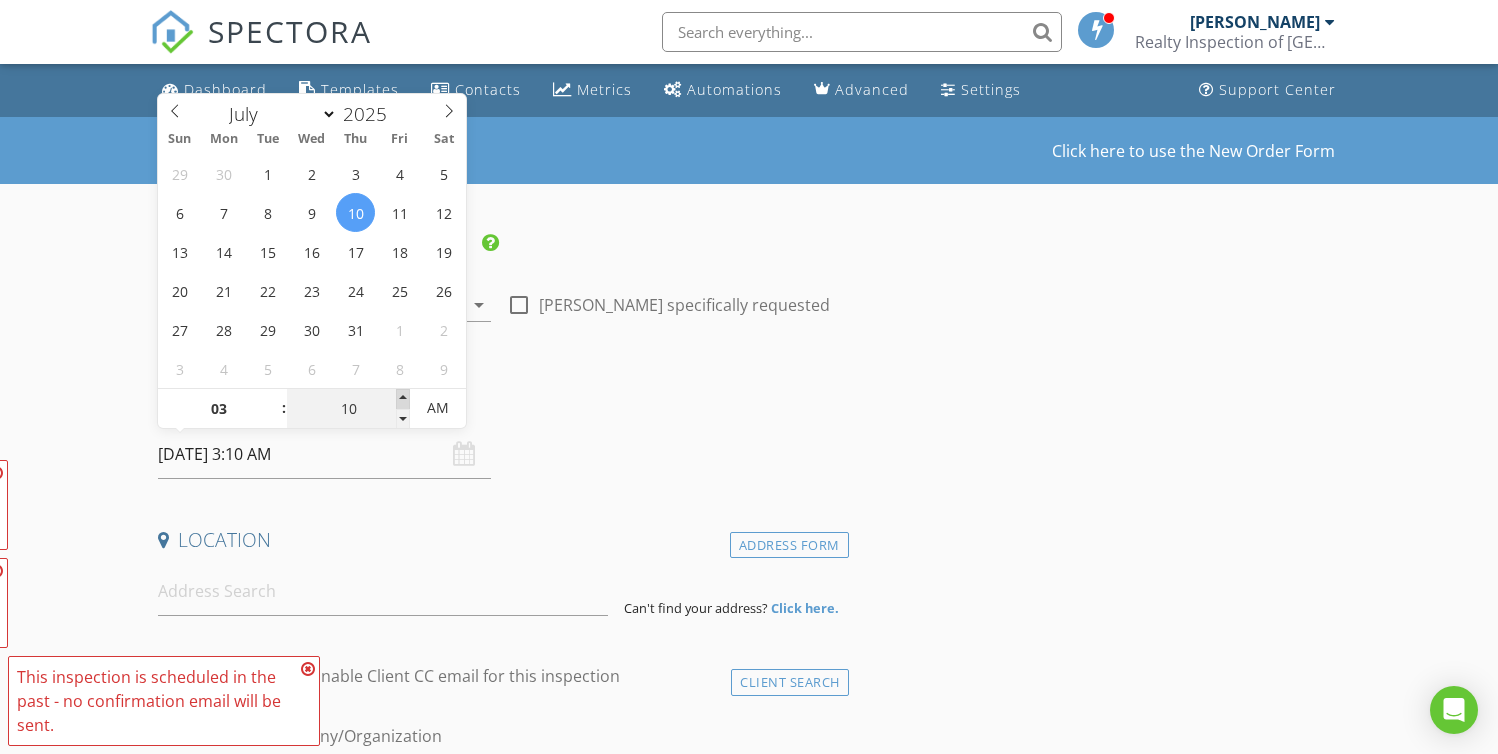 type on "15" 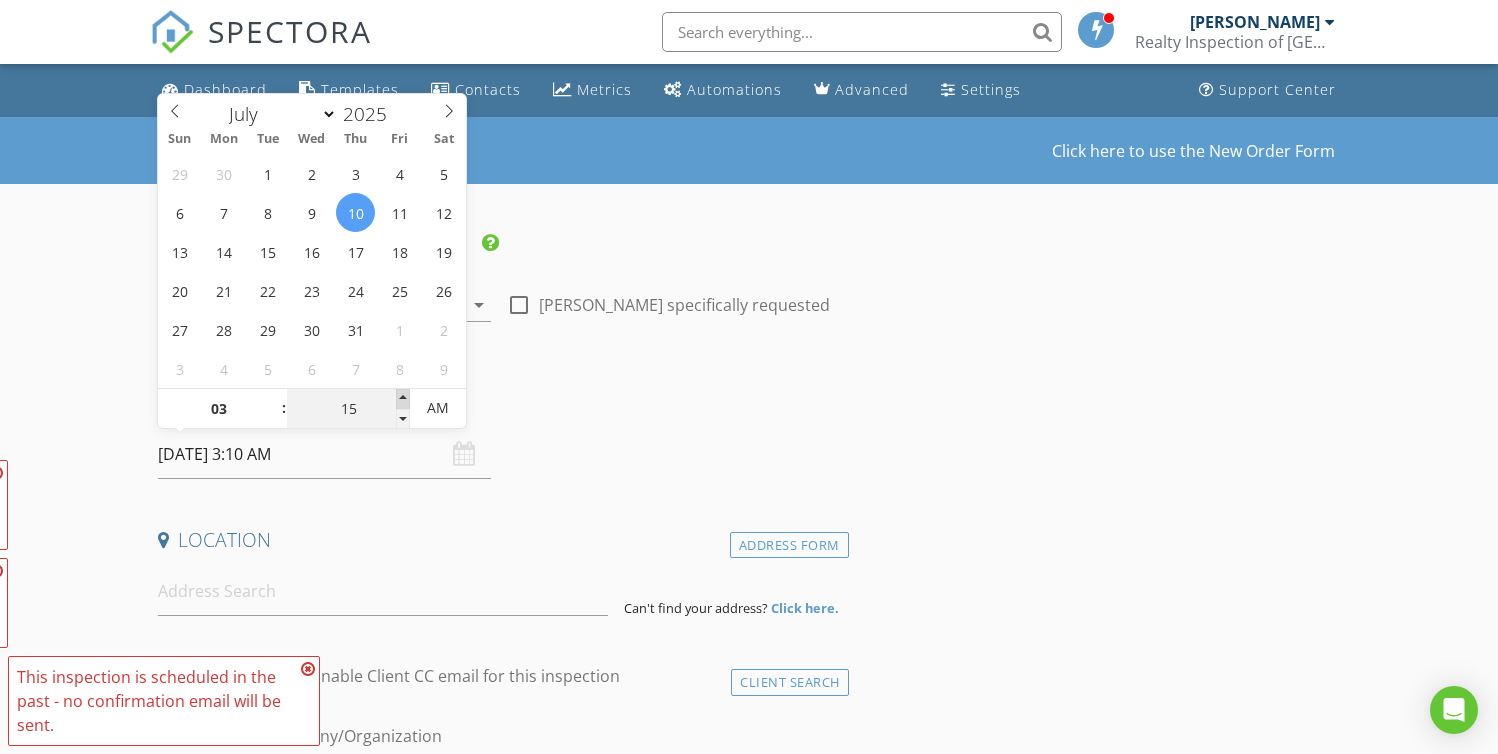 type on "07/10/2025 3:15 AM" 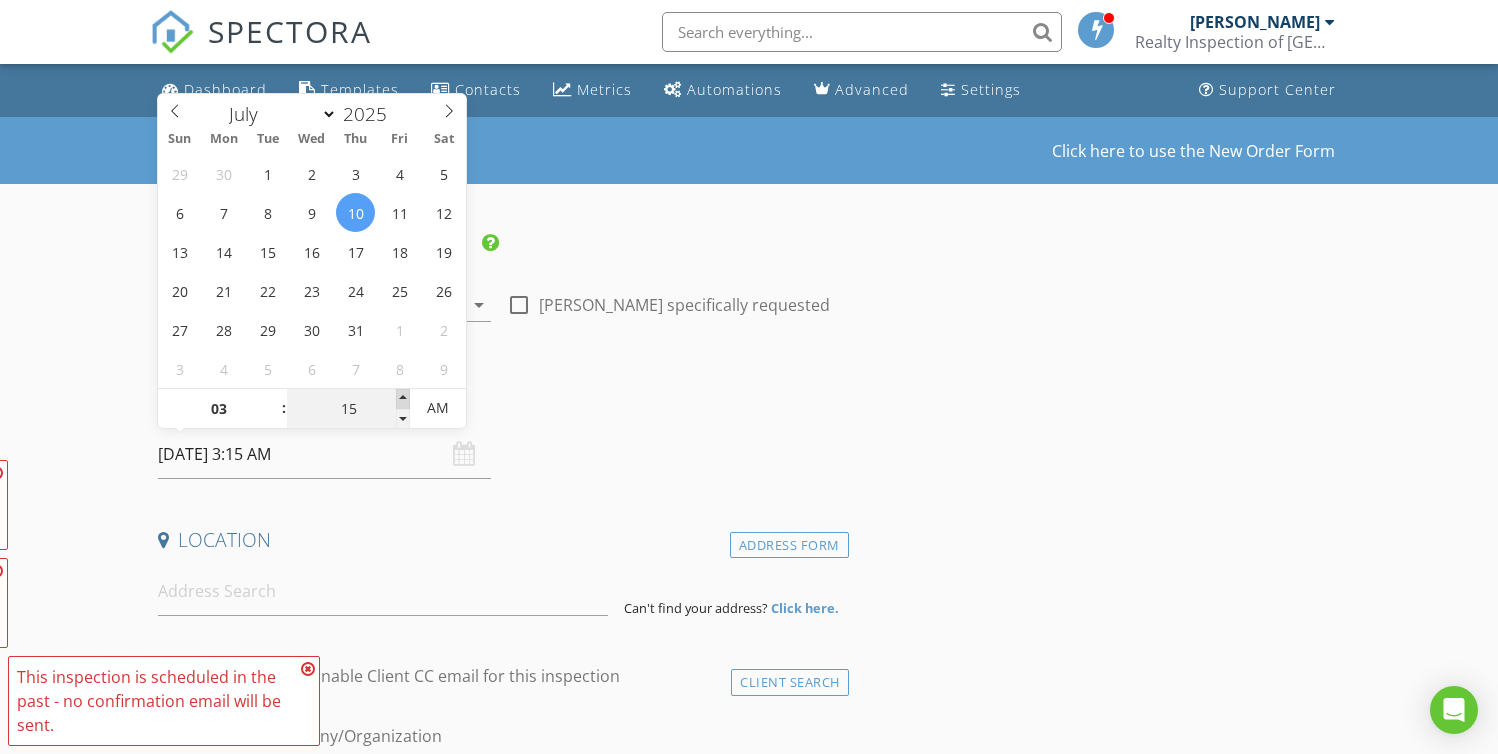 click at bounding box center (403, 399) 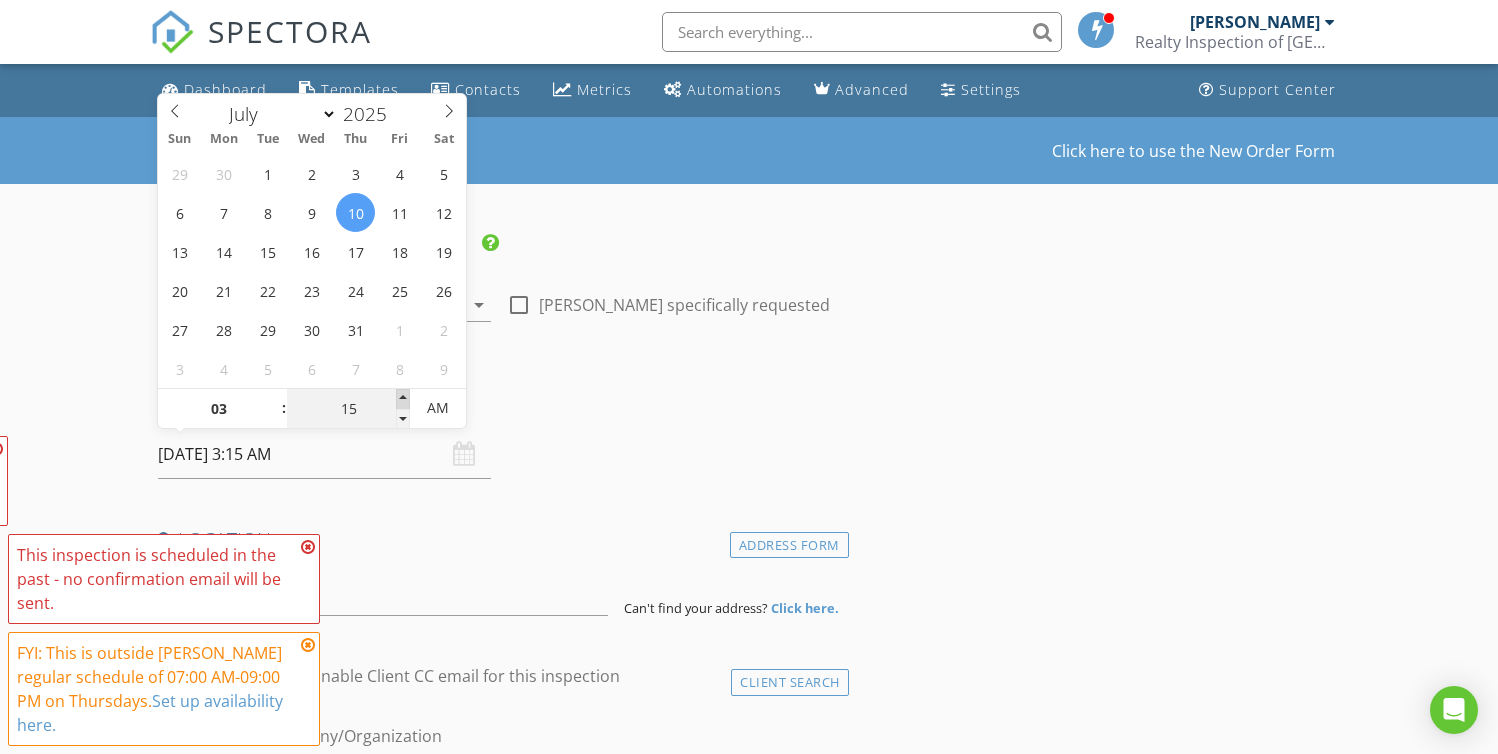 type on "20" 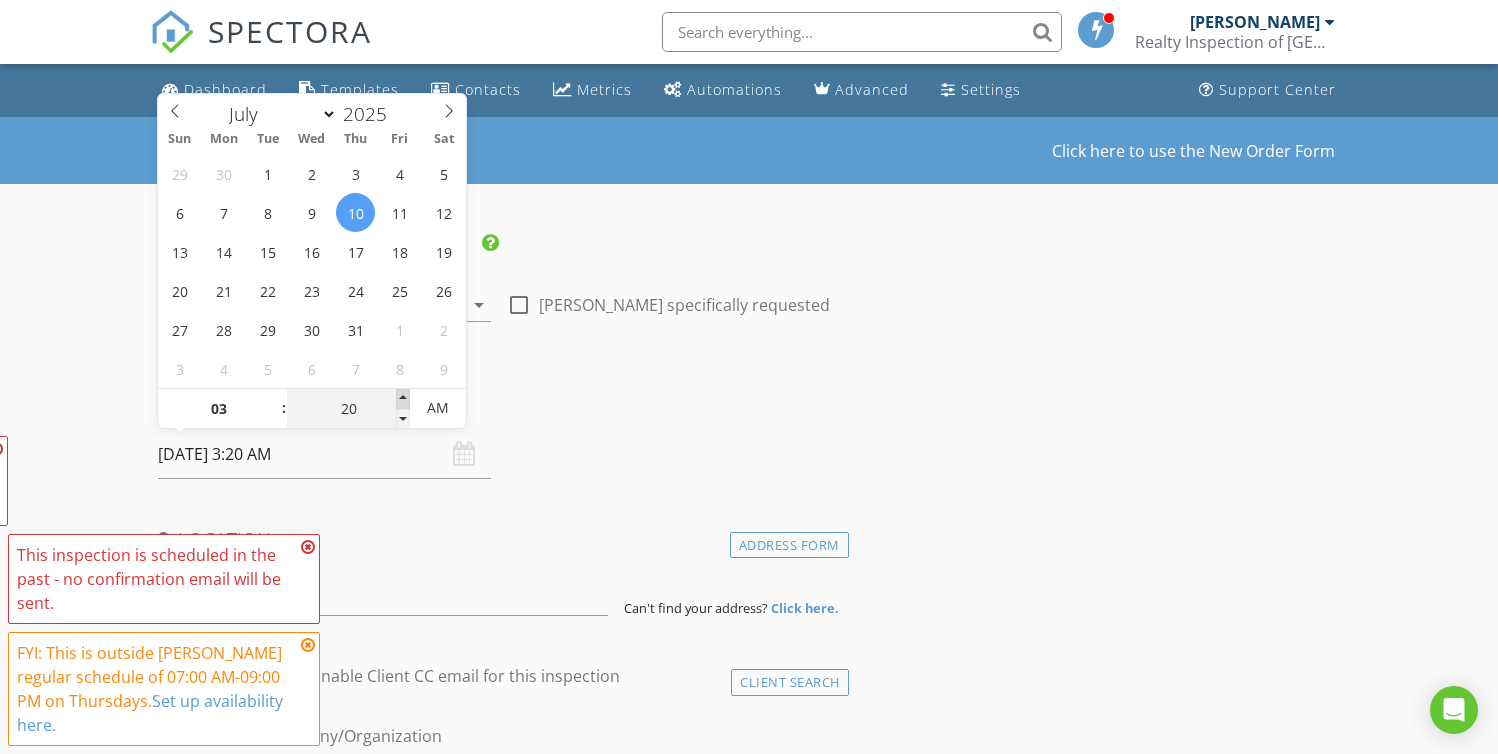 click at bounding box center [403, 399] 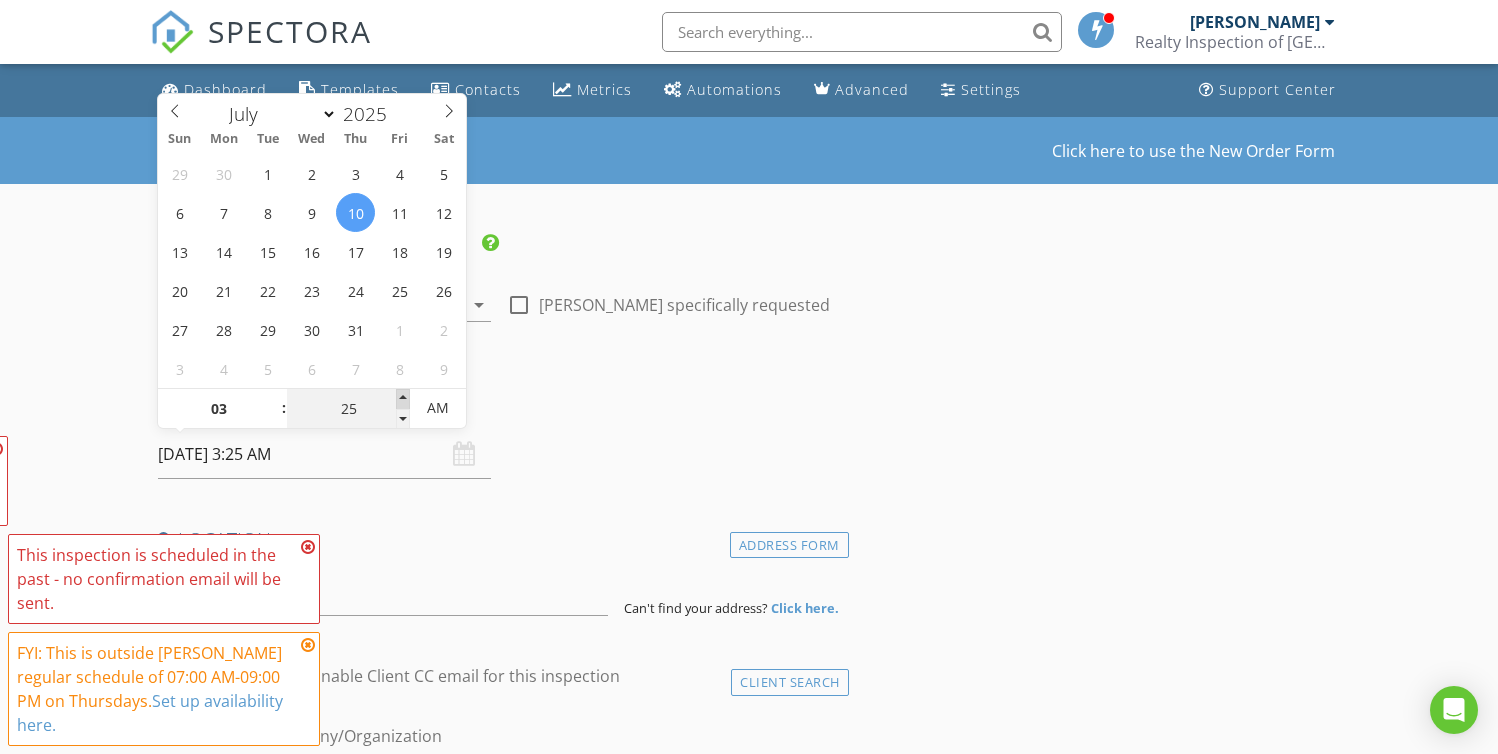 click at bounding box center (403, 399) 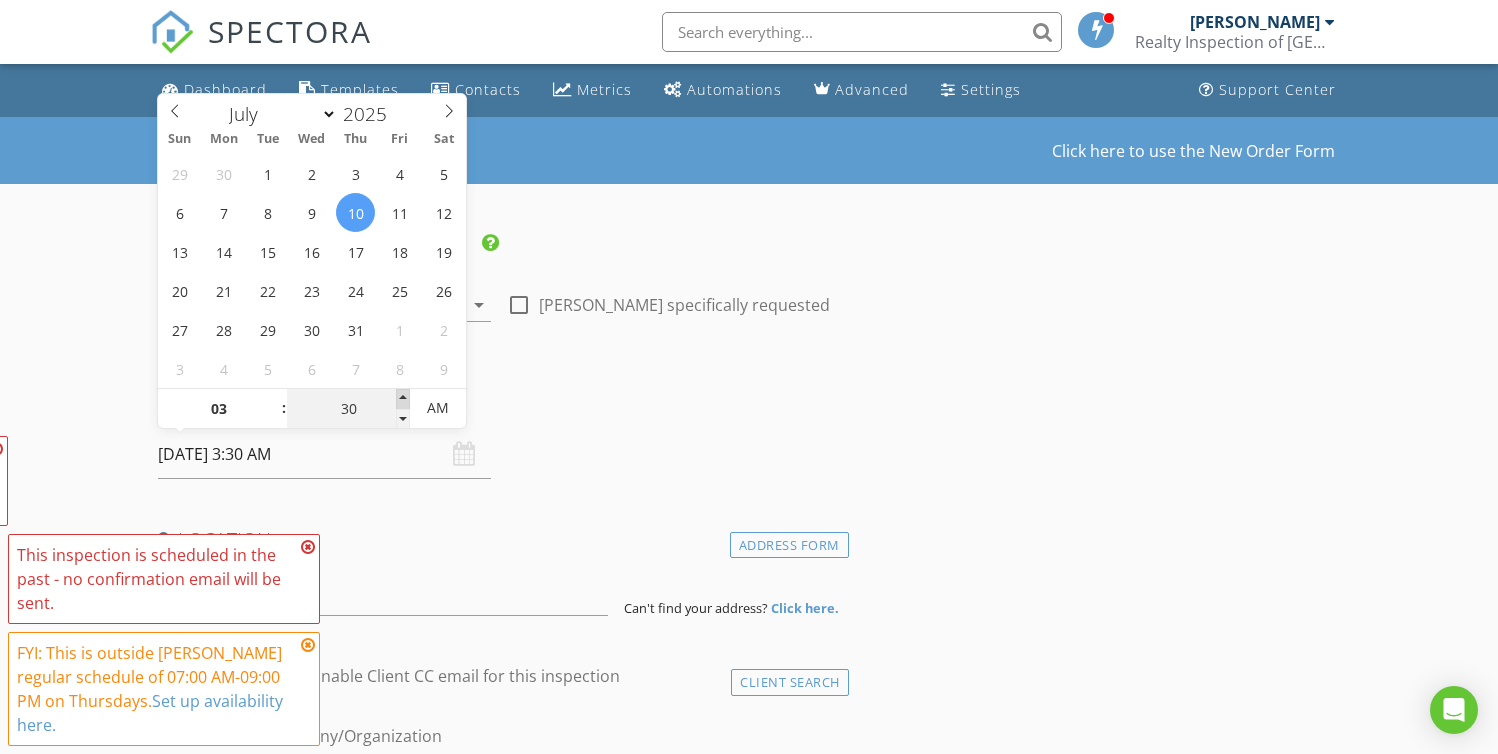 click at bounding box center [403, 399] 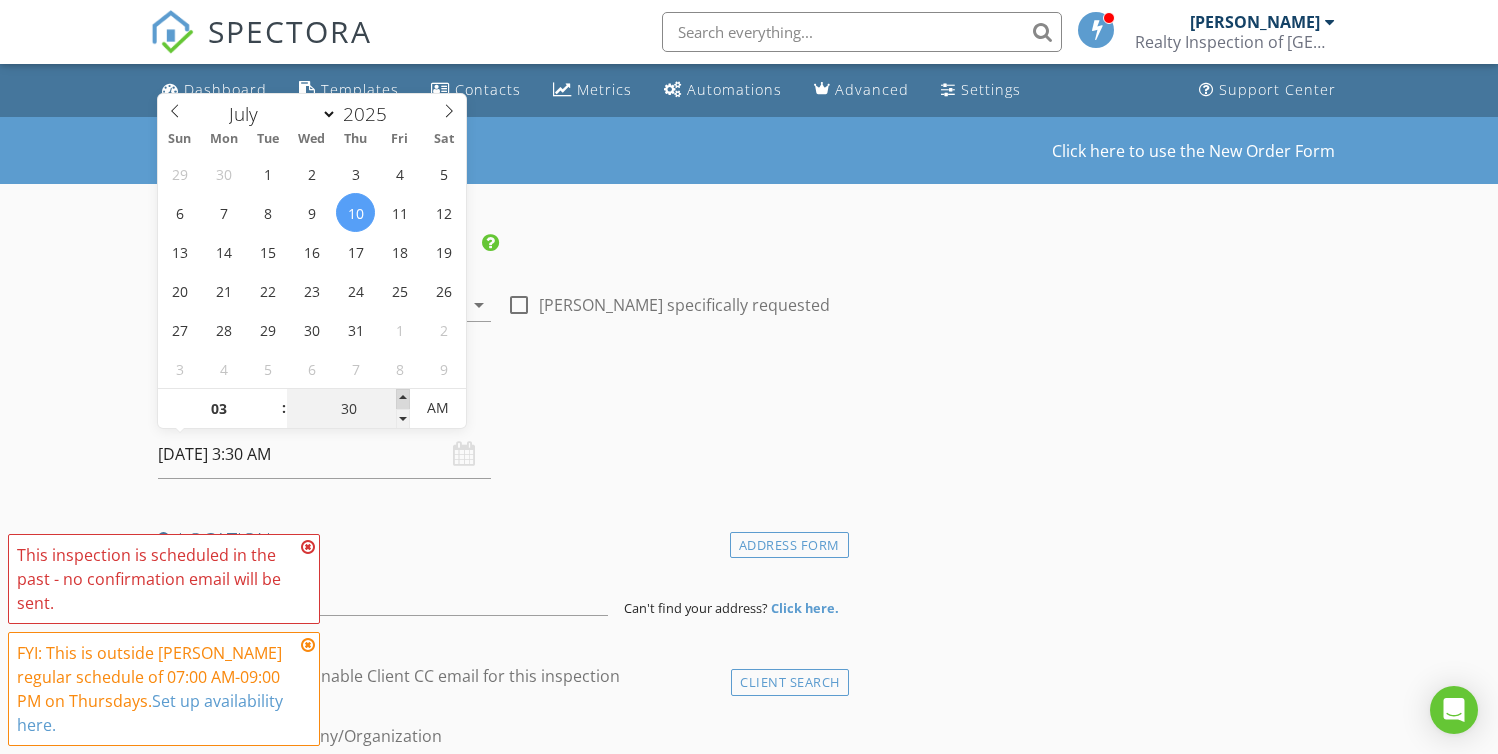 type on "35" 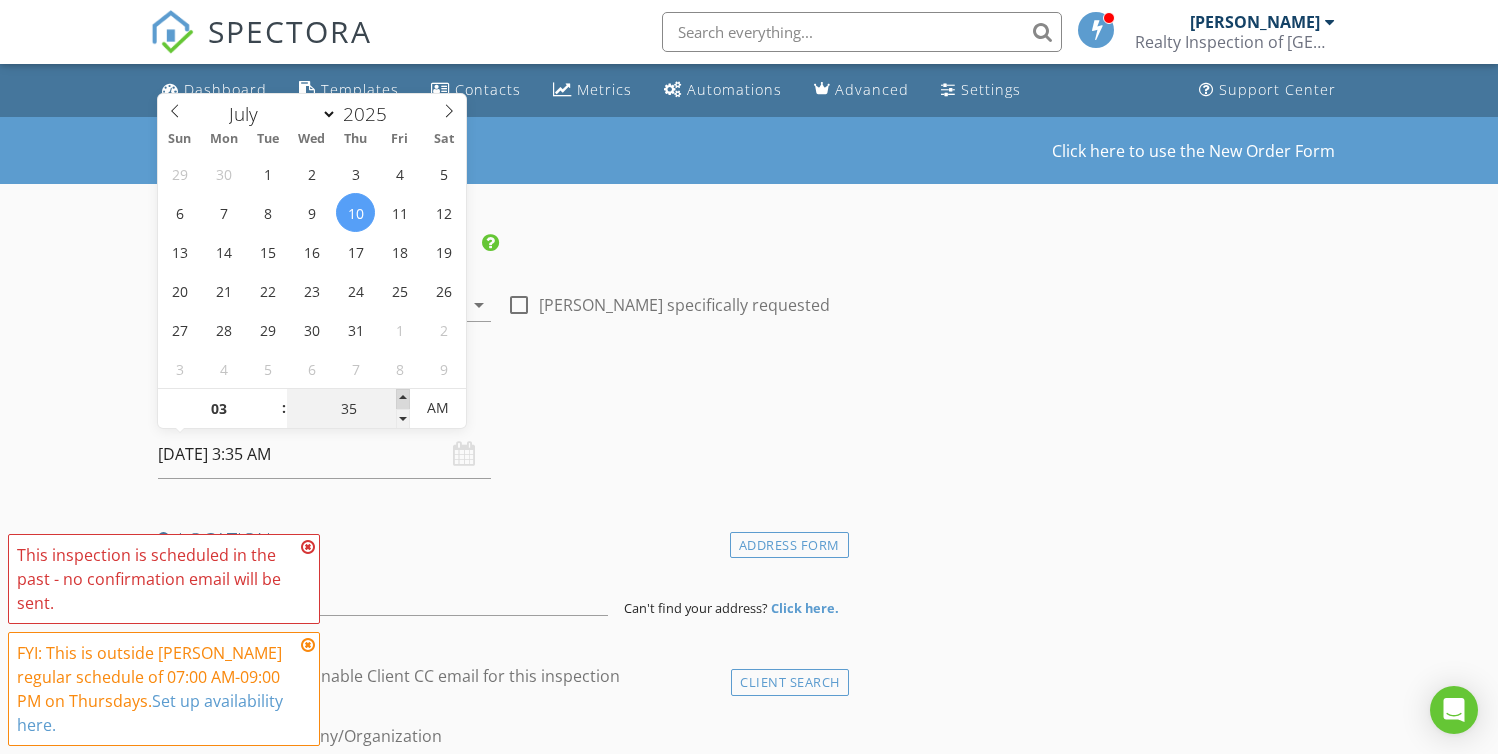 click at bounding box center (403, 399) 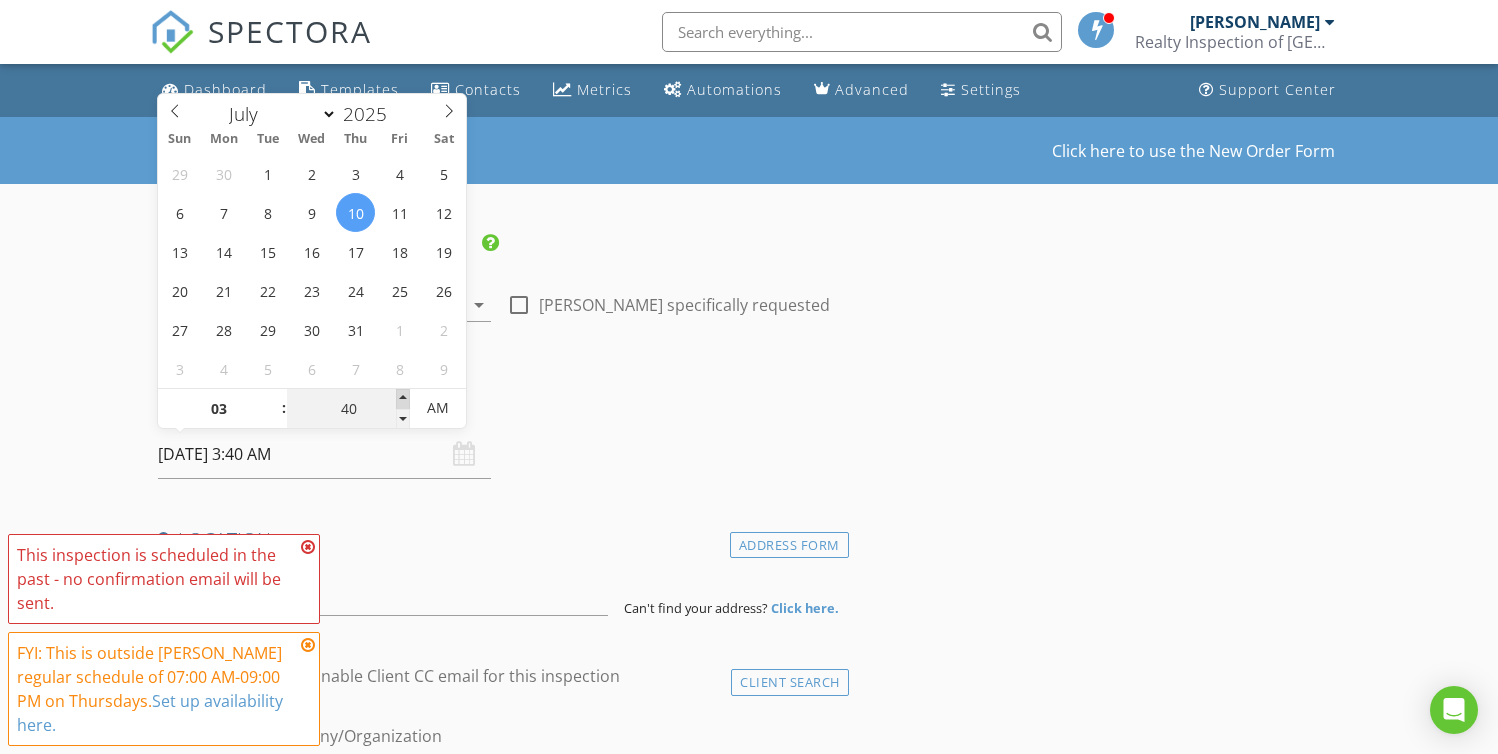 click at bounding box center [403, 399] 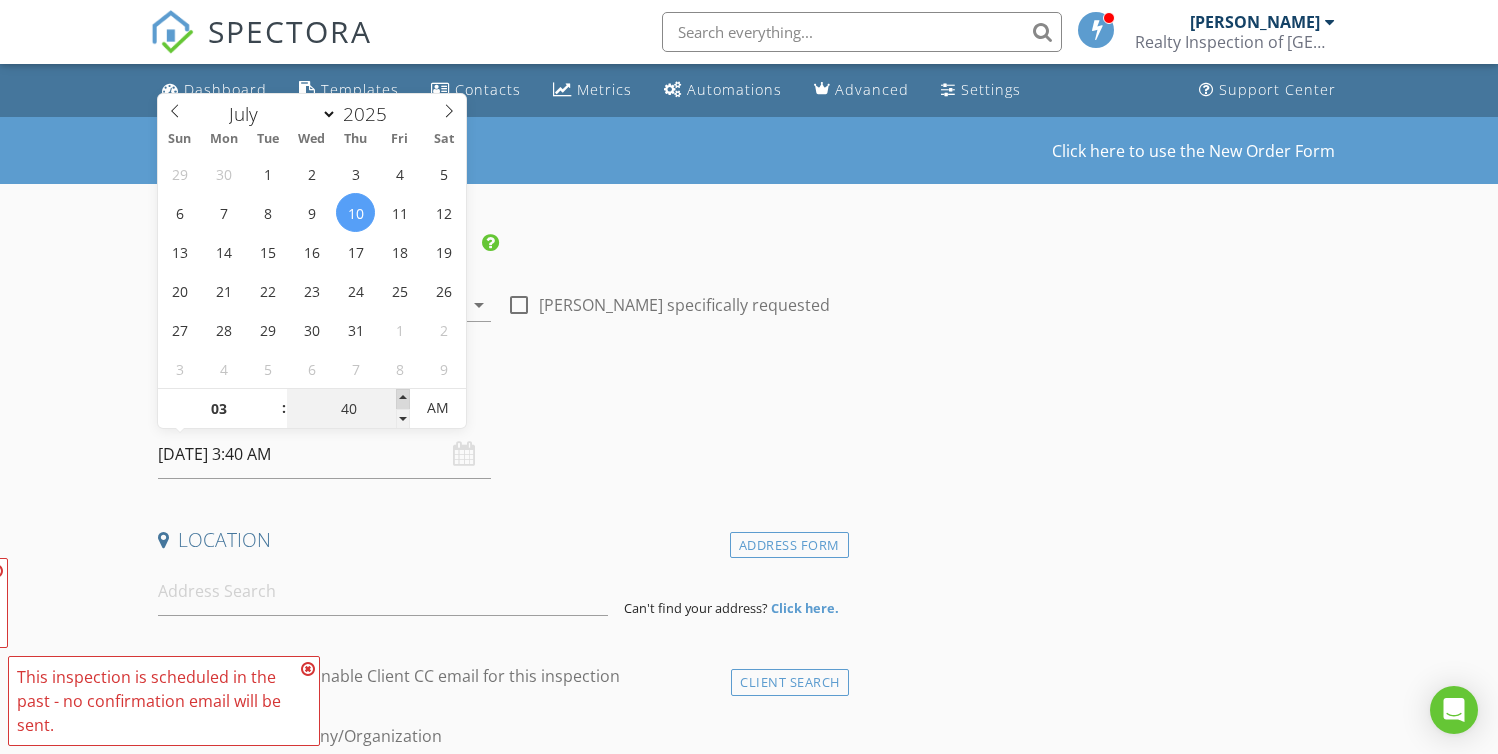 type on "45" 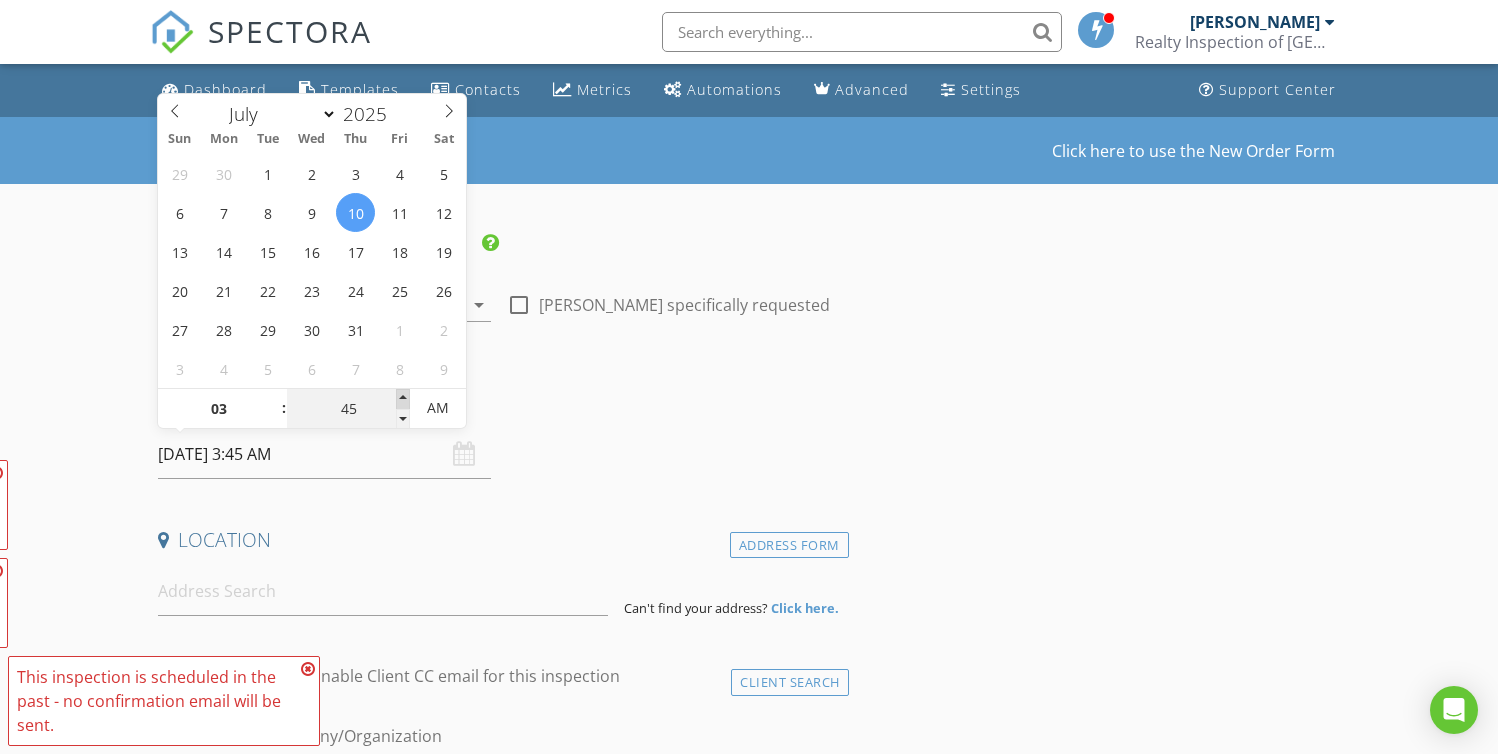 click at bounding box center [403, 399] 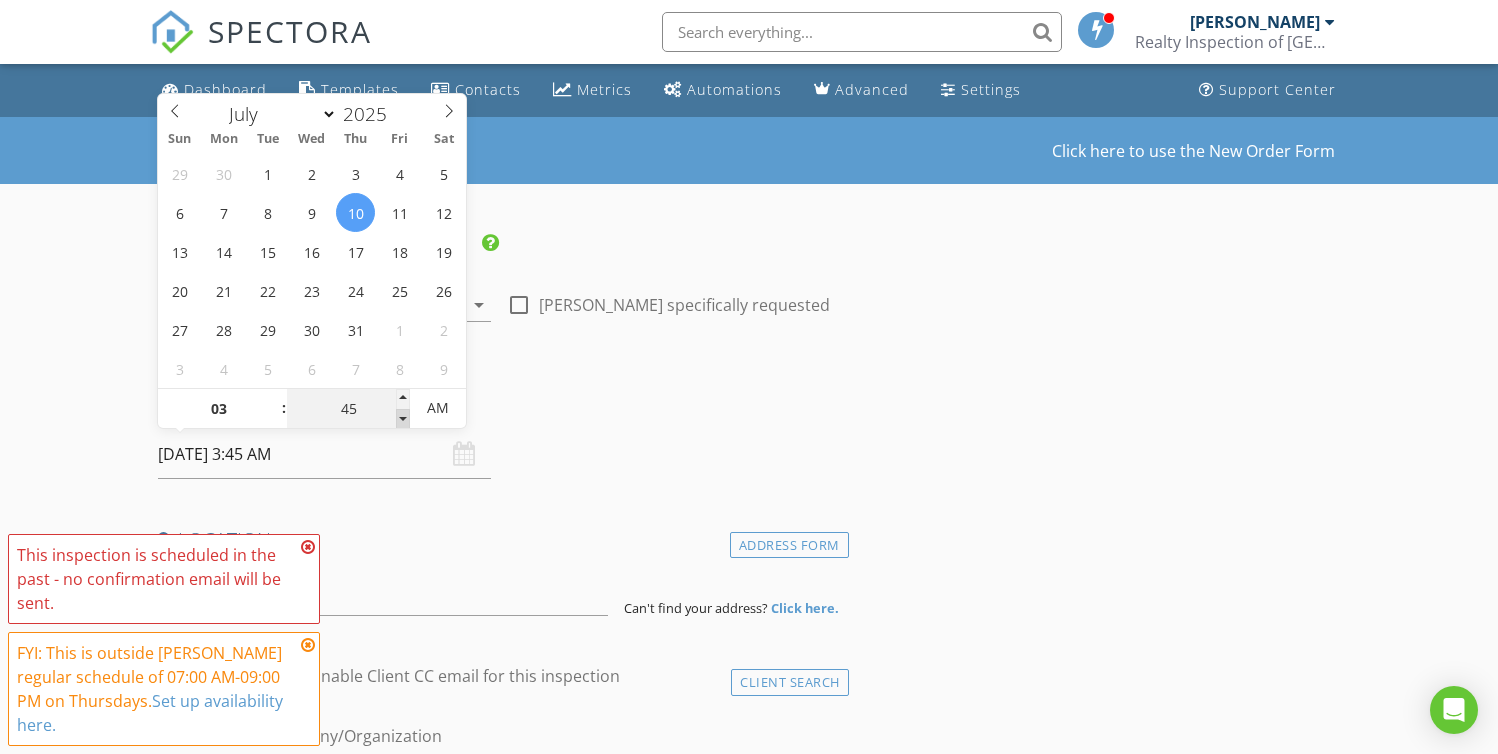 type on "40" 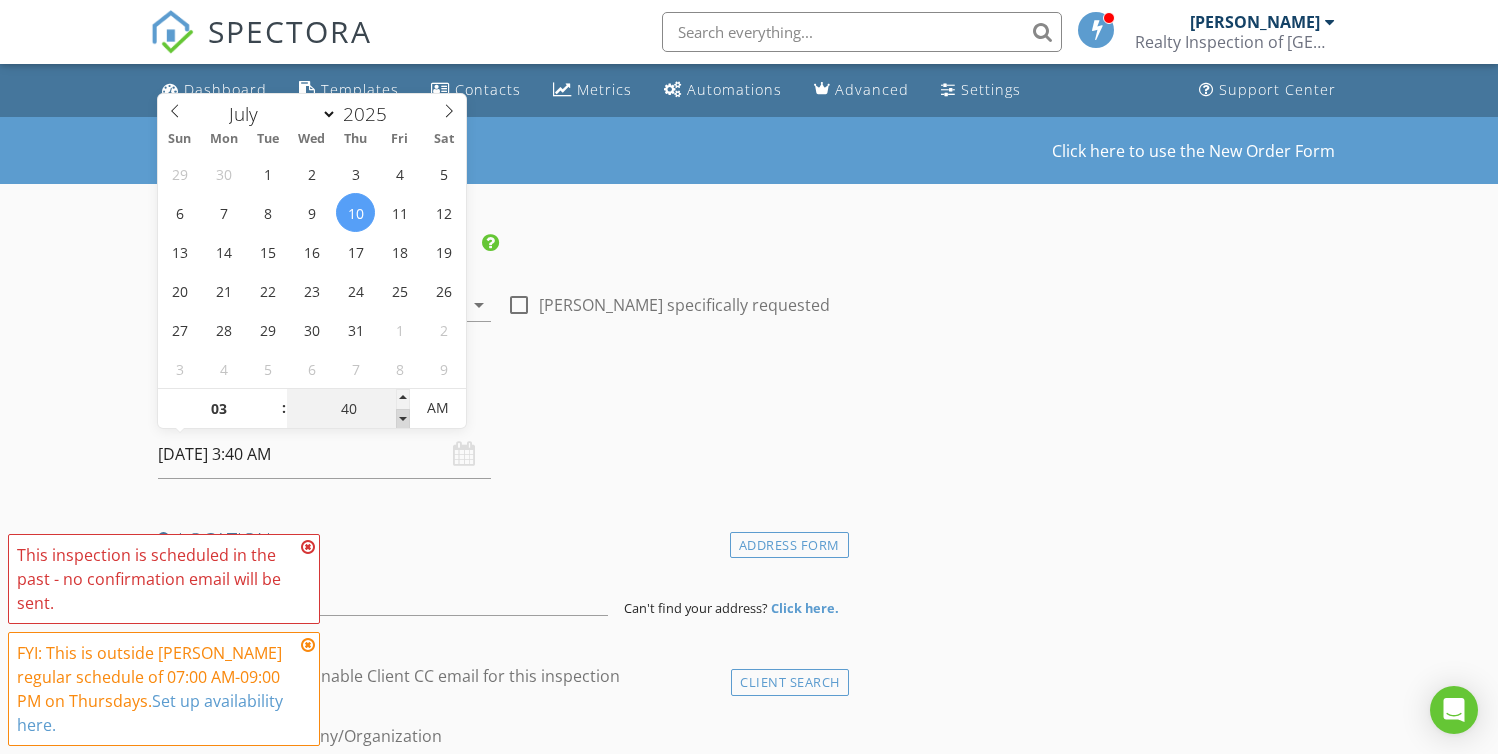 click at bounding box center [403, 419] 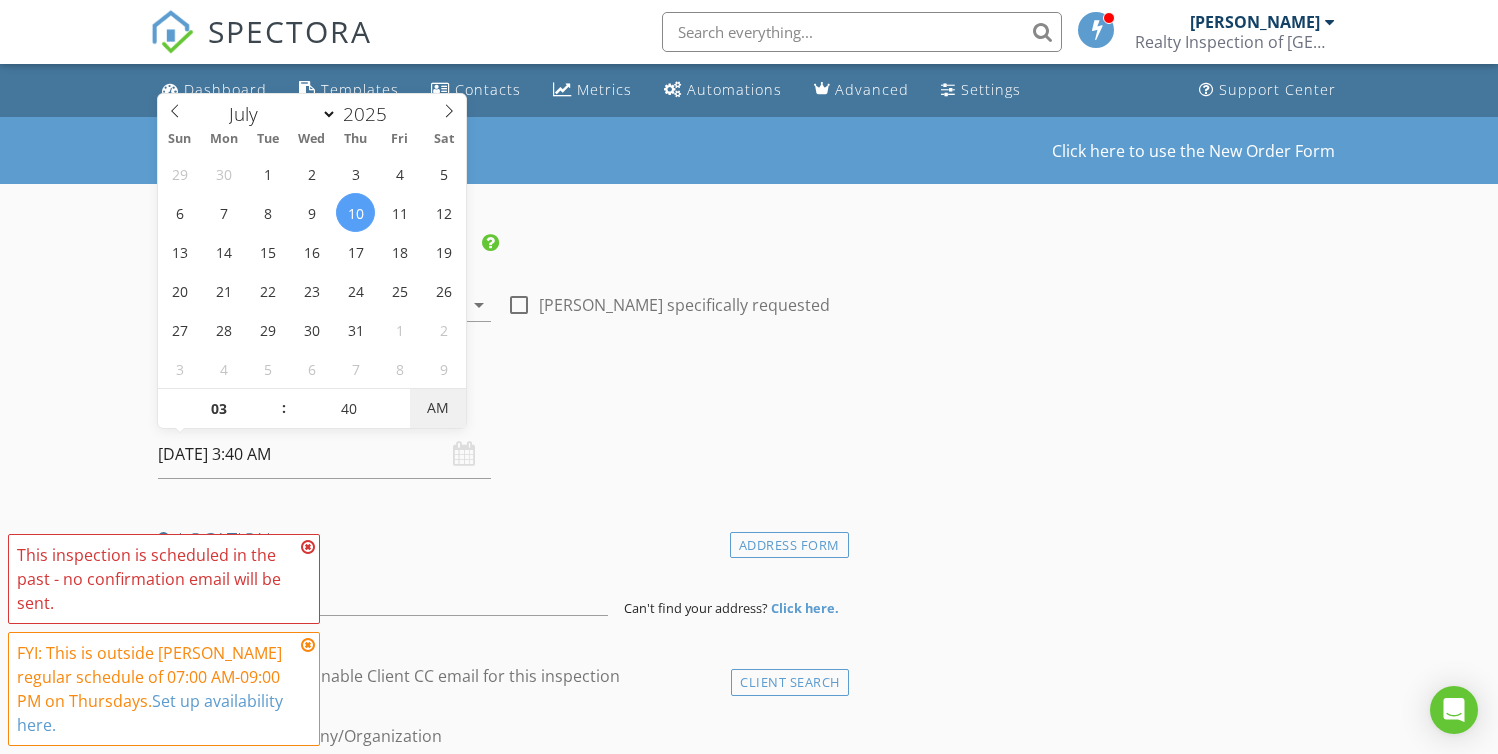 type on "[DATE] 3:40 PM" 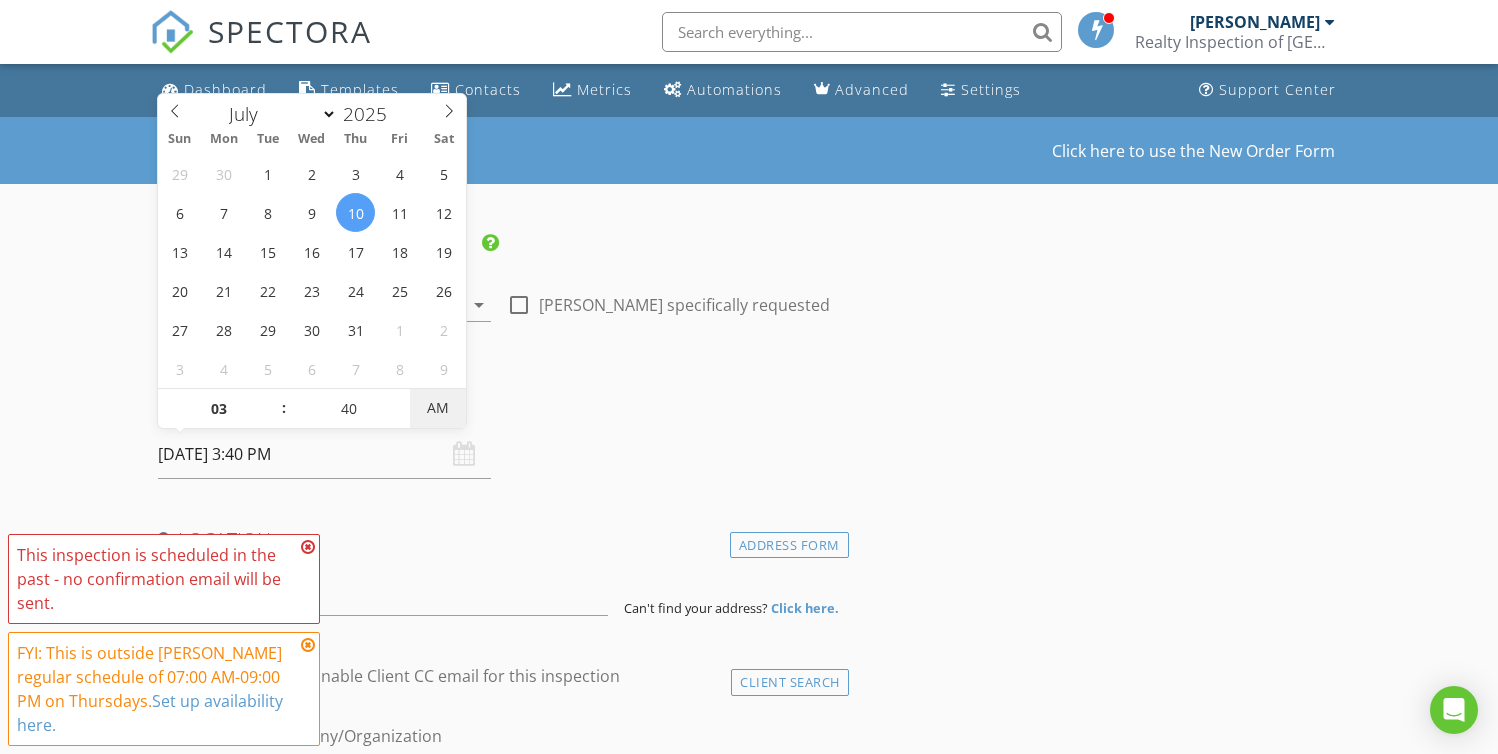 click on "AM" at bounding box center [437, 408] 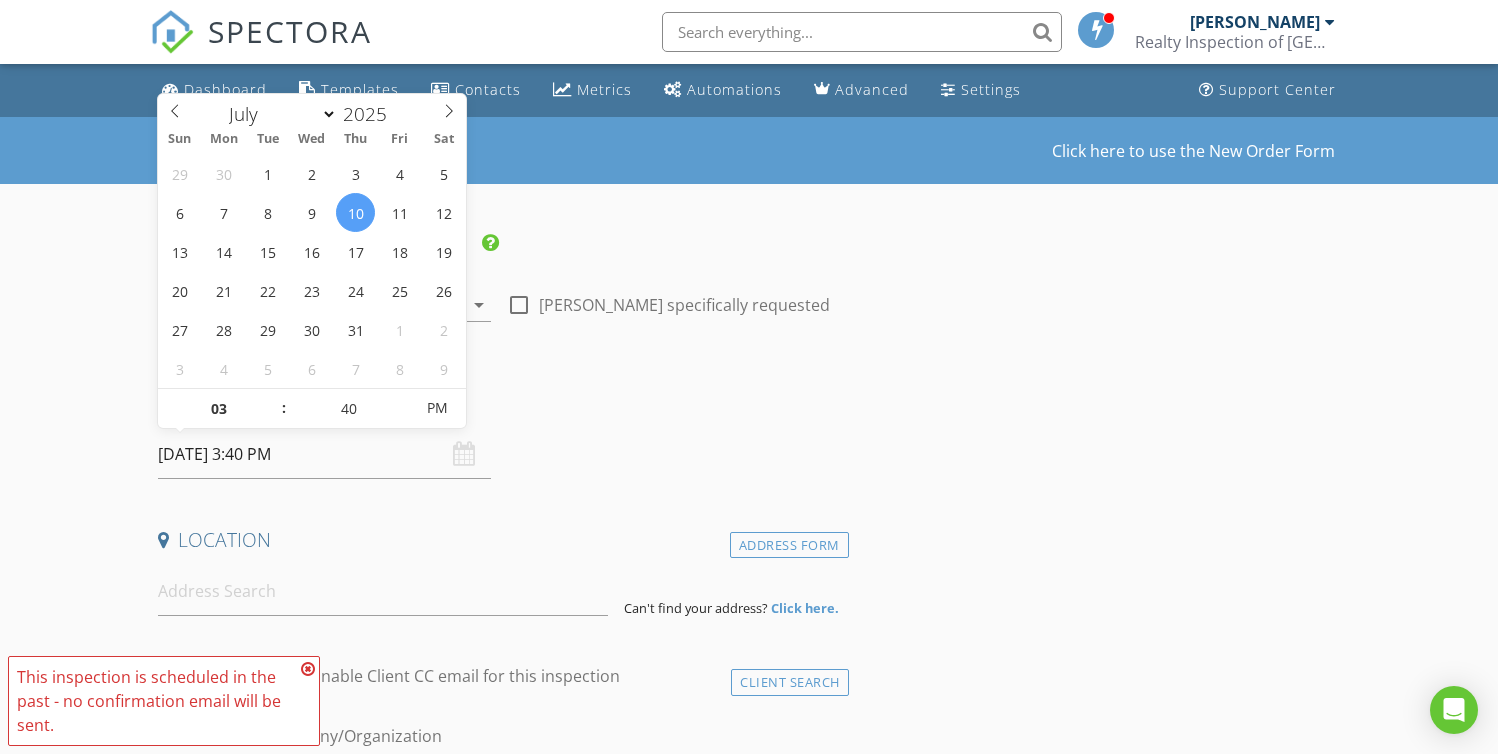 click on "INSPECTOR(S)
check_box   Antonio Arrocha   PRIMARY   Antonio Arrocha arrow_drop_down   check_box_outline_blank Antonio Arrocha specifically requested
Date/Time
07/10/2025 3:40 PM
Location
Address Form       Can't find your address?   Click here.
client
check_box Enable Client CC email for this inspection   Client Search     check_box_outline_blank Client is a Company/Organization     First Name   Last Name   Email   CC Email   Phone           Notes   Private Notes
ADD ADDITIONAL client
SERVICES
arrow_drop_down     Select Discount Code arrow_drop_down    Charges       TOTAL   $0.00    Duration    No services with durations selected      Templates    No templates selected    Agreements    No agreements selected
Manual Edit
FEES" at bounding box center [499, 1608] 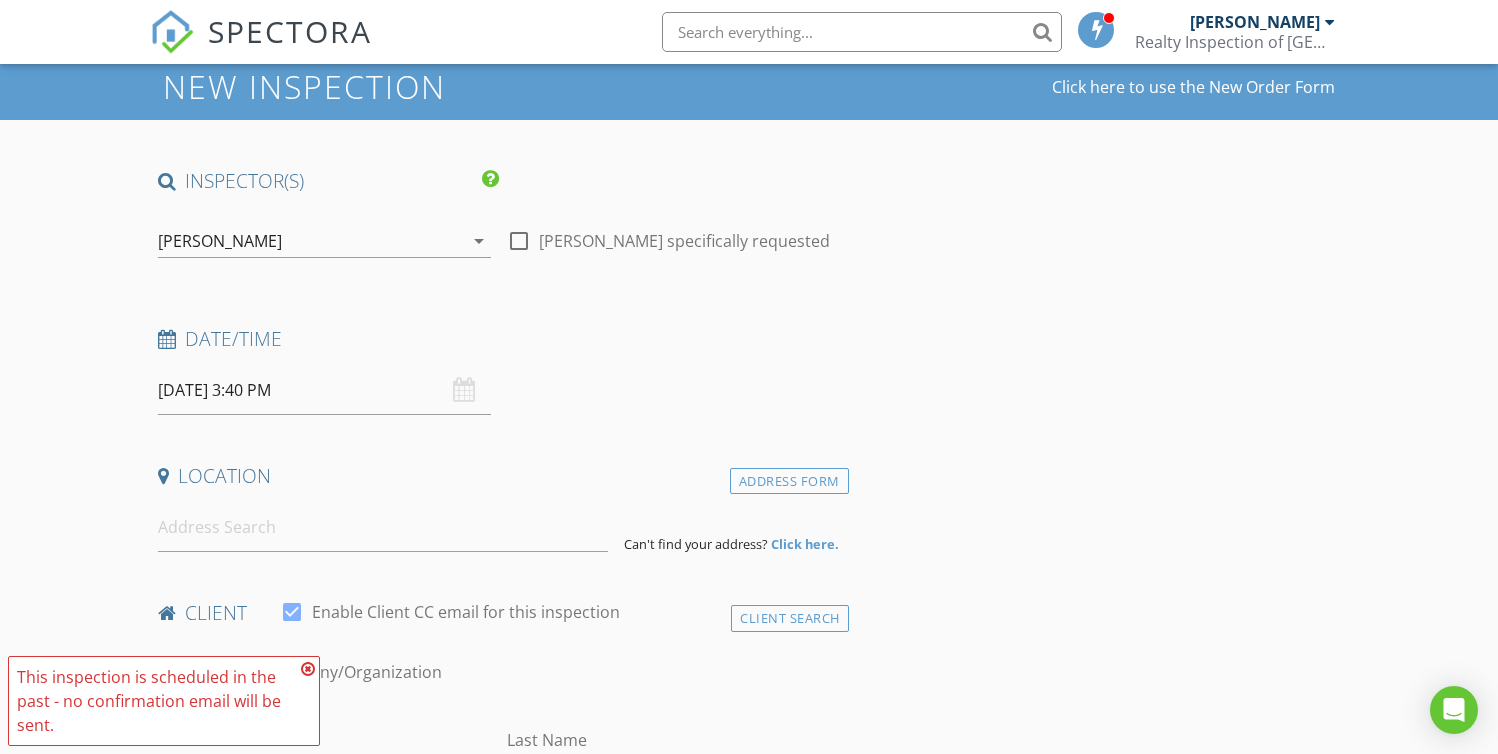 scroll, scrollTop: 84, scrollLeft: 0, axis: vertical 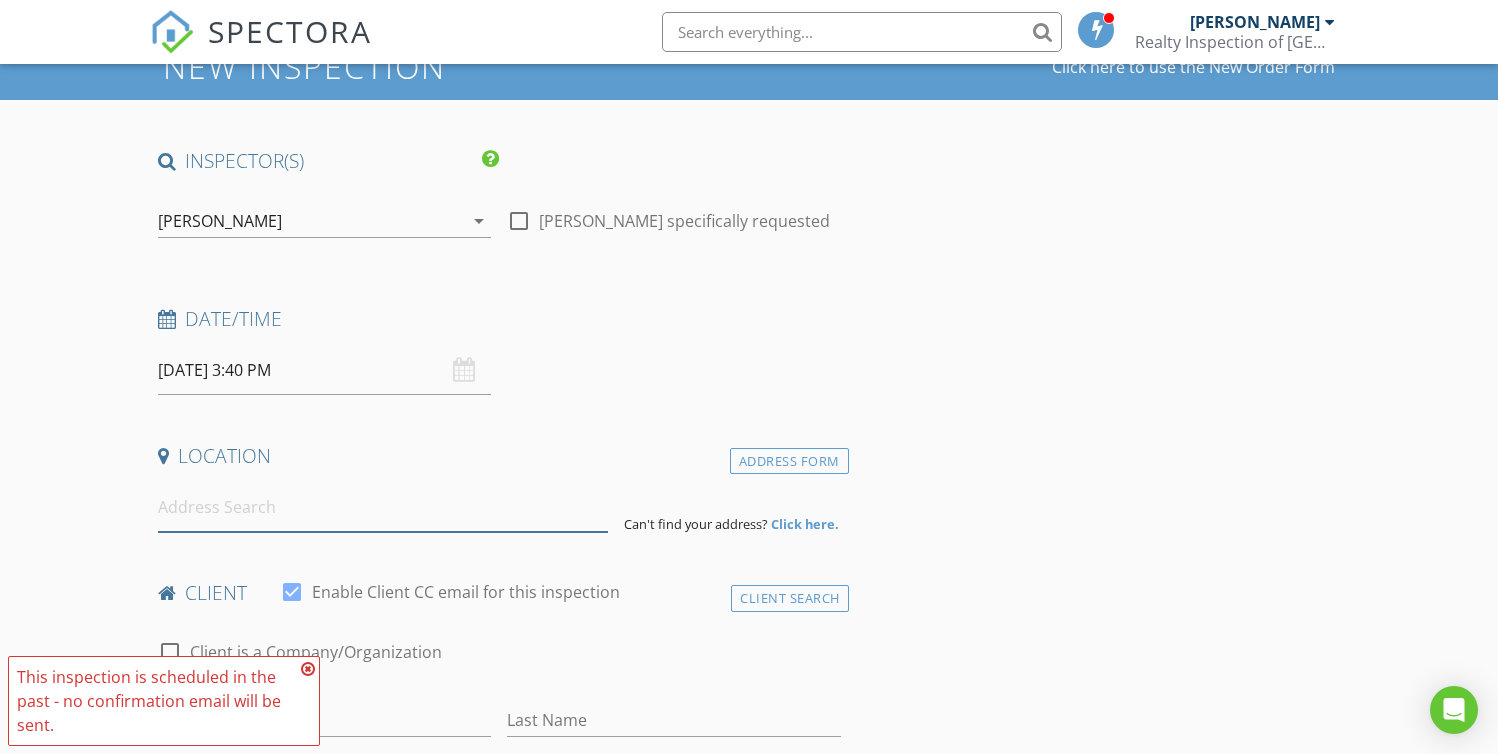 click at bounding box center [383, 507] 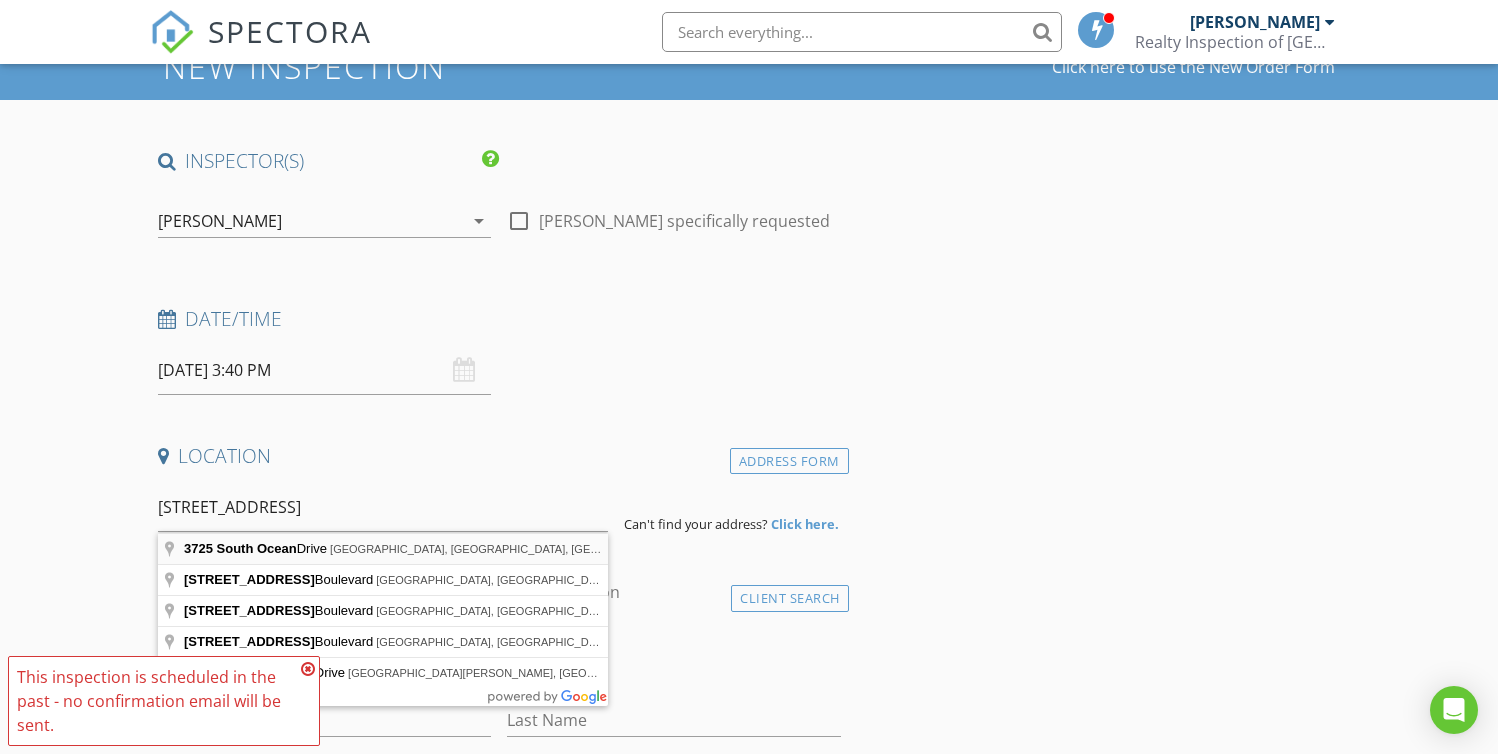 type on "3725 South Ocean Drive, Hollywood, FL, USA" 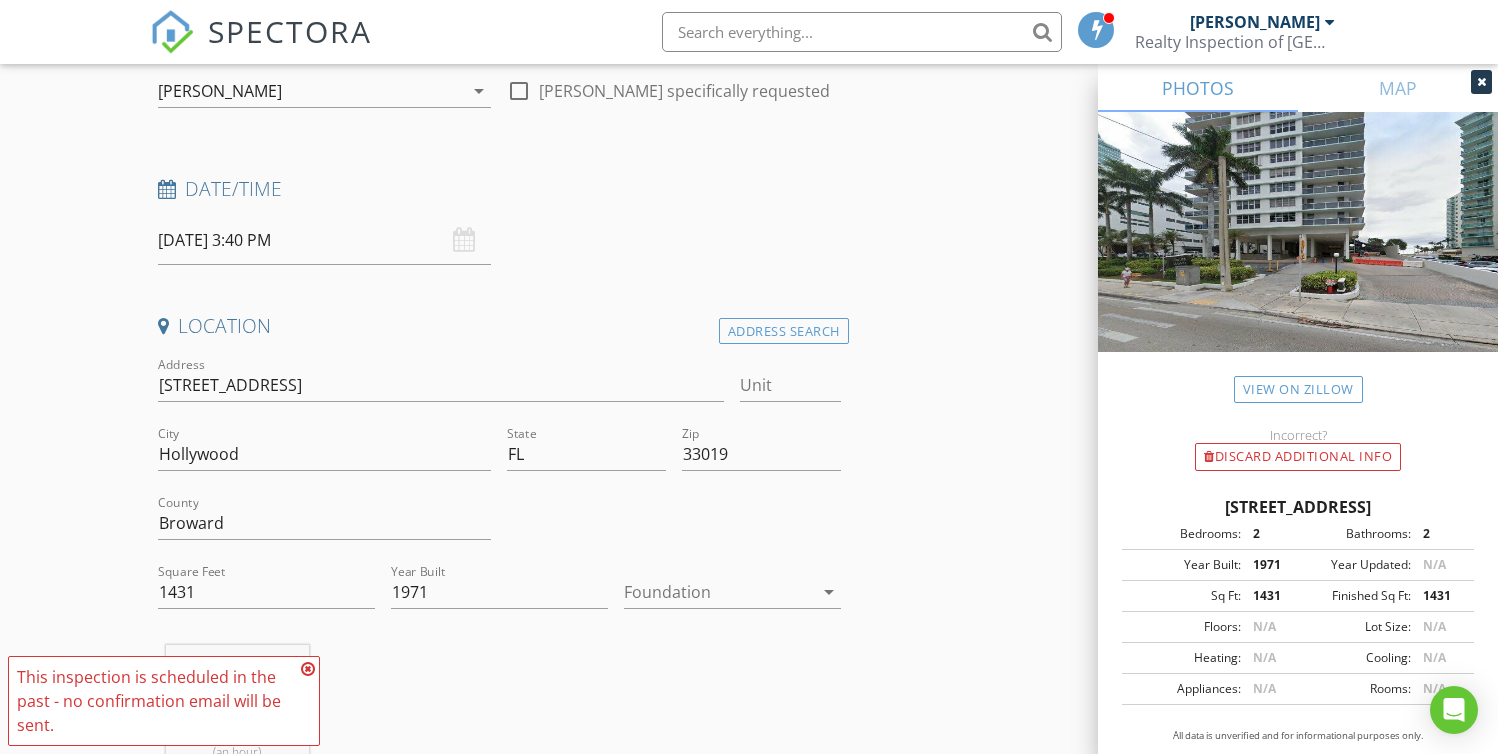 scroll, scrollTop: 213, scrollLeft: 0, axis: vertical 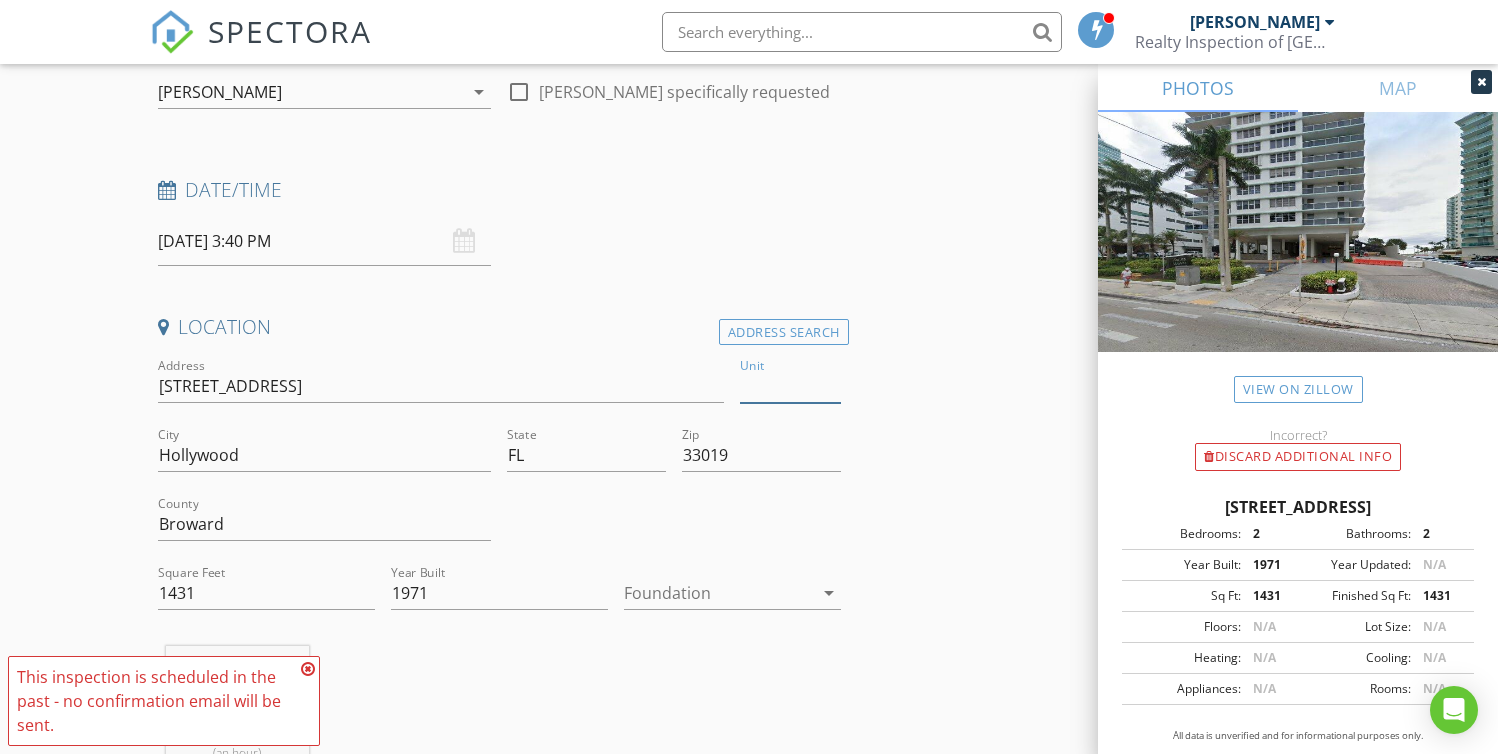 click on "Unit" at bounding box center (790, 386) 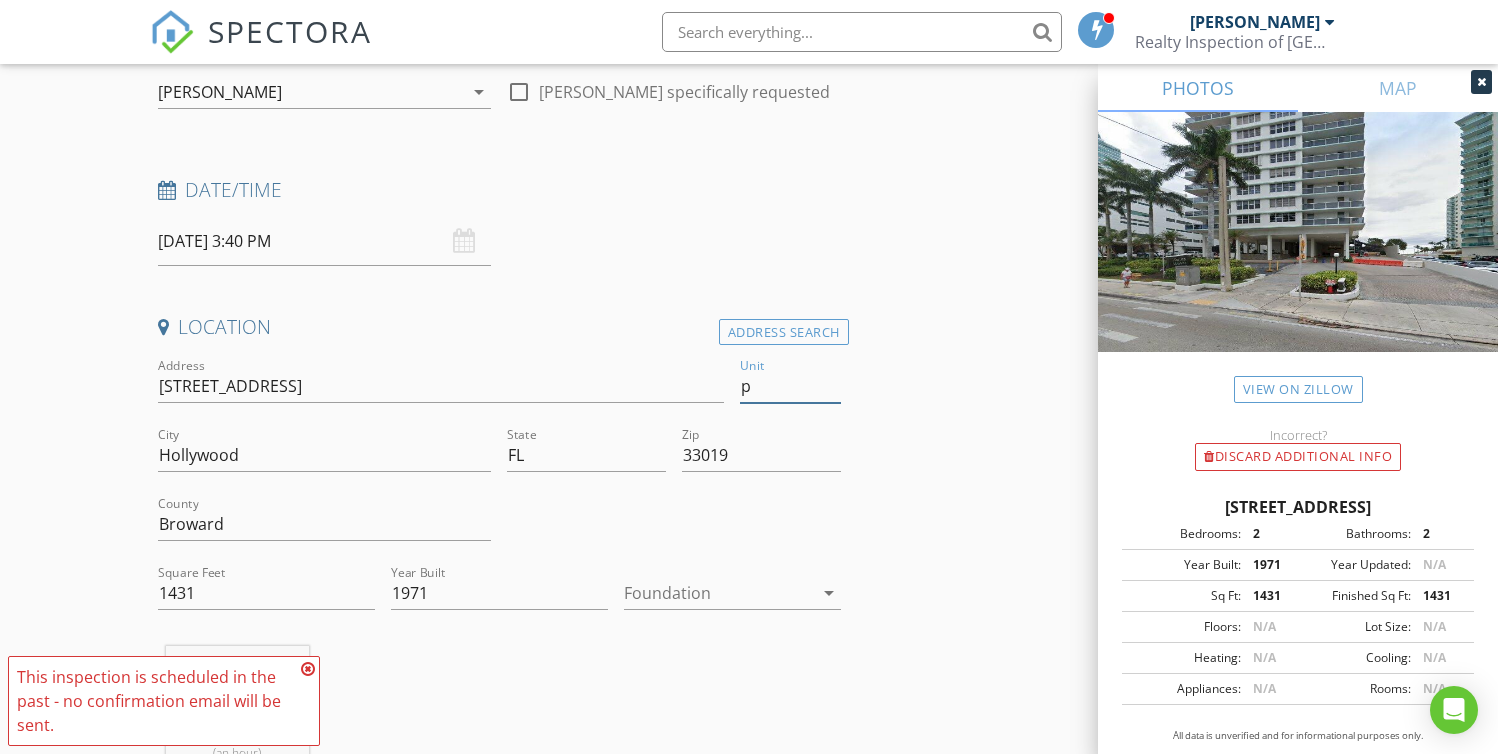 type on "ph" 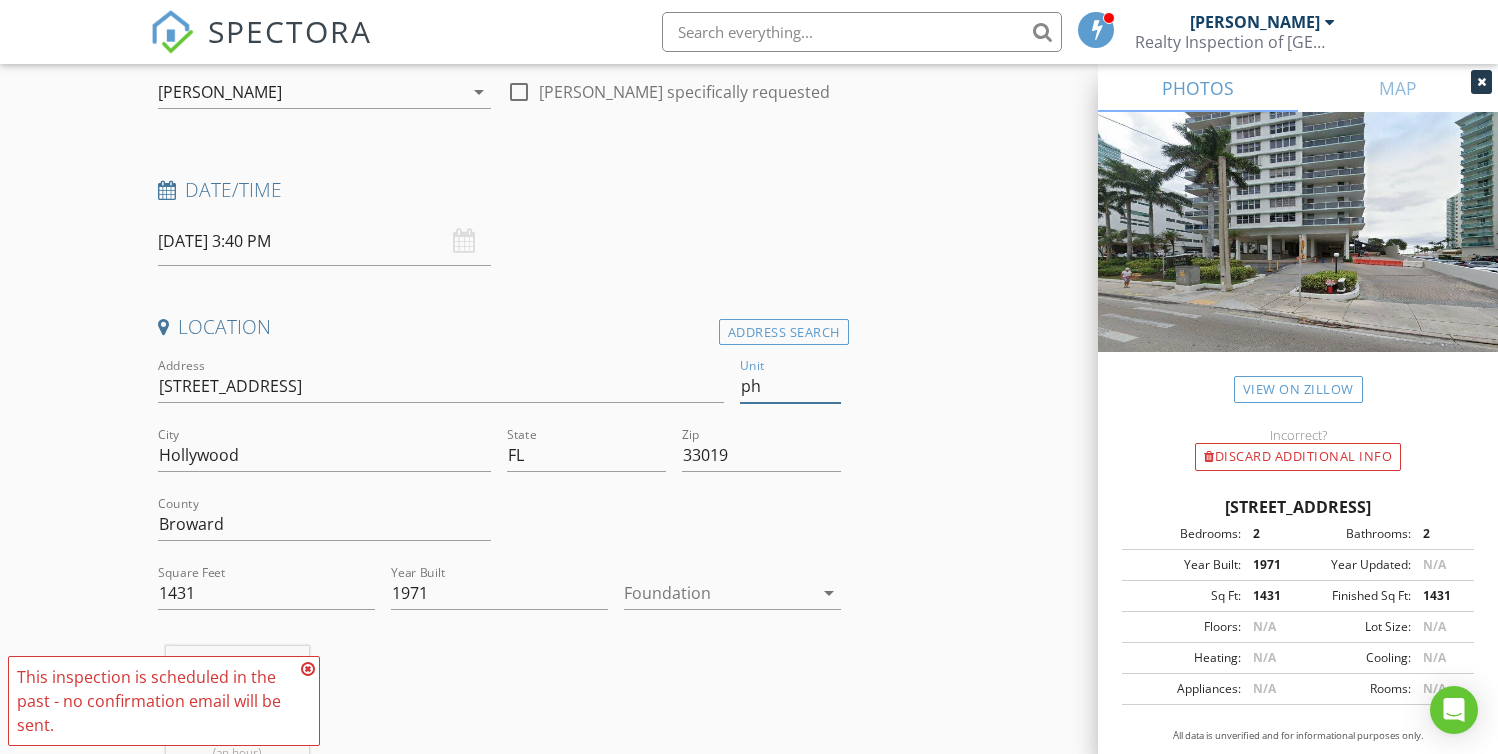 type 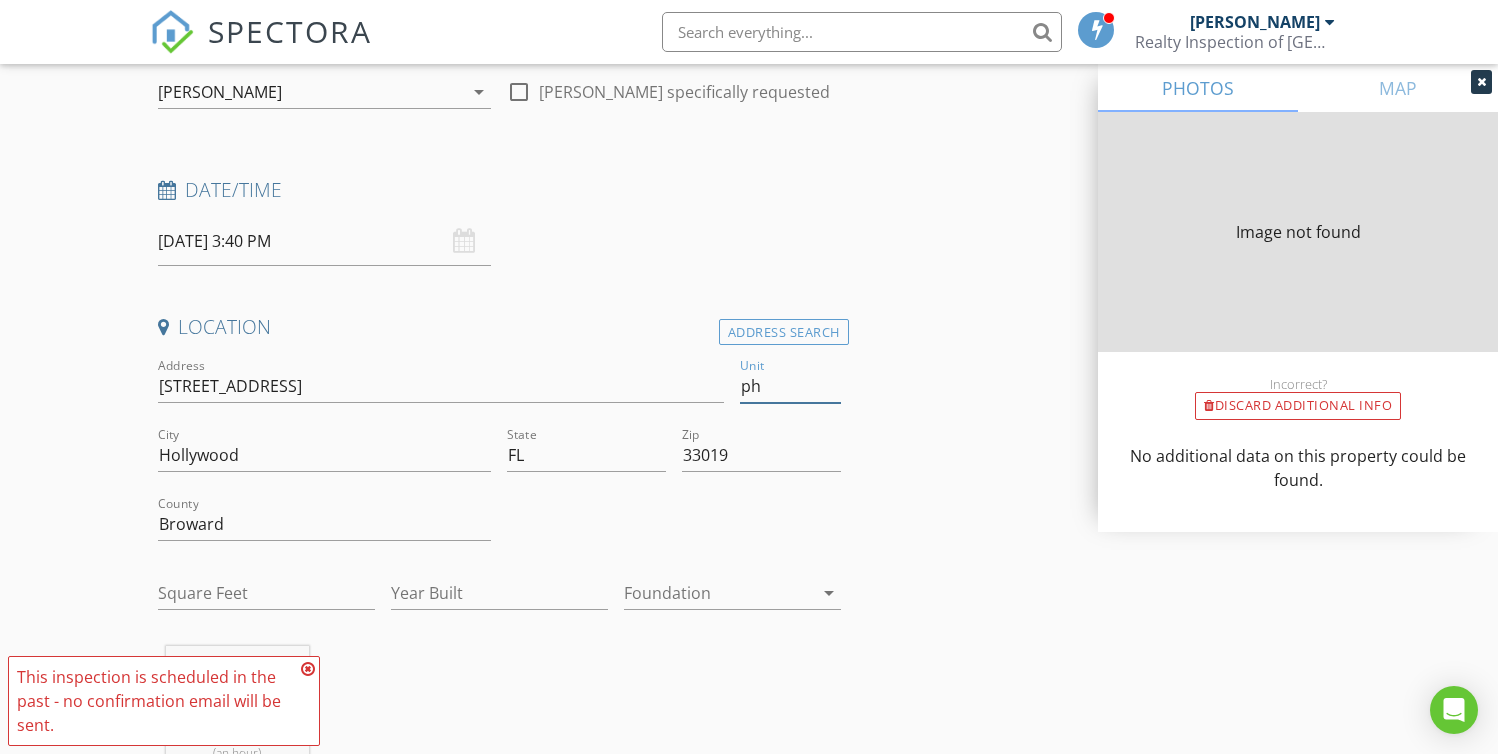 type on "0" 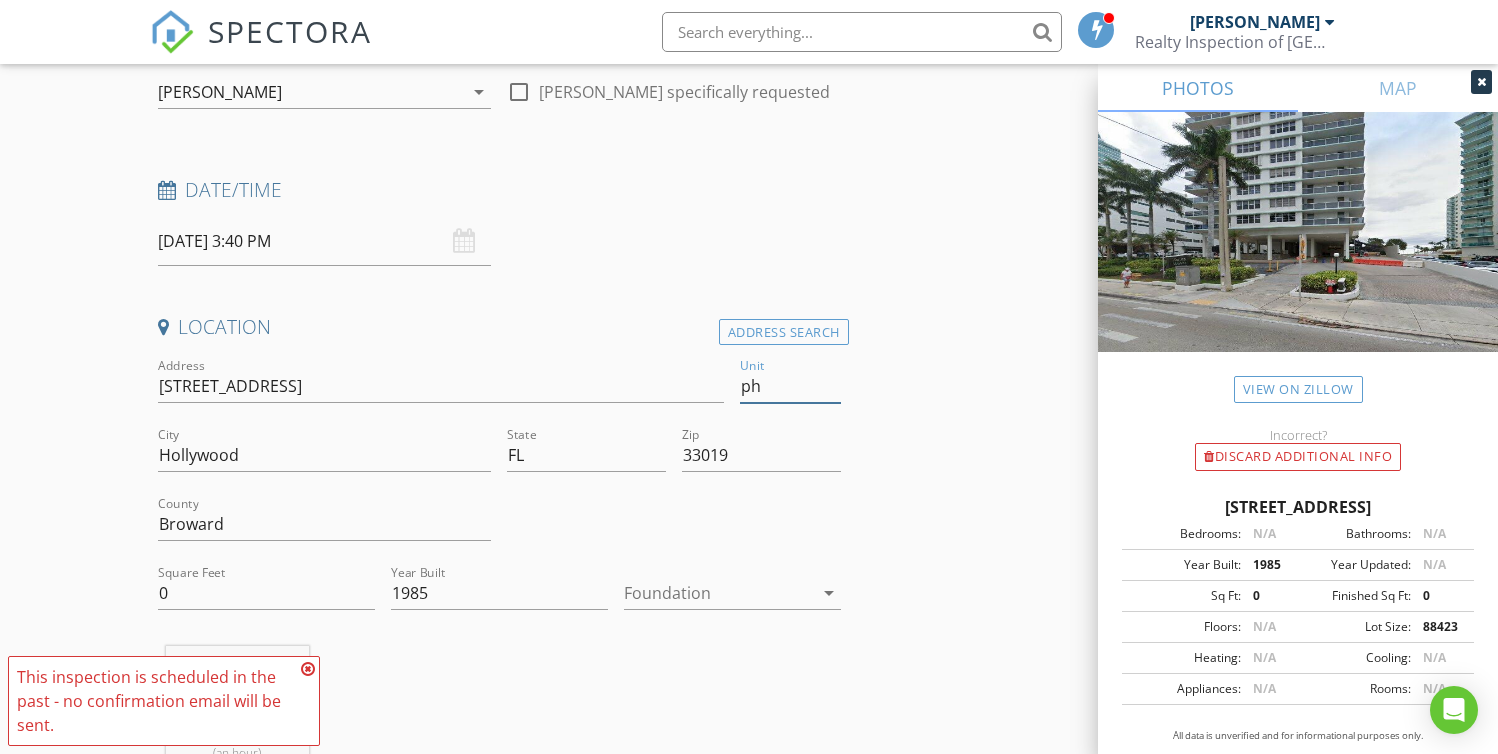 type on "ph3" 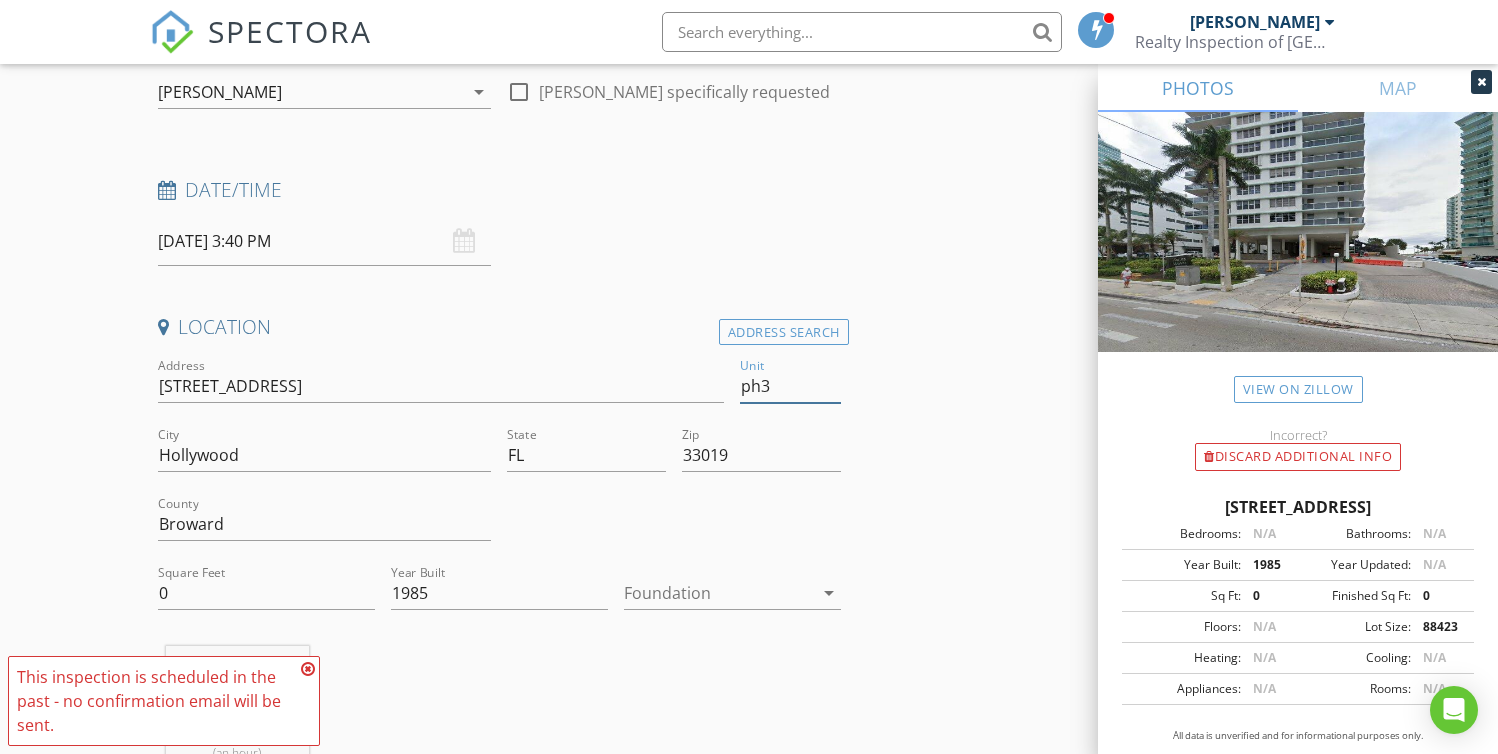 type 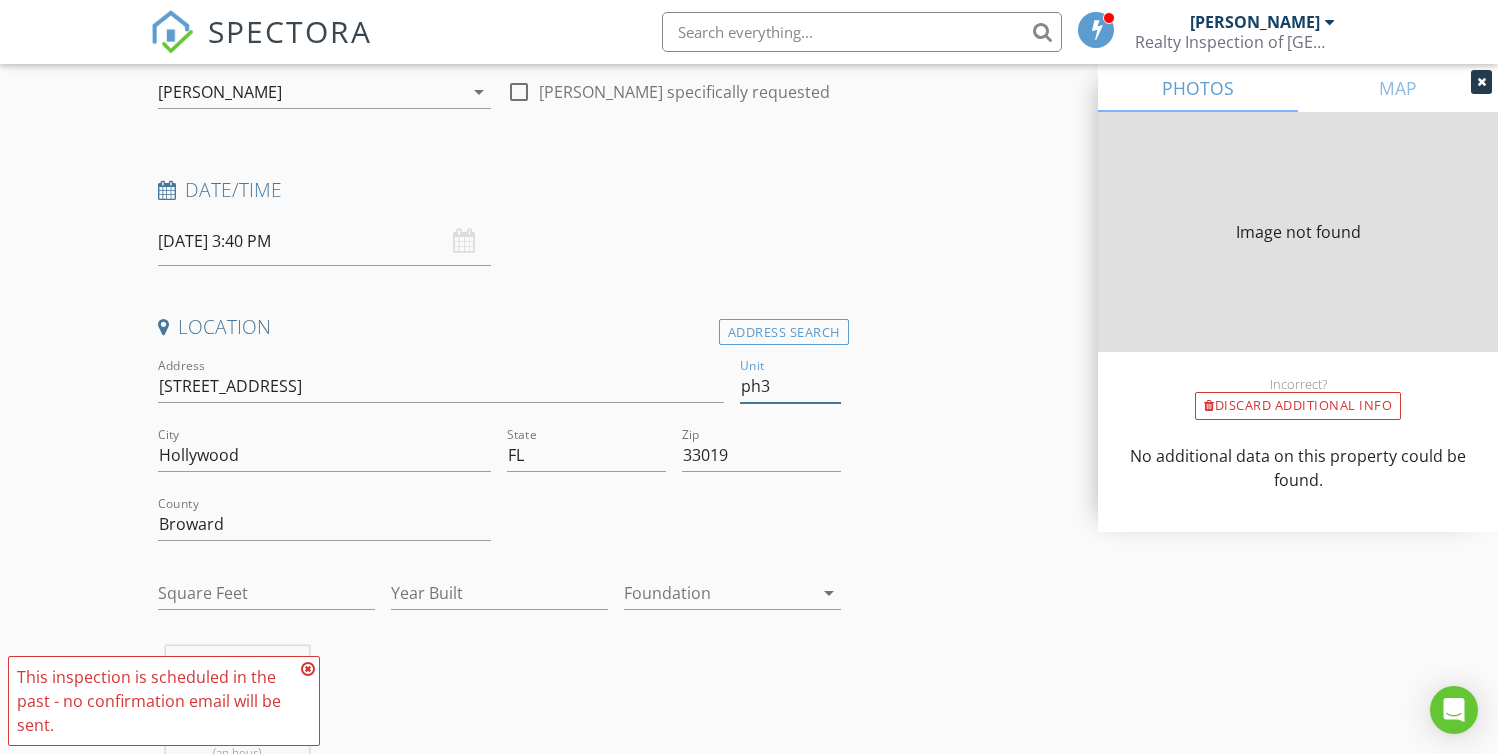 type on "1431" 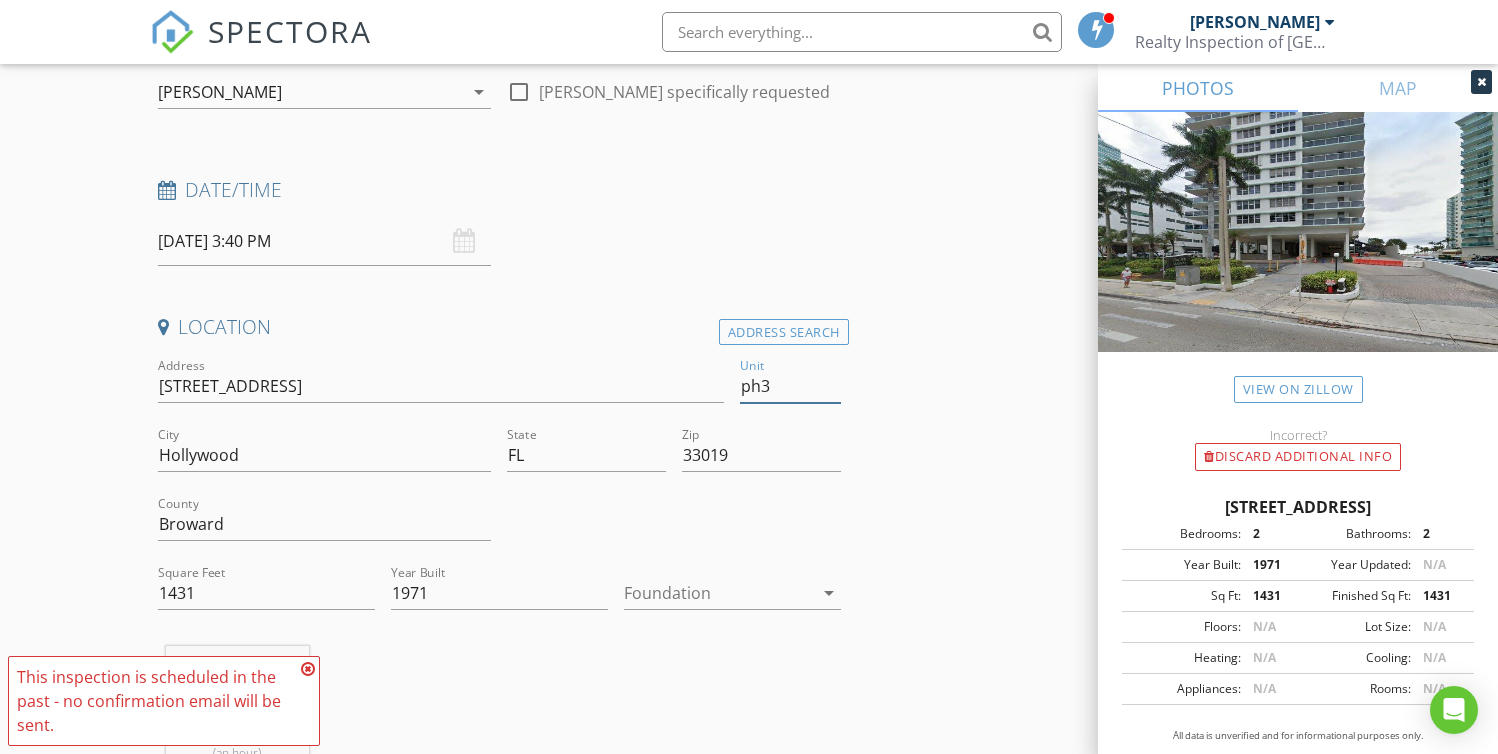 type on "ph3" 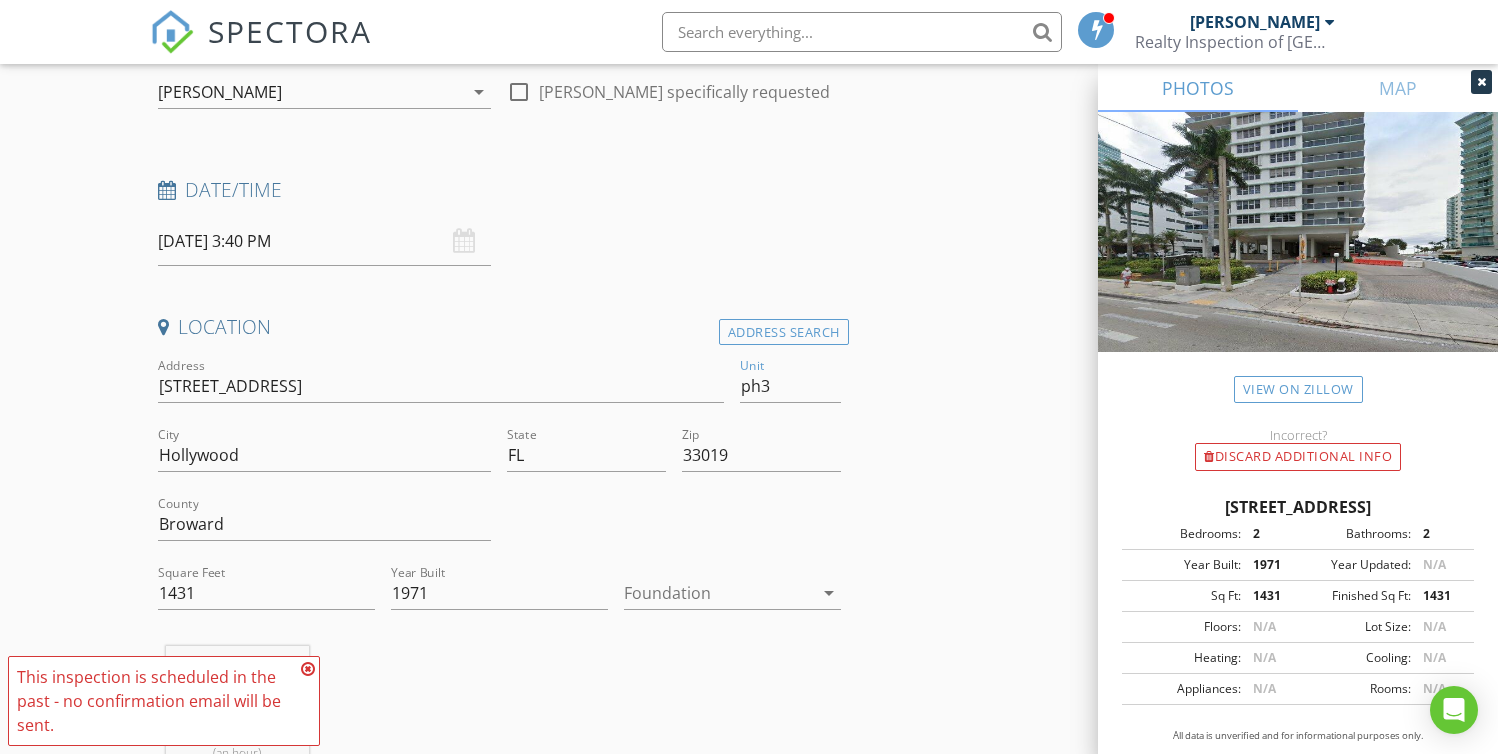 click on "arrow_drop_down" at bounding box center (829, 593) 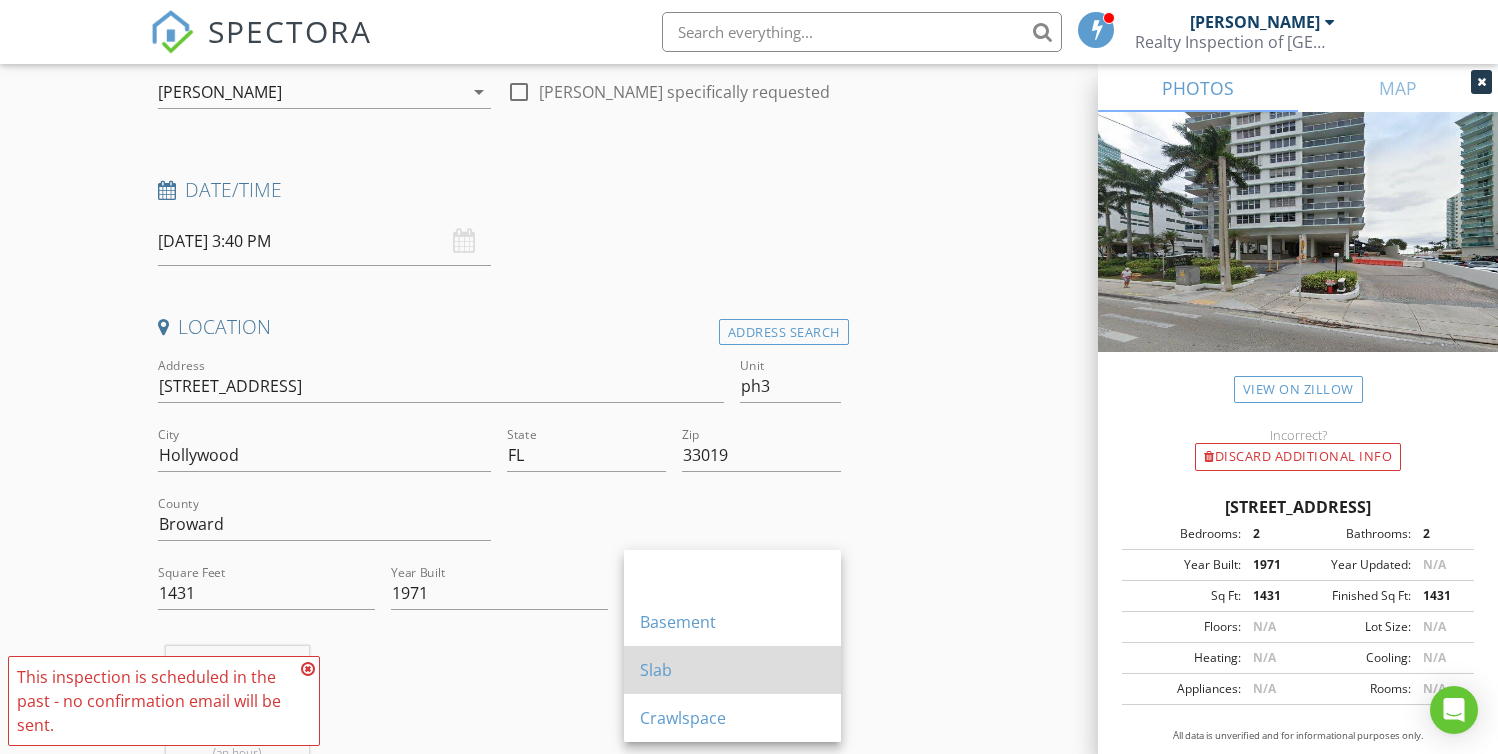 click on "Slab" at bounding box center [732, 670] 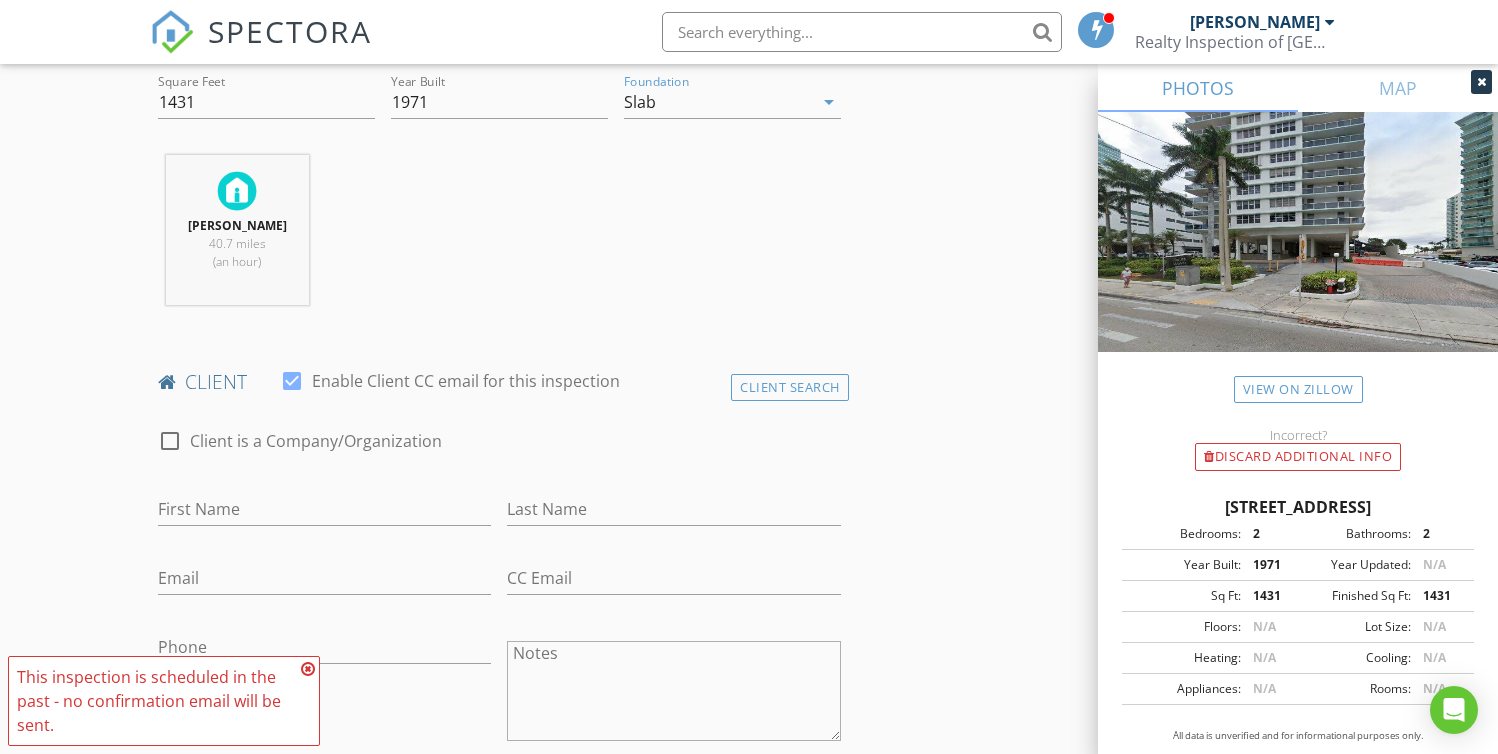 scroll, scrollTop: 711, scrollLeft: 0, axis: vertical 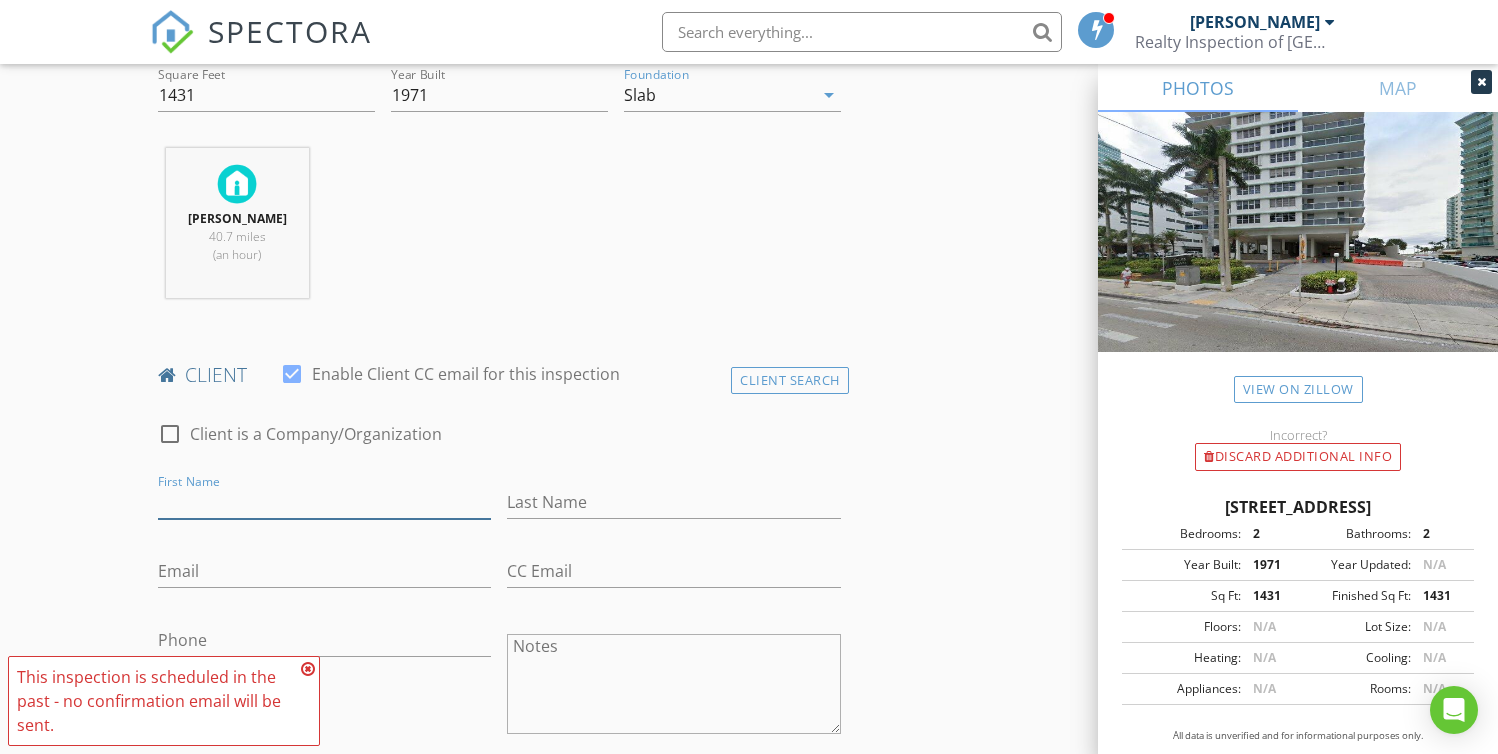click on "First Name" at bounding box center [325, 502] 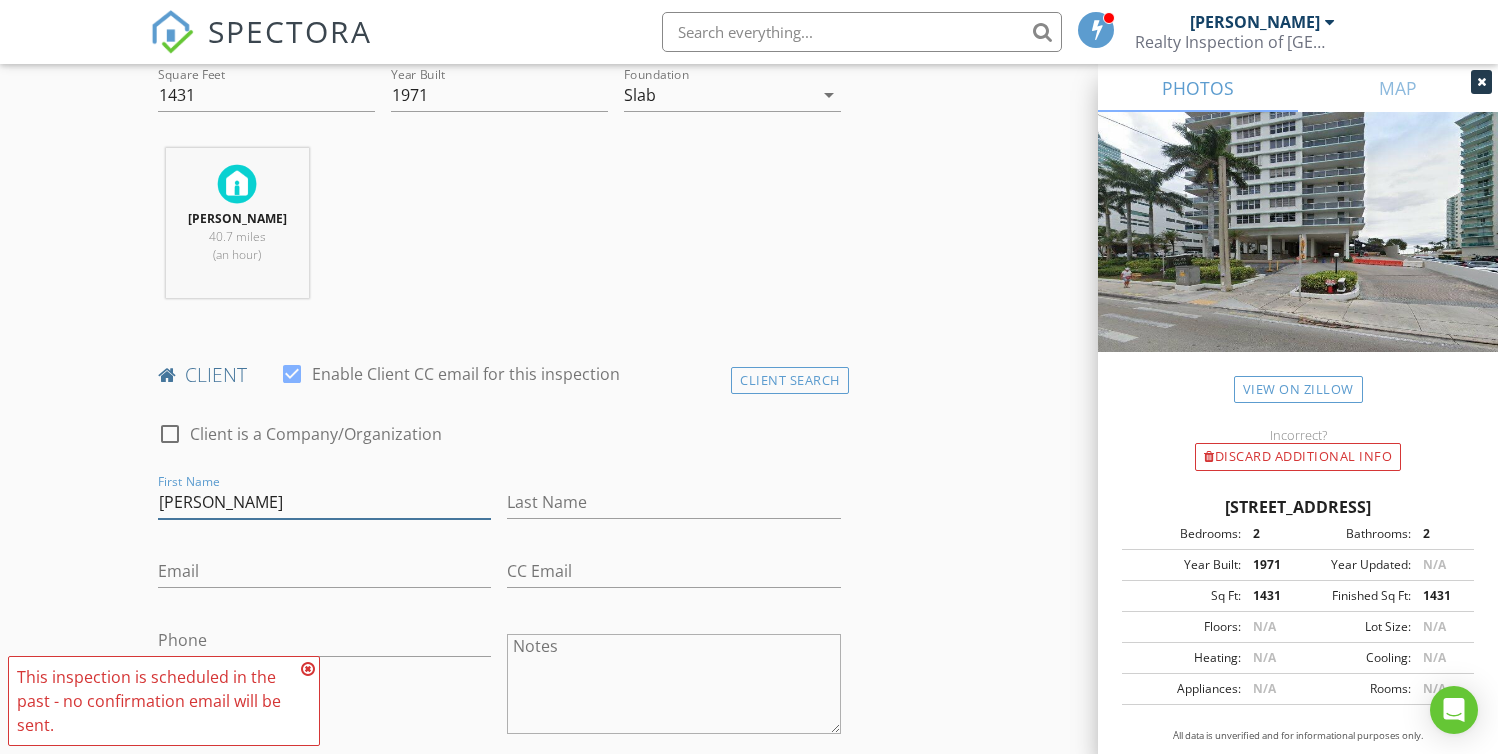type on "[PERSON_NAME]" 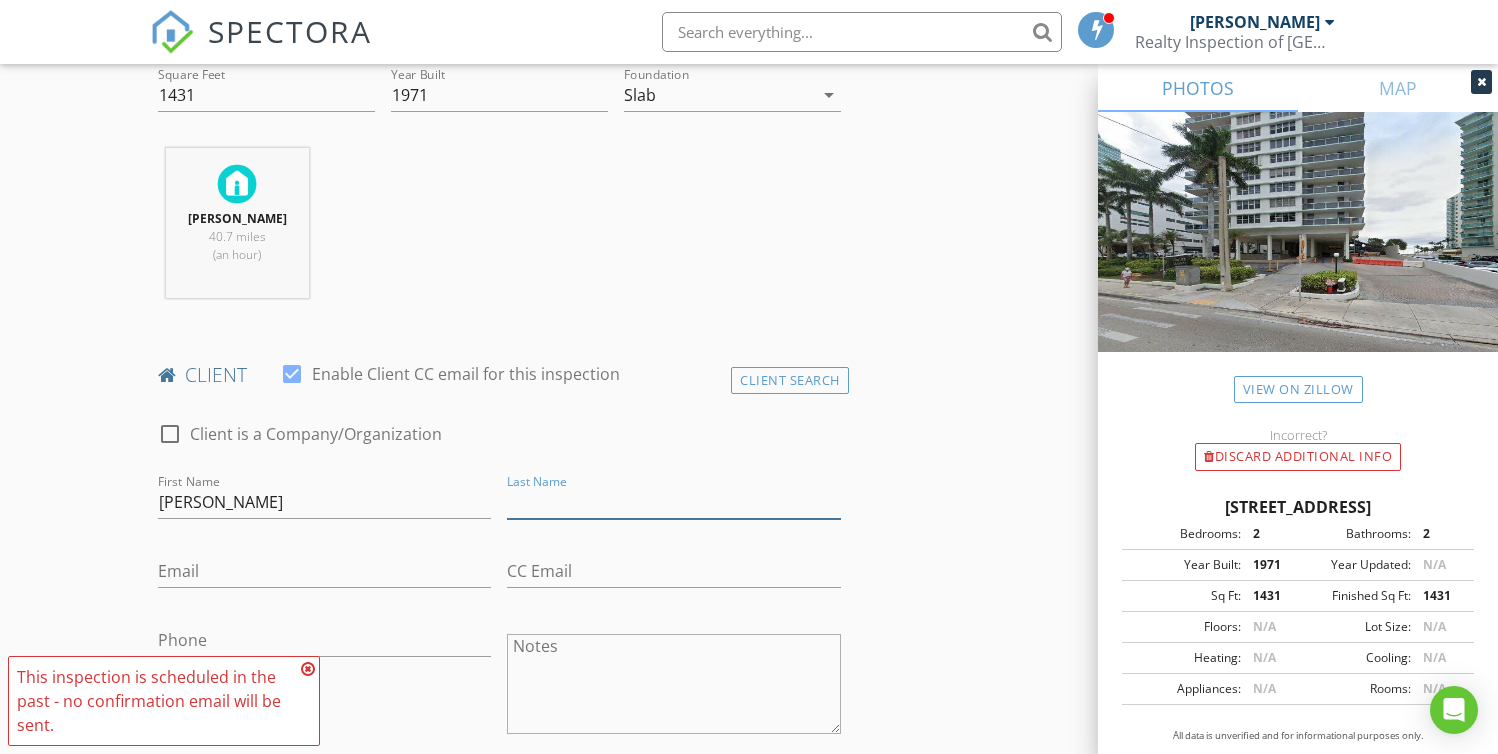 click on "Last Name" at bounding box center (674, 502) 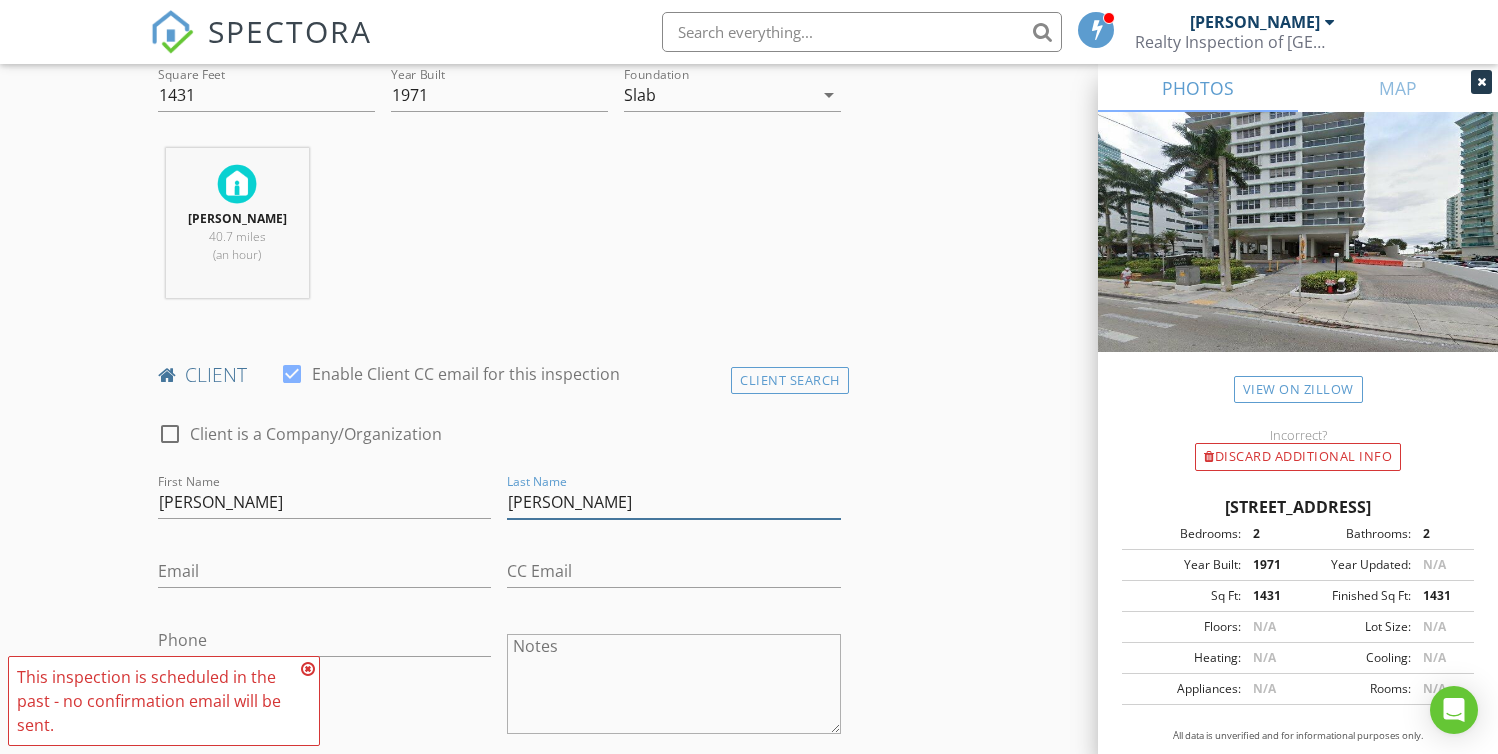 type on "[PERSON_NAME]" 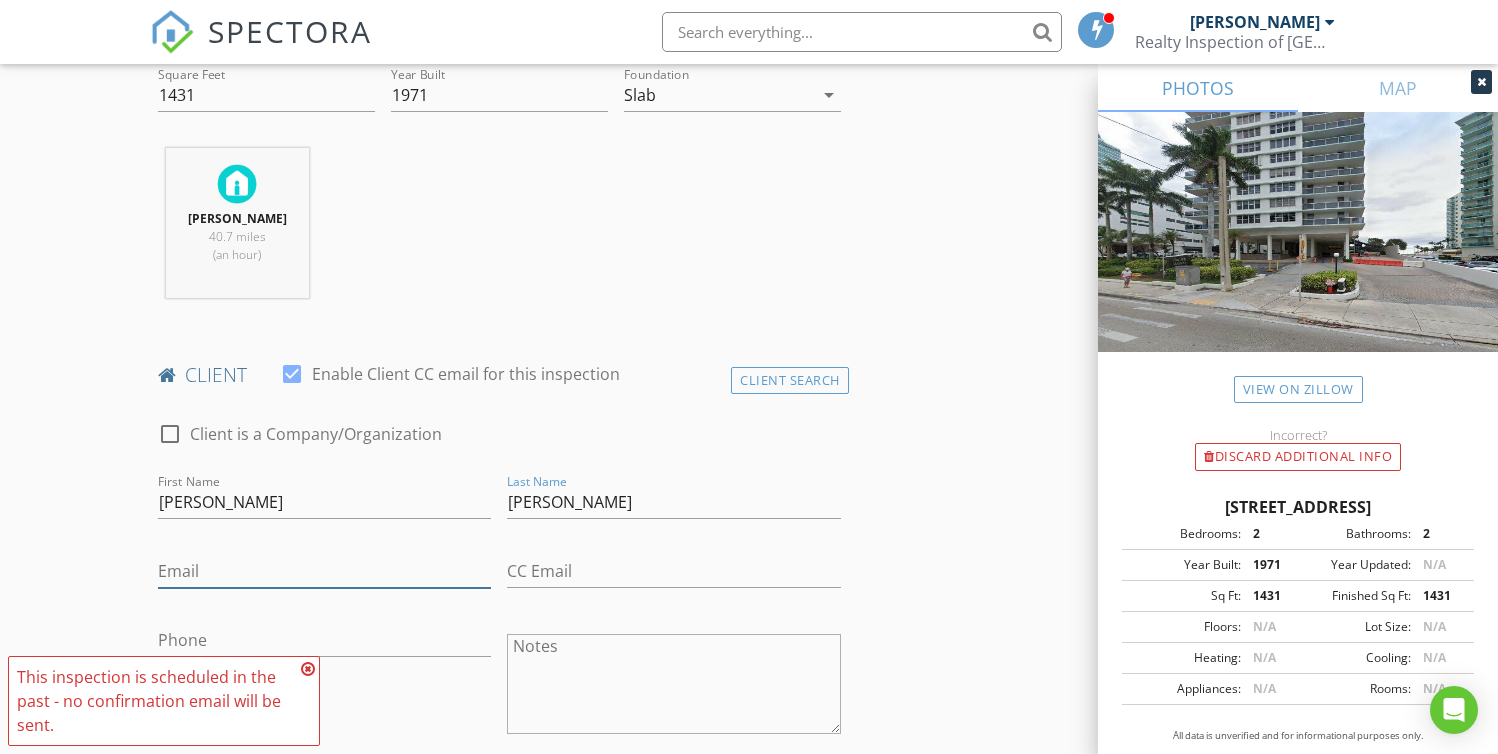 click on "Email" at bounding box center [325, 571] 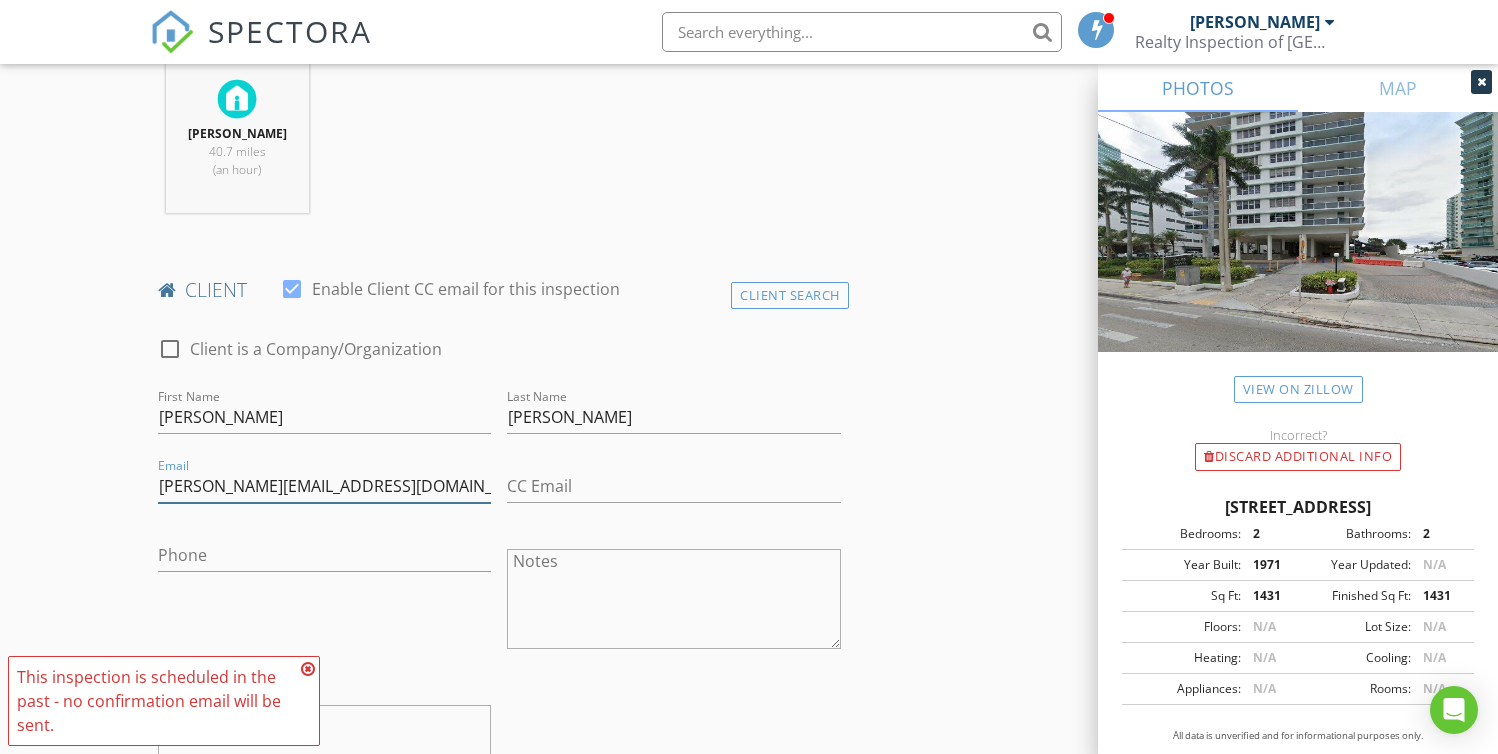 scroll, scrollTop: 799, scrollLeft: 0, axis: vertical 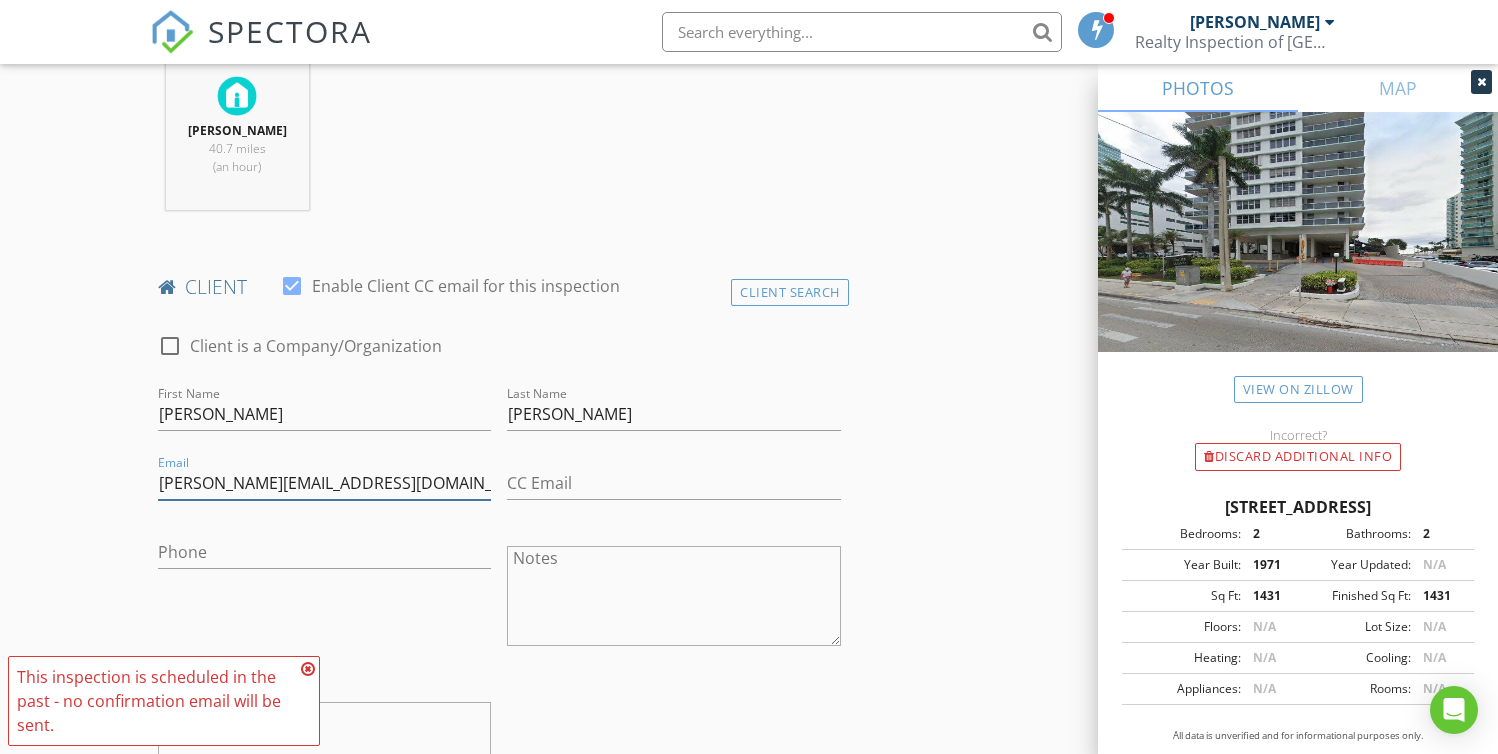 type on "[PERSON_NAME][EMAIL_ADDRESS][DOMAIN_NAME]" 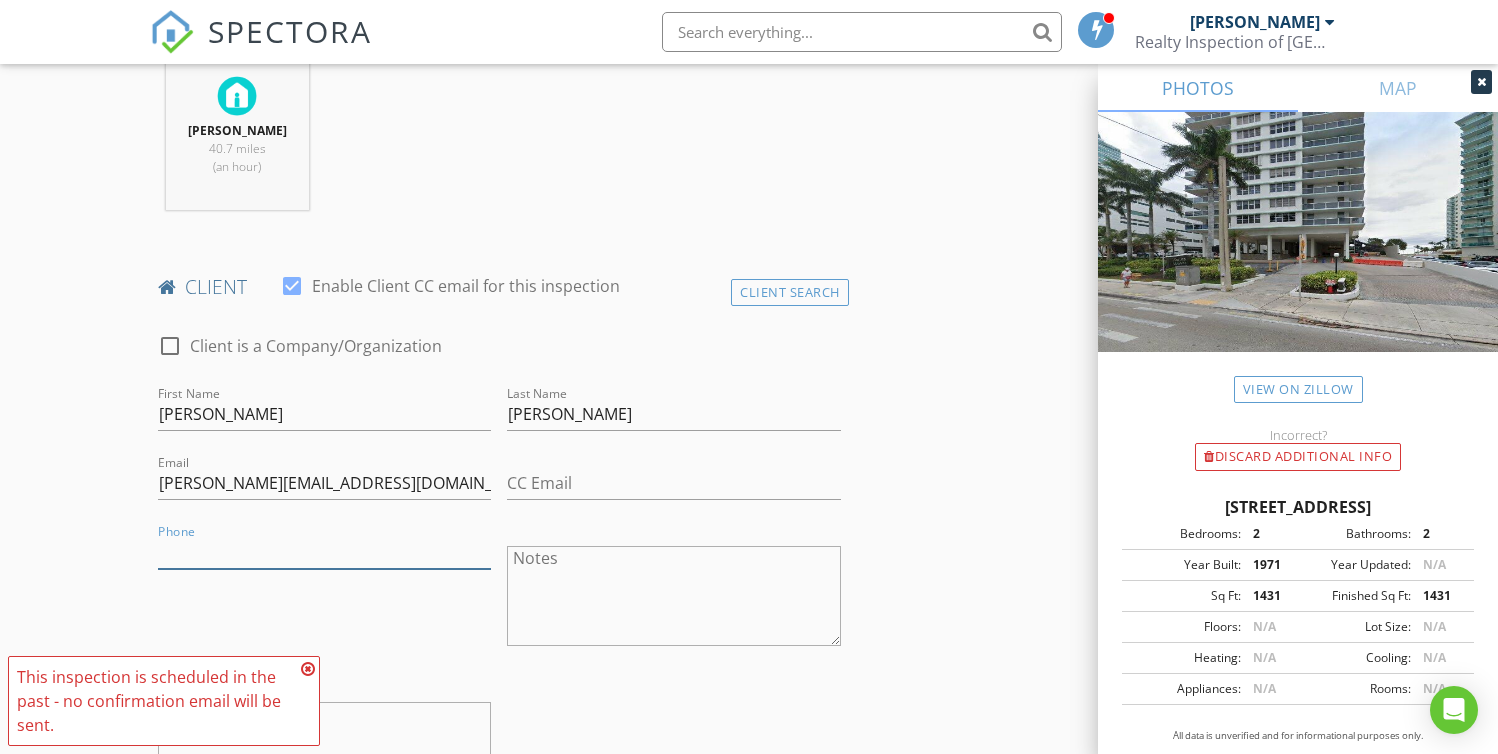 click on "Phone" at bounding box center [325, 552] 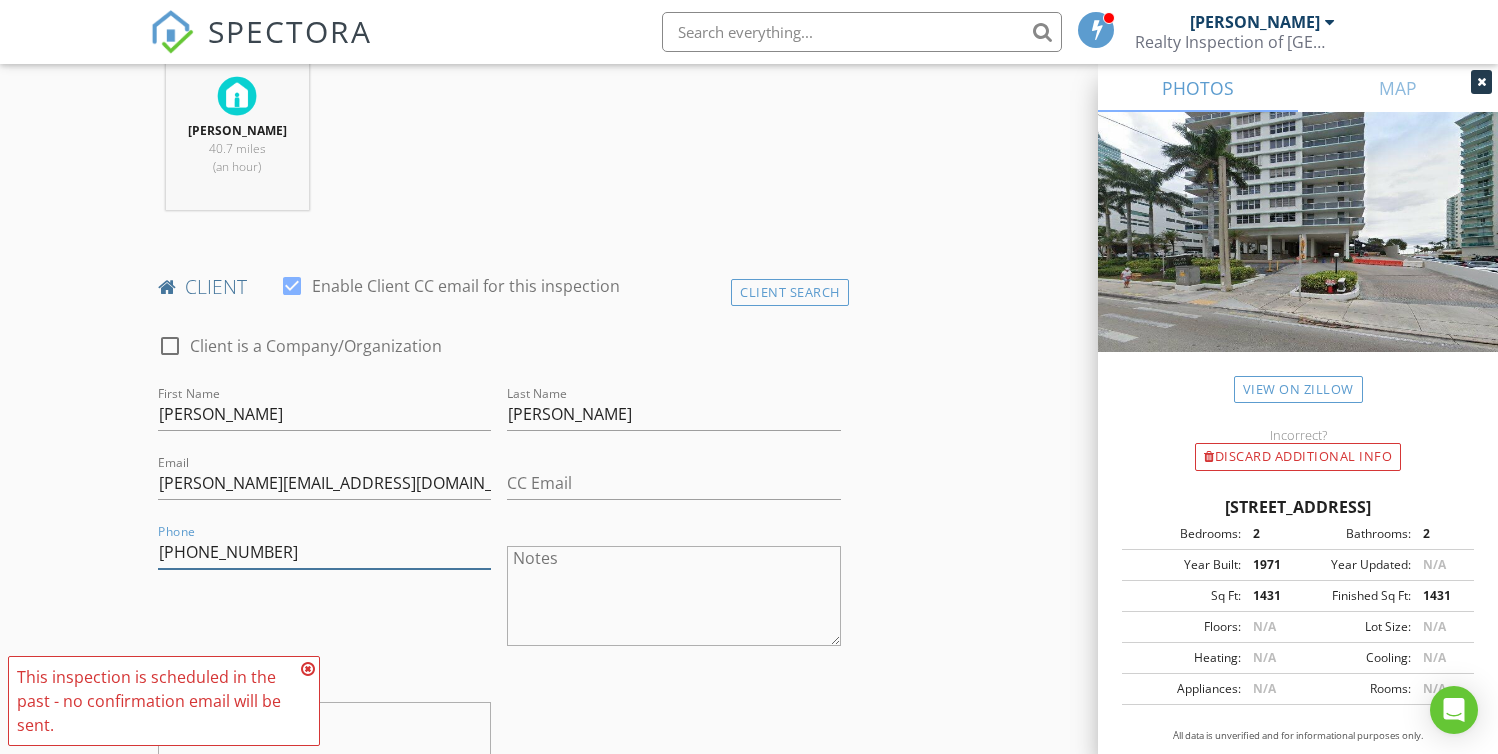 type on "[PHONE_NUMBER]" 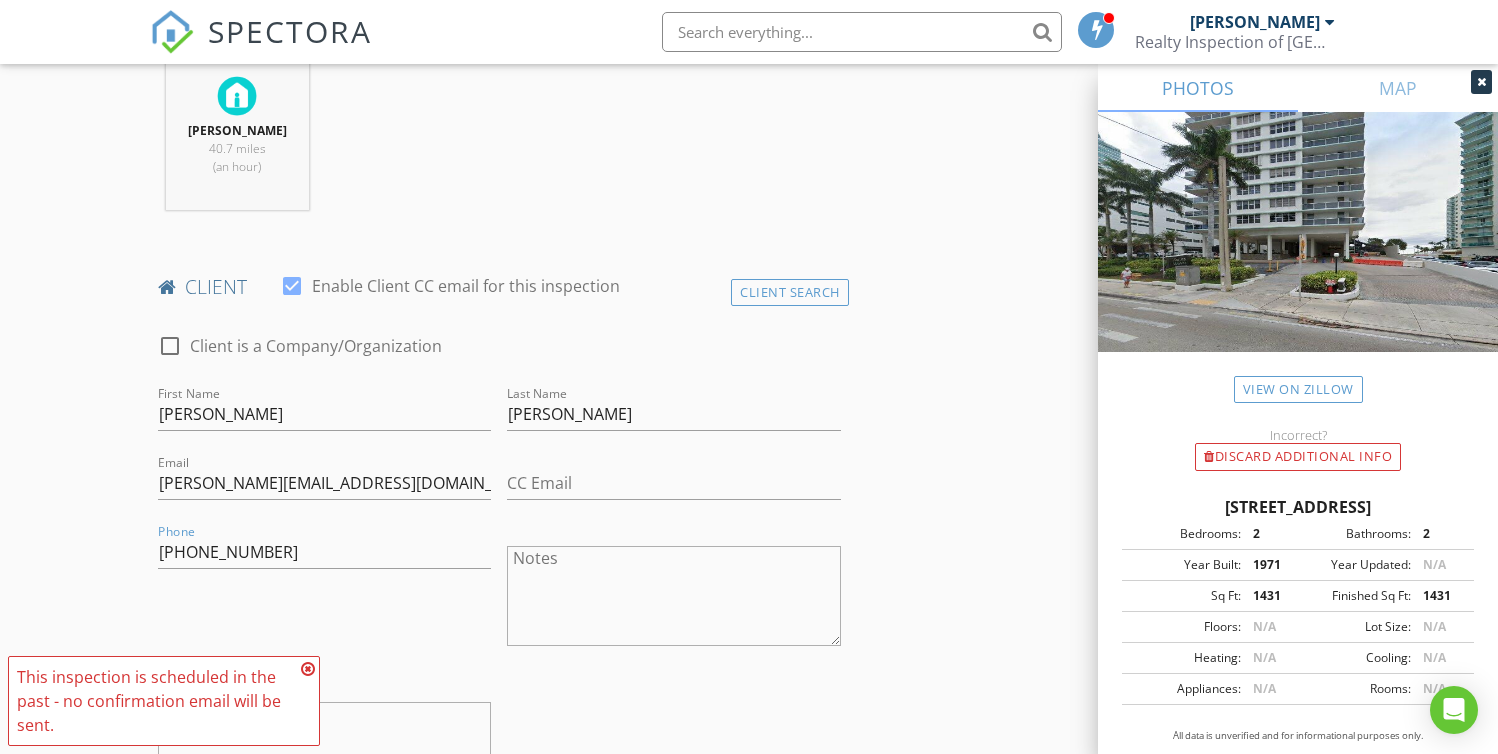 click on "check_box_outline_blank Client is a Company/Organization     First Name Elizabeth   Last Name Leventhal   Email elizabeth_buitrago@me.com   CC Email   Phone 954-394-9990           Notes   Private Notes" at bounding box center [499, 573] 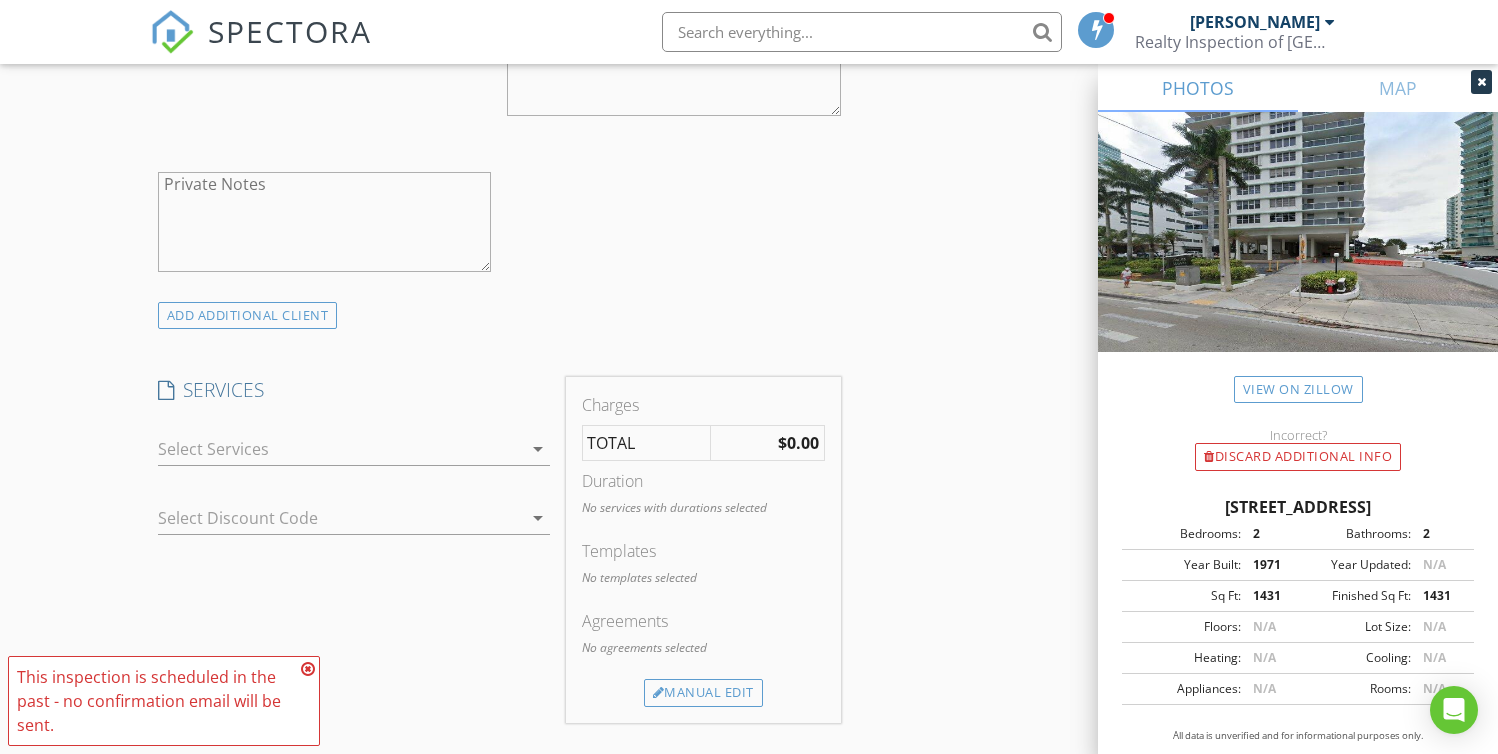 scroll, scrollTop: 1338, scrollLeft: 0, axis: vertical 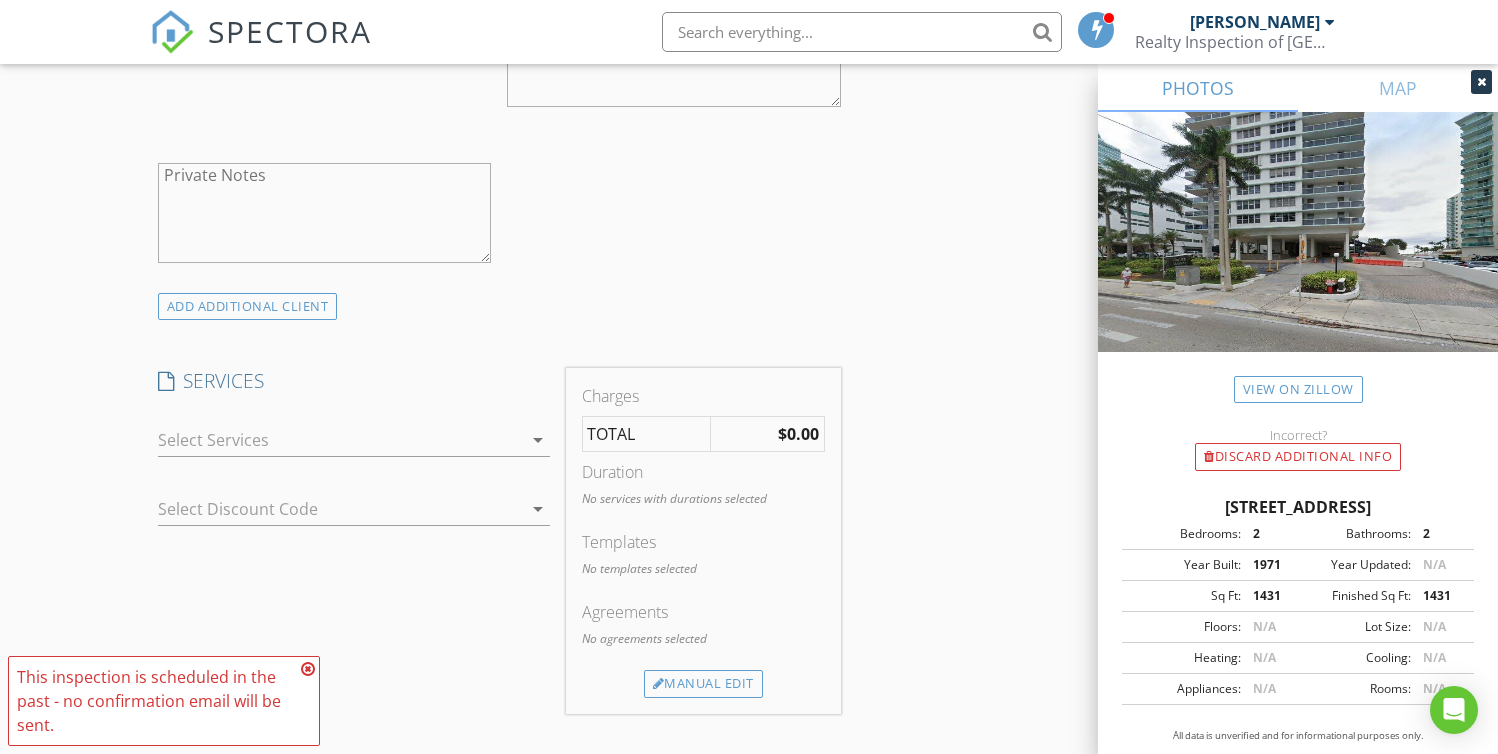 click on "arrow_drop_down" at bounding box center (538, 440) 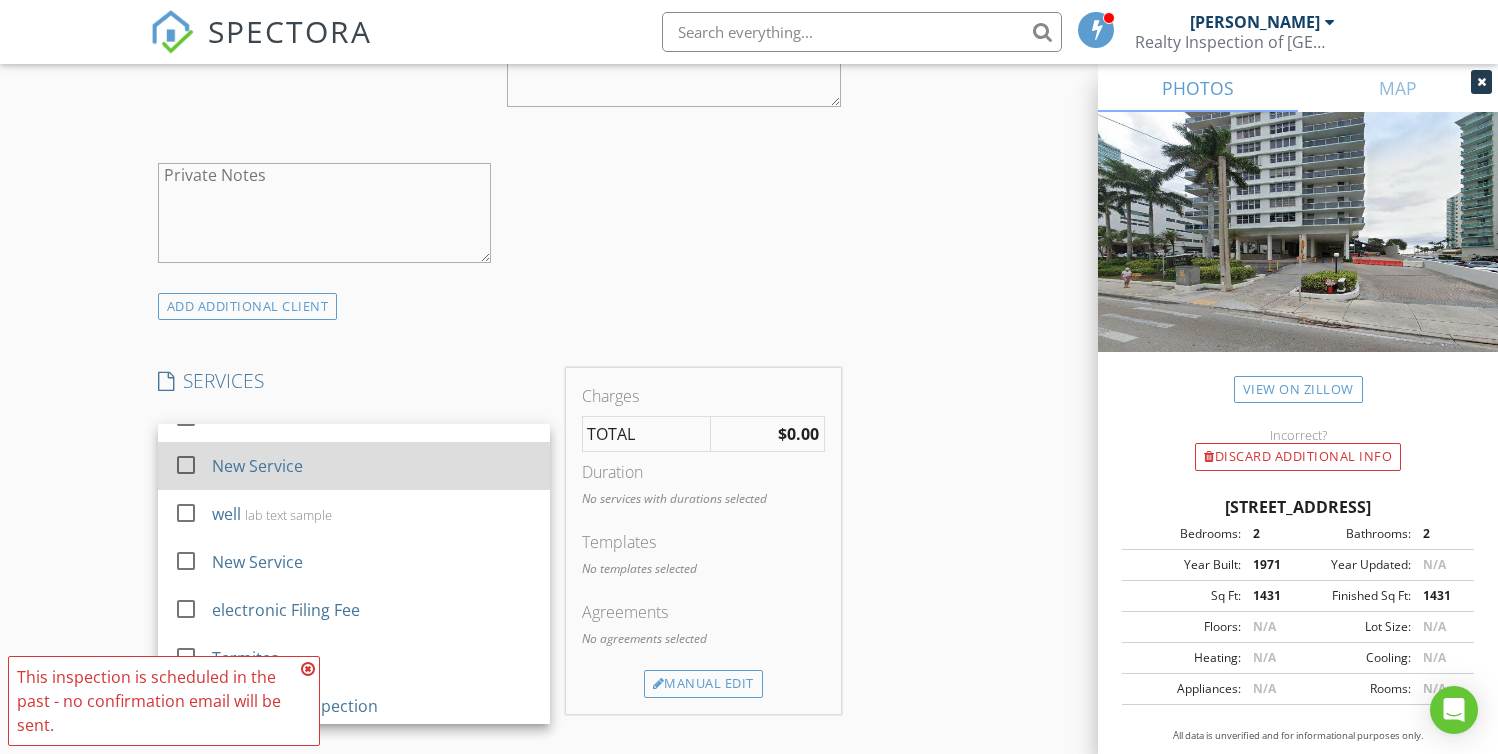scroll, scrollTop: 84, scrollLeft: 0, axis: vertical 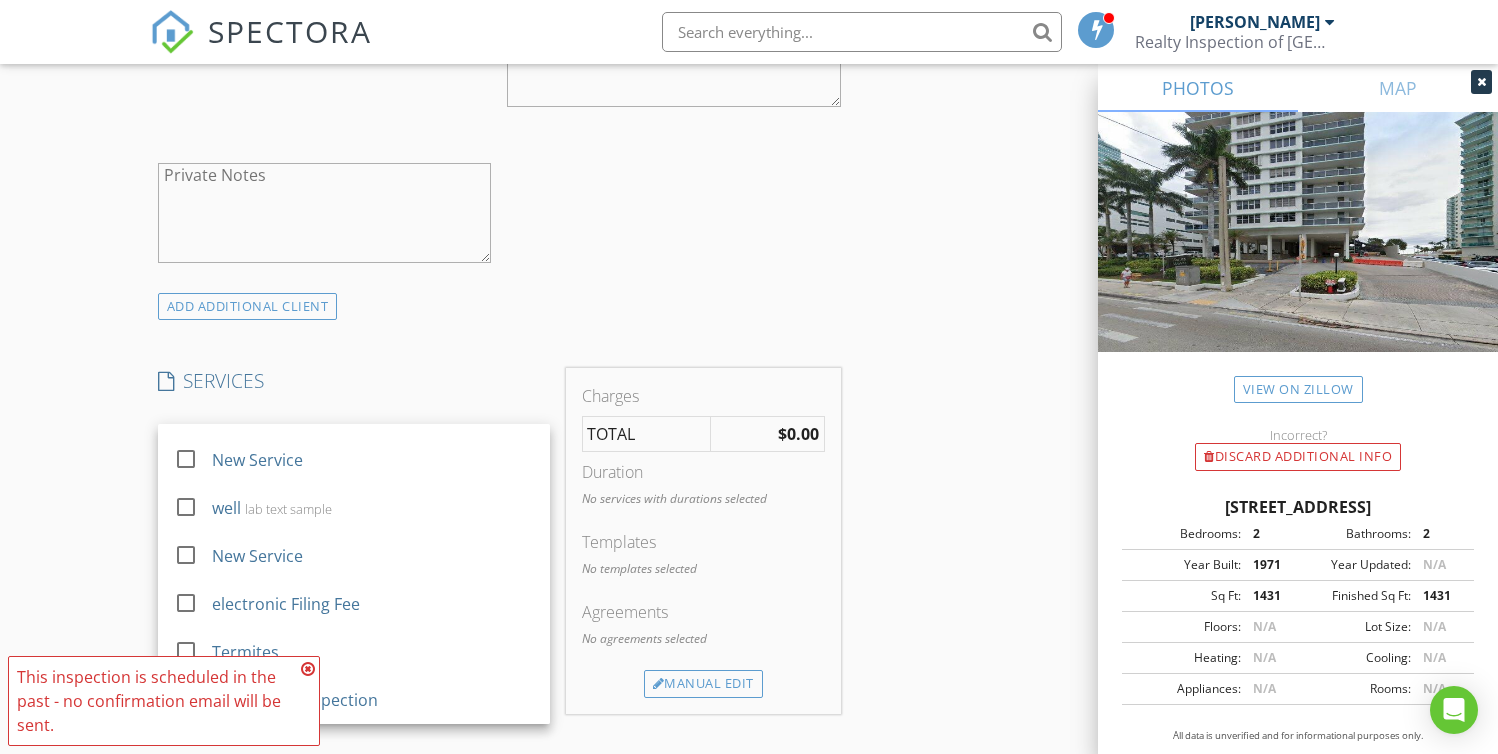 click at bounding box center [308, 669] 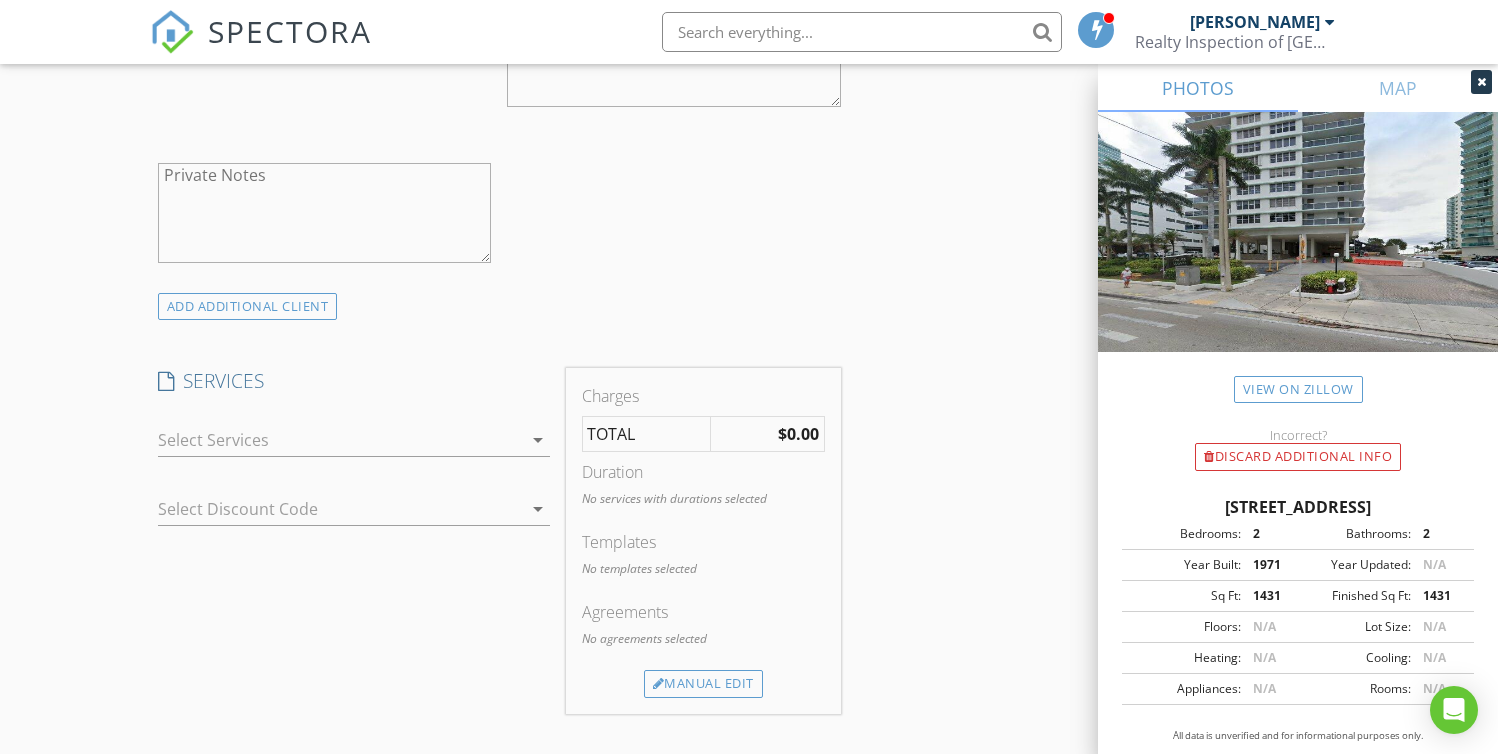 click at bounding box center [340, 440] 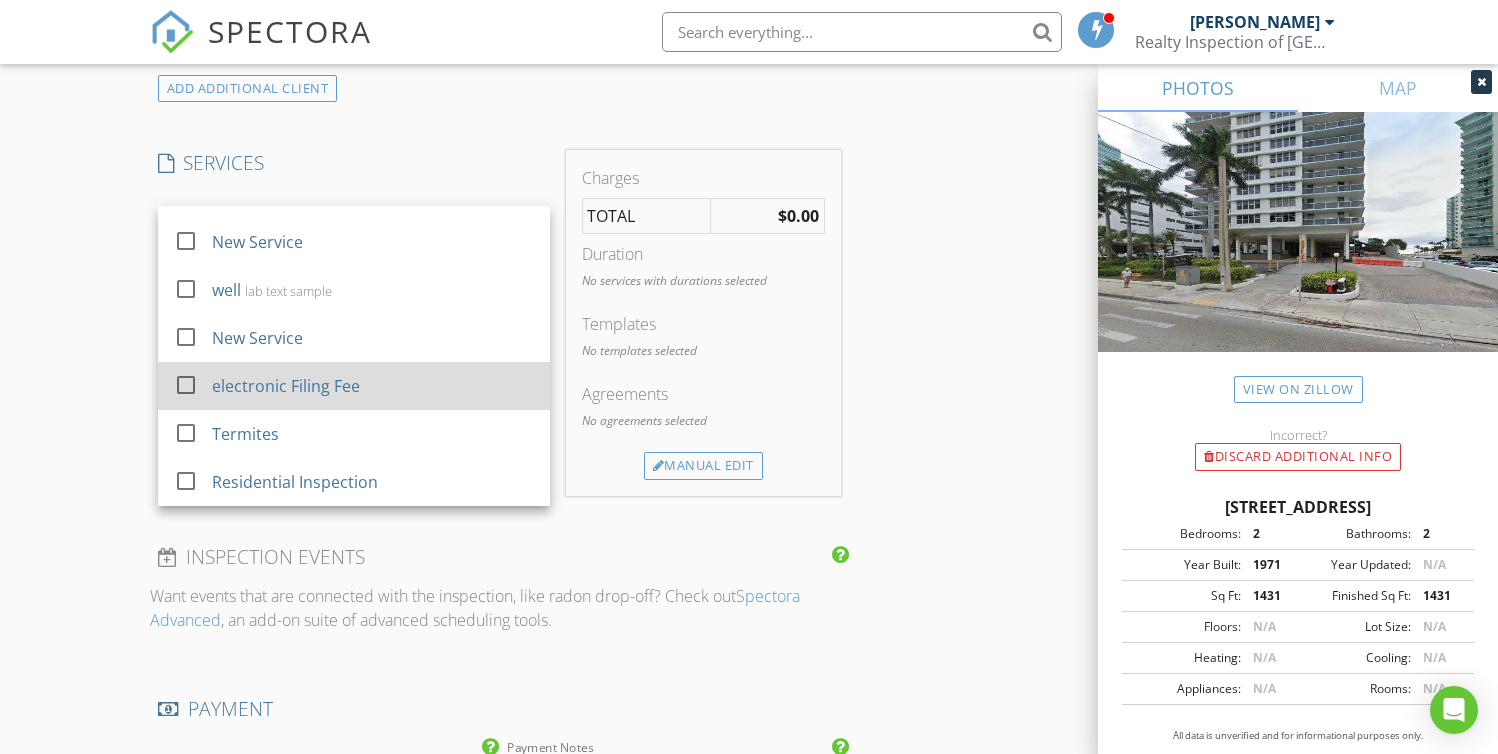 scroll, scrollTop: 1408, scrollLeft: 0, axis: vertical 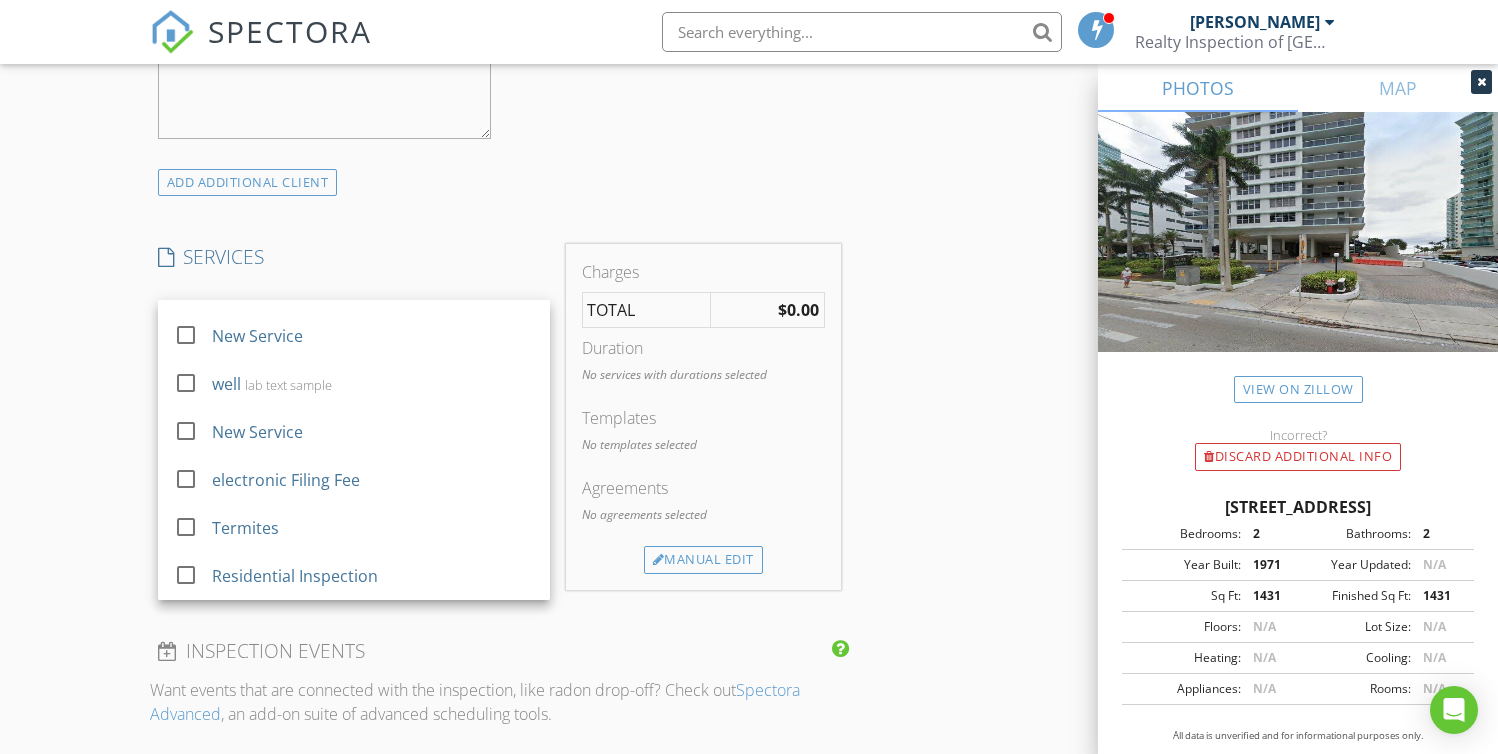 click on "INSPECTOR(S)
check_box   Antonio Arrocha   PRIMARY   Antonio Arrocha arrow_drop_down   check_box_outline_blank Antonio Arrocha specifically requested
Date/Time
07/10/2025 3:40 PM
Location
Address Search       Address 3725 S Ocean Dr   Unit ph3   City Hollywood   State FL   Zip 33019   County Broward     Square Feet 1431   Year Built 1971   Foundation Slab arrow_drop_down     Antonio Arrocha     40.7 miles     (an hour)
client
check_box Enable Client CC email for this inspection   Client Search     check_box_outline_blank Client is a Company/Organization     First Name Elizabeth   Last Name Leventhal   Email elizabeth_buitrago@me.com   CC Email   Phone 954-394-9990           Notes   Private Notes
ADD ADDITIONAL client
SERVICES
check_box_outline_blank   wind mitigation     4 Points" at bounding box center [499, 350] 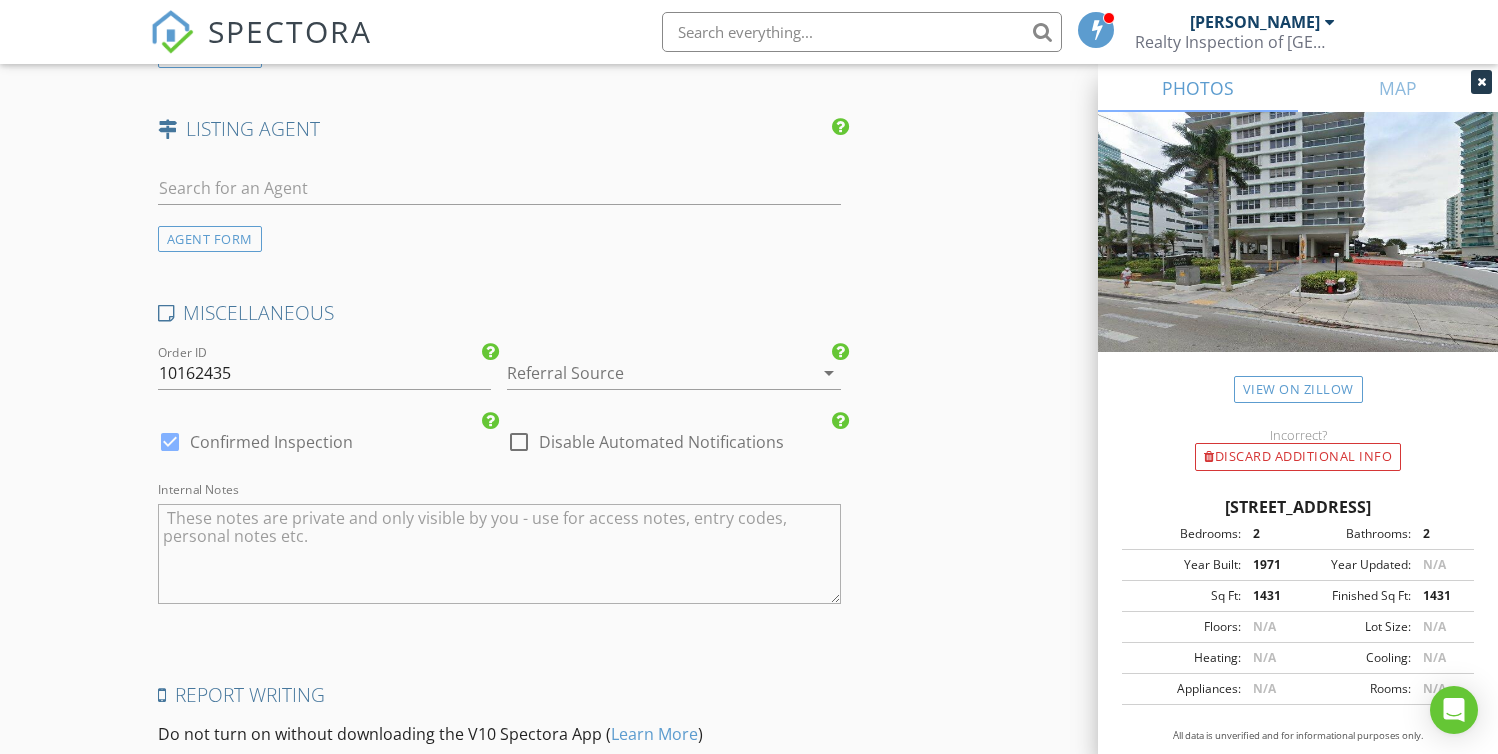 scroll, scrollTop: 2572, scrollLeft: 0, axis: vertical 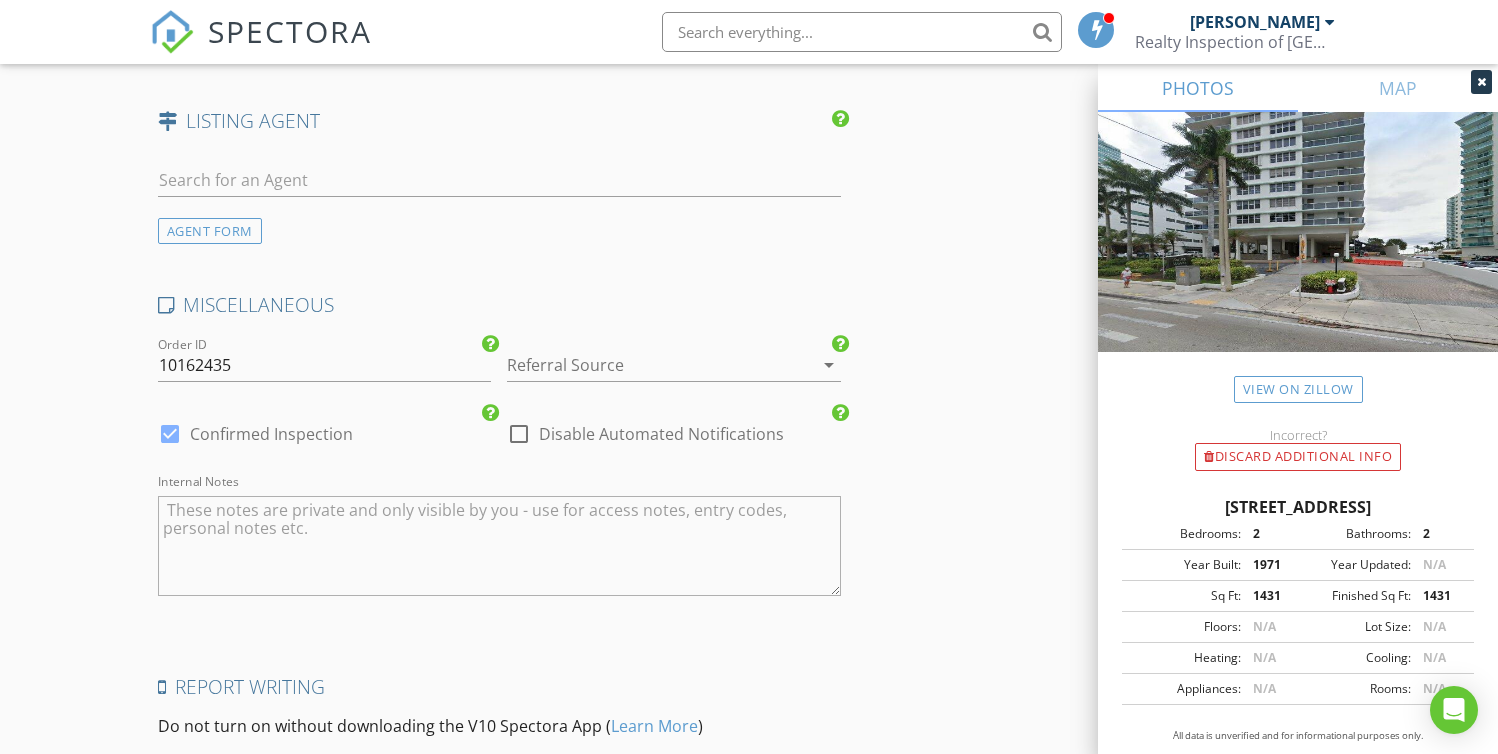 click at bounding box center [519, 434] 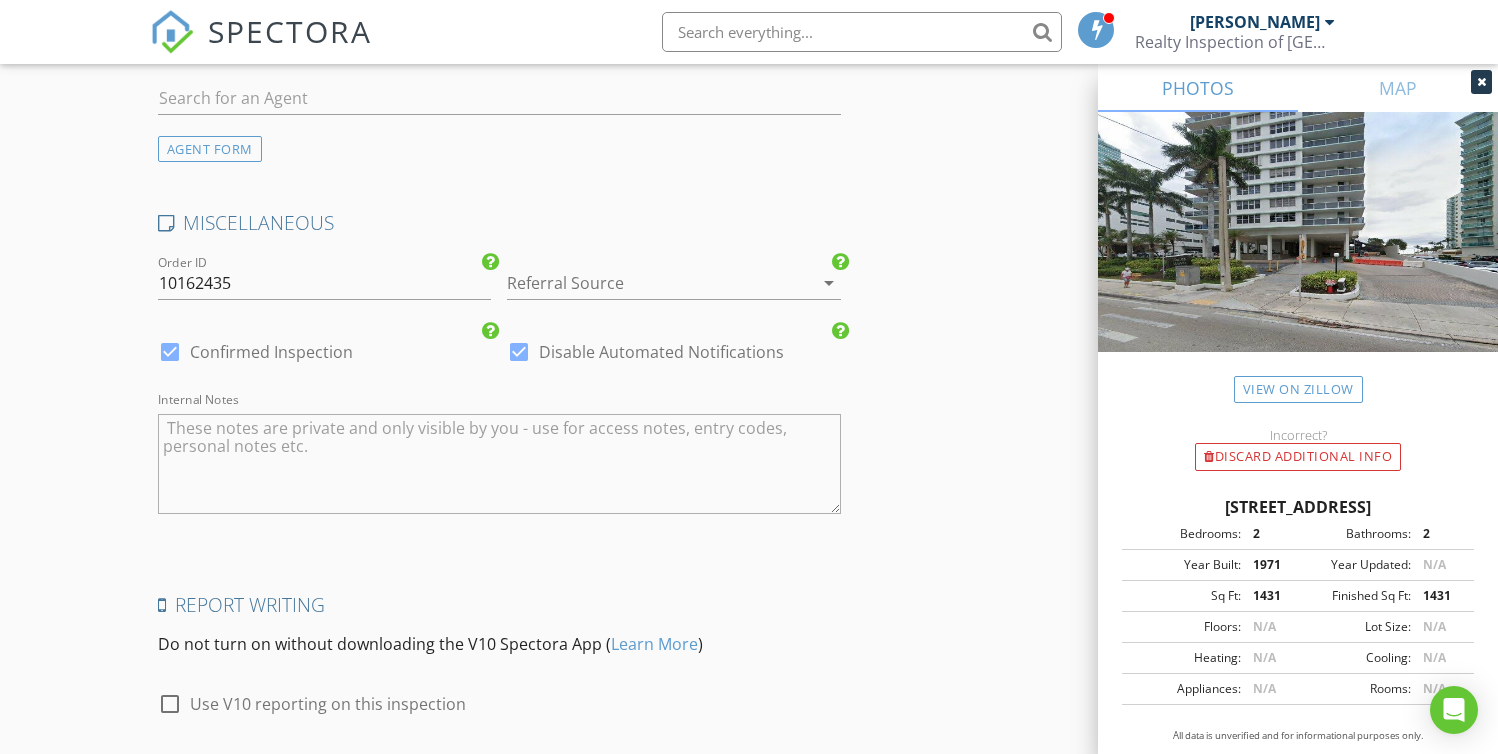 scroll, scrollTop: 2804, scrollLeft: 0, axis: vertical 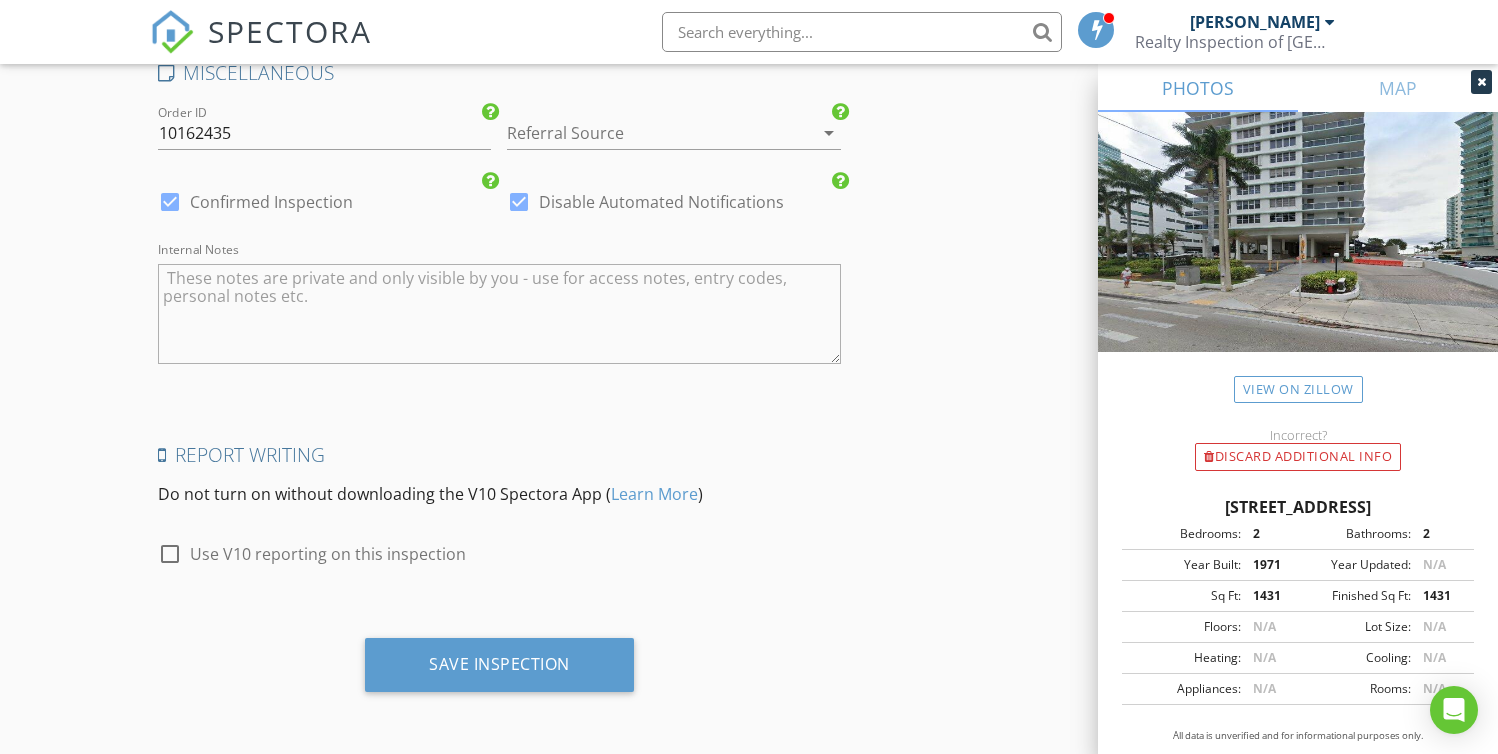 click at bounding box center (170, 554) 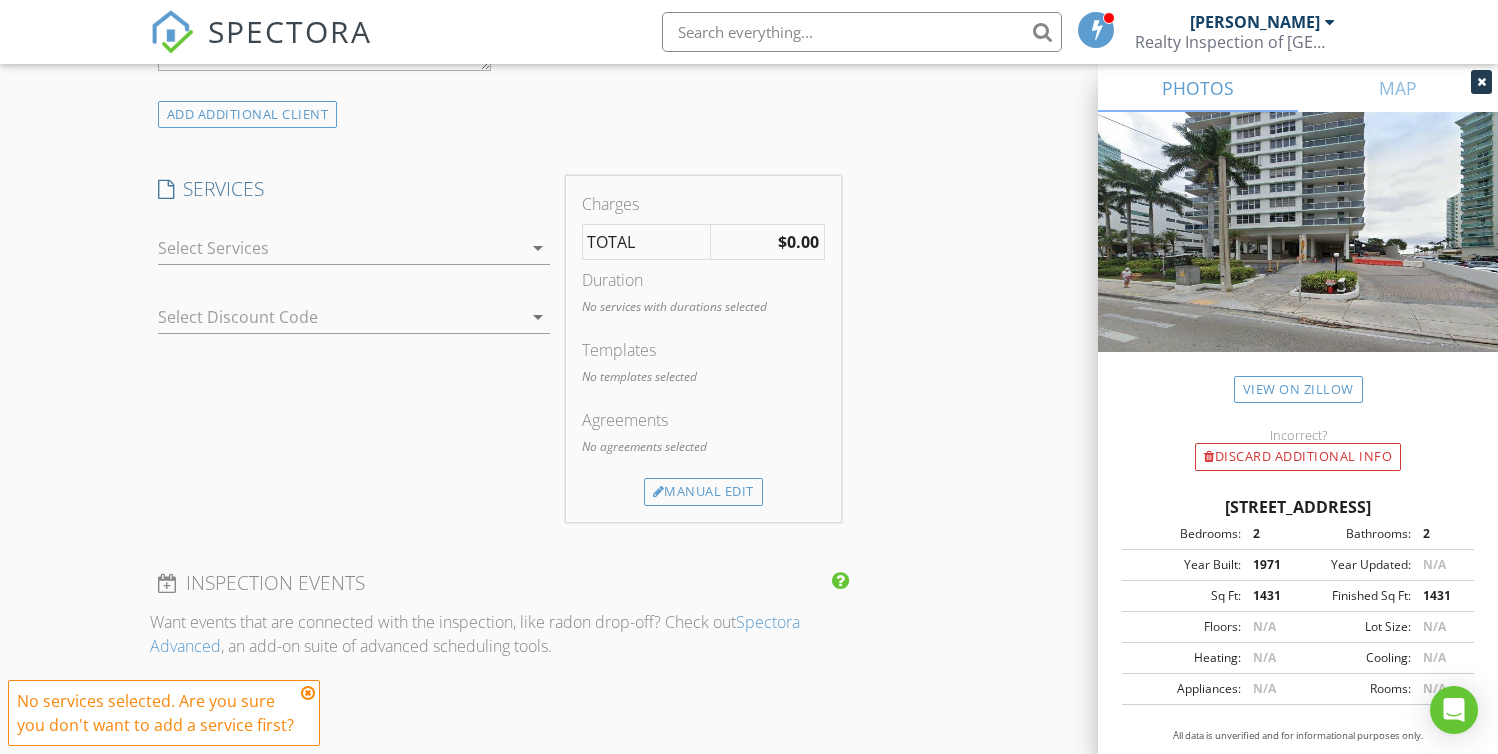 scroll, scrollTop: 1524, scrollLeft: 0, axis: vertical 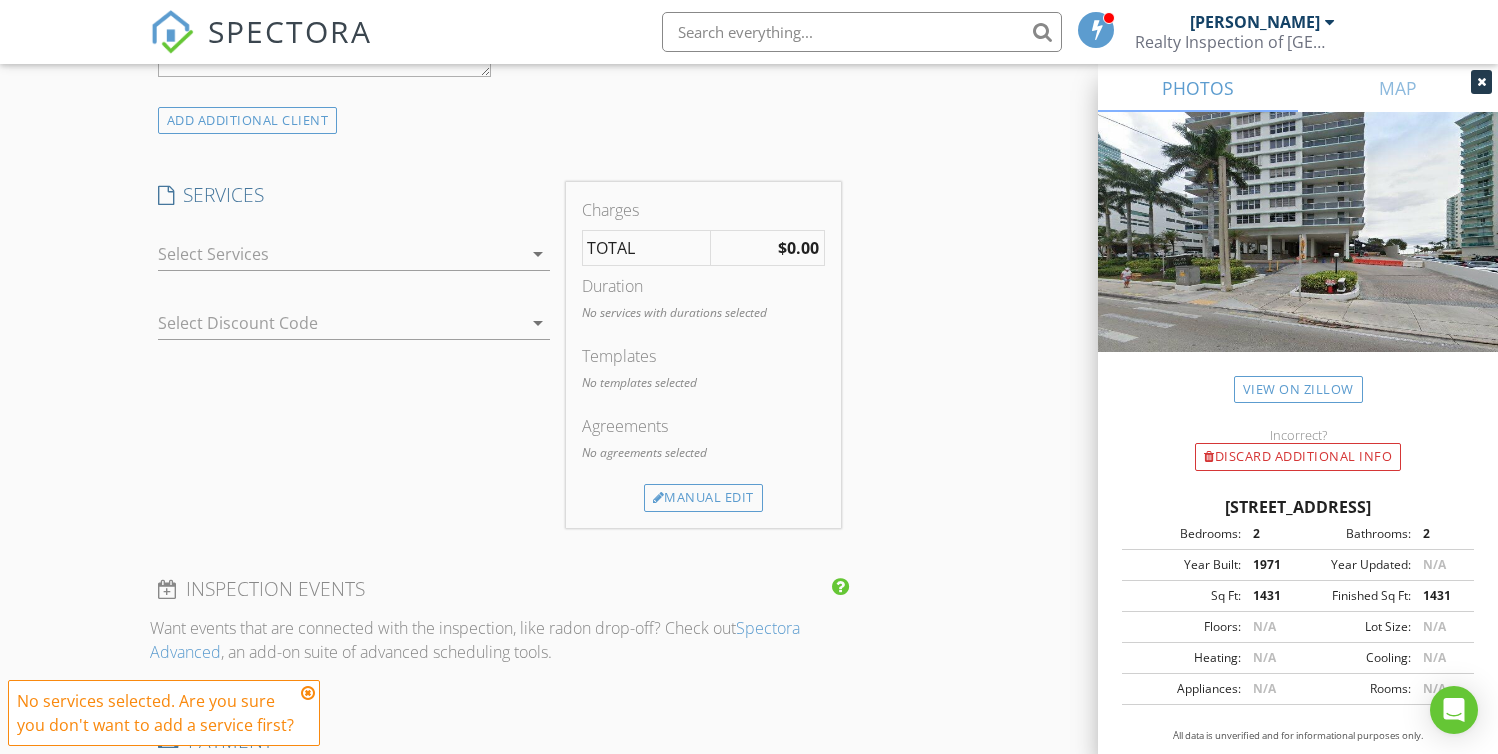 click on "arrow_drop_down" at bounding box center (538, 254) 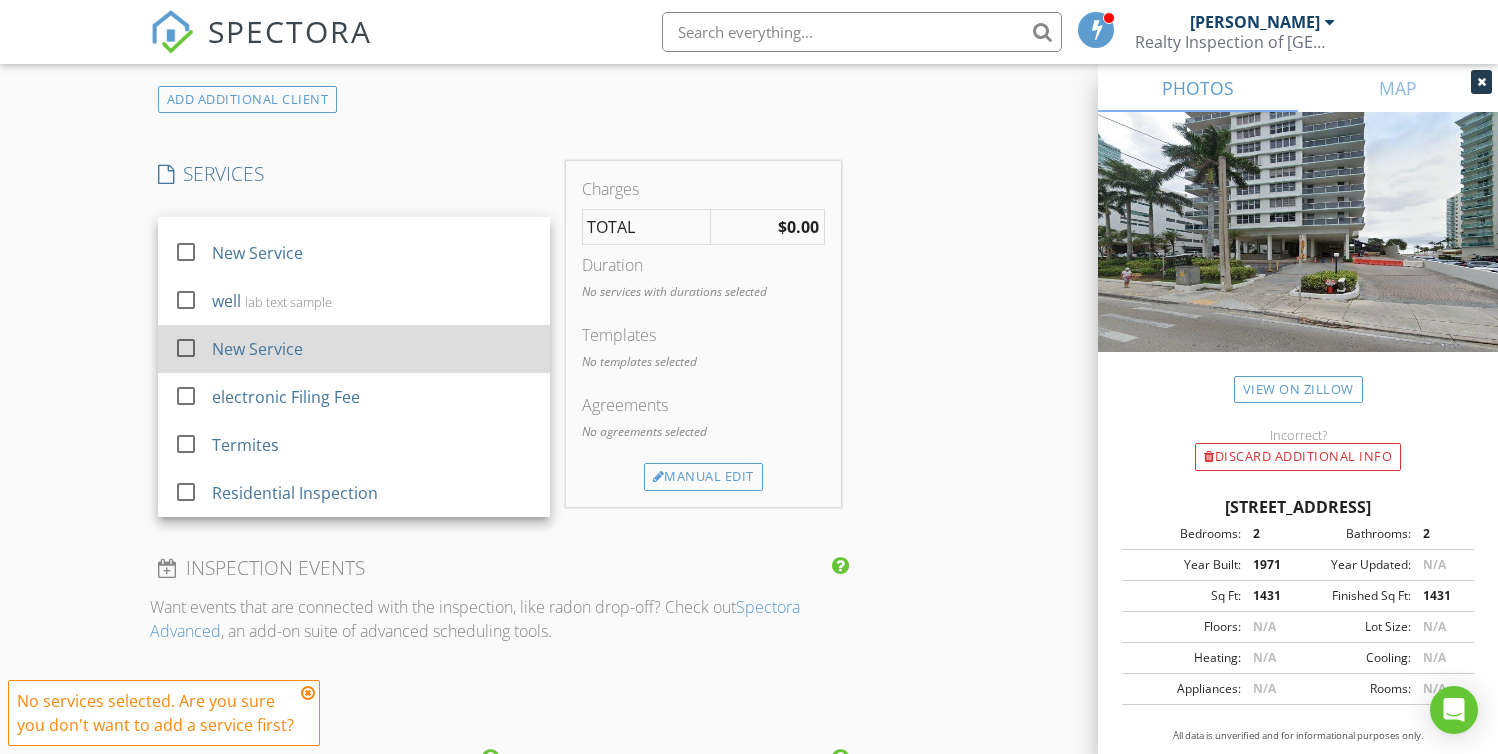 scroll, scrollTop: 1543, scrollLeft: 0, axis: vertical 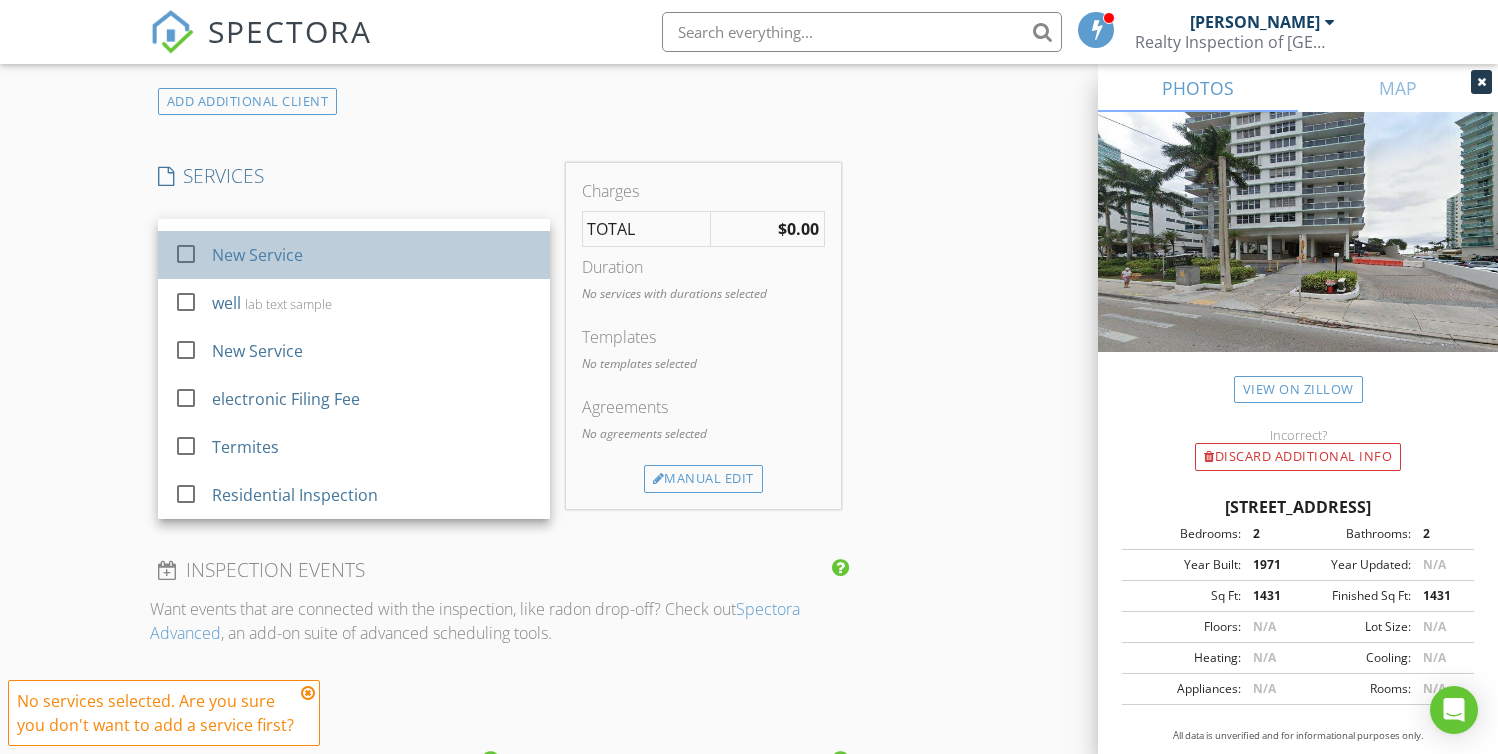 click on "New Service" at bounding box center [257, 255] 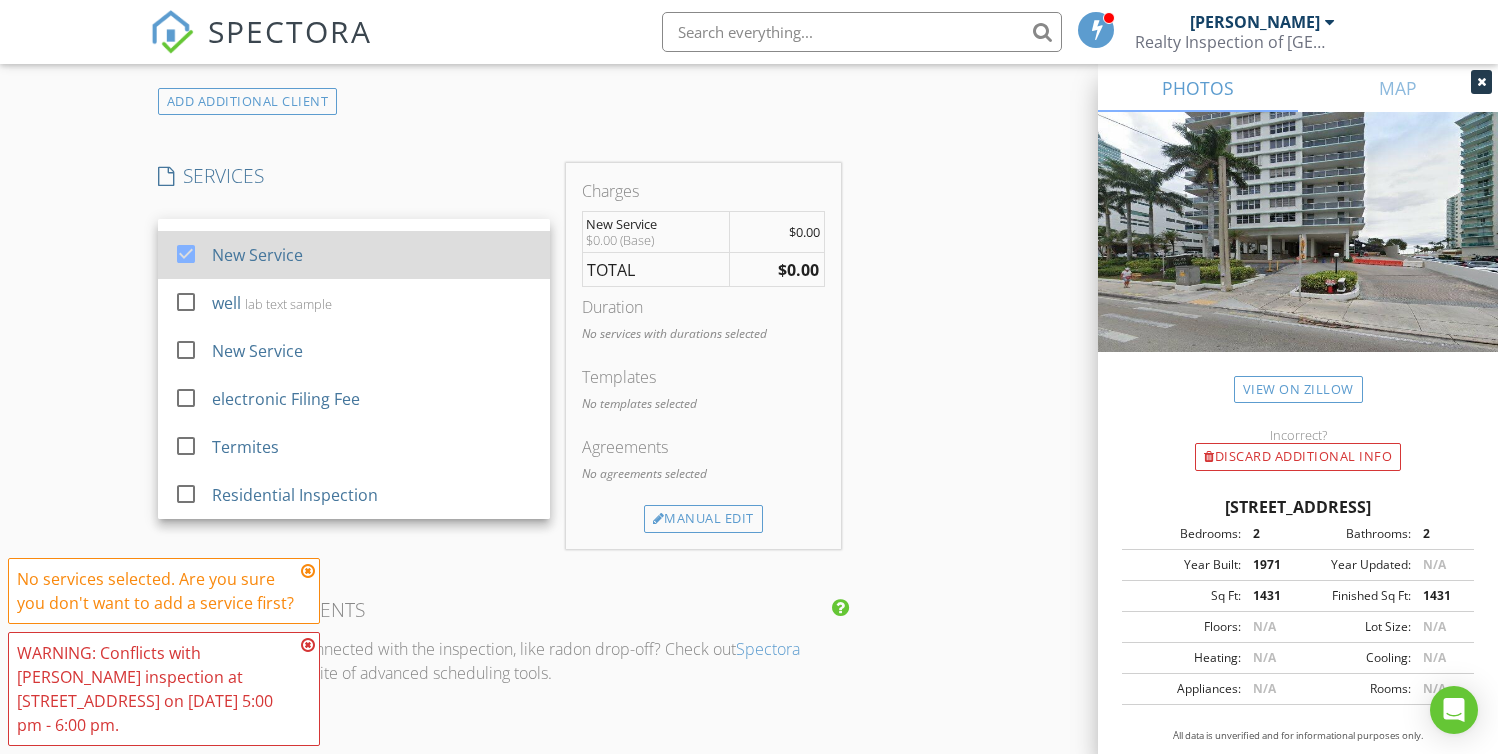 click on "New Service" at bounding box center (257, 255) 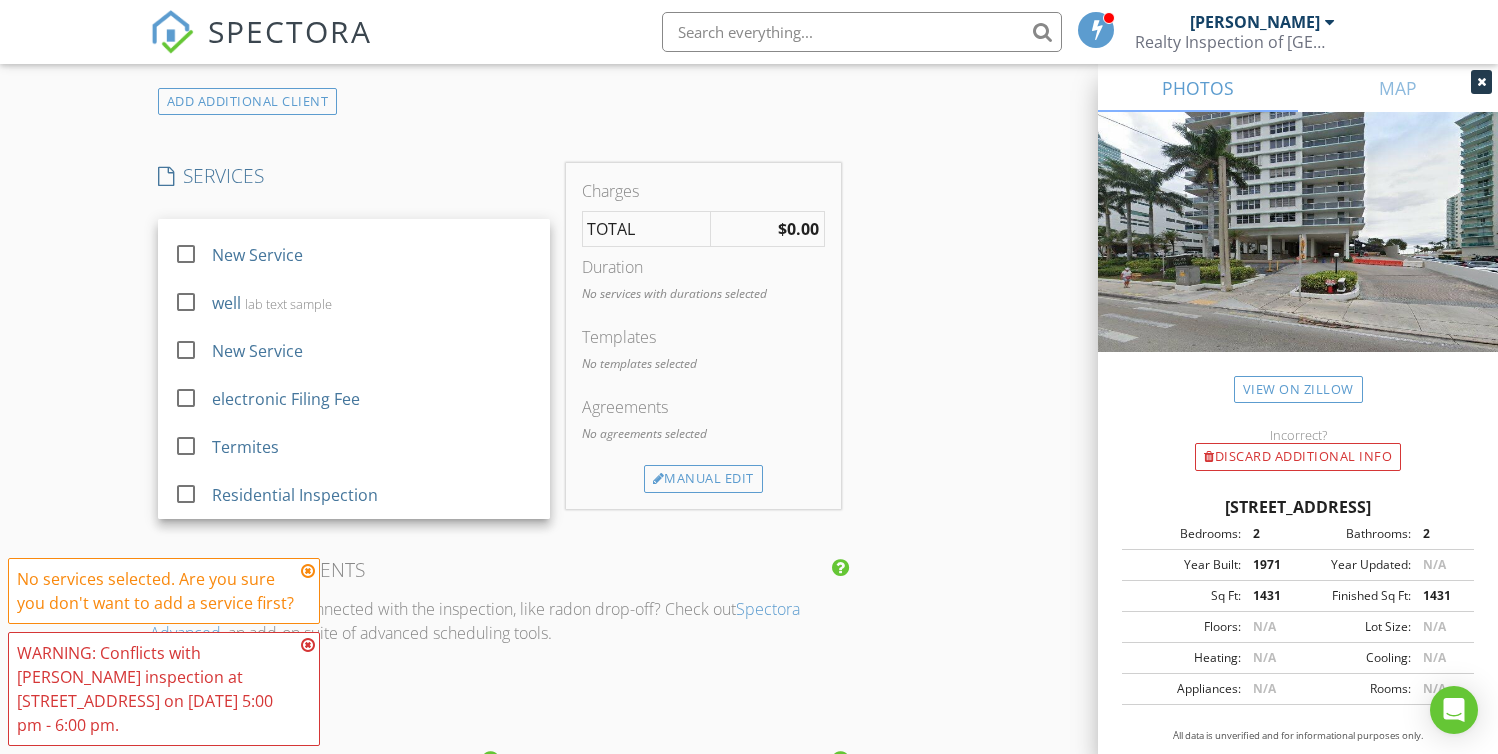 click on "SERVICES" at bounding box center (354, 176) 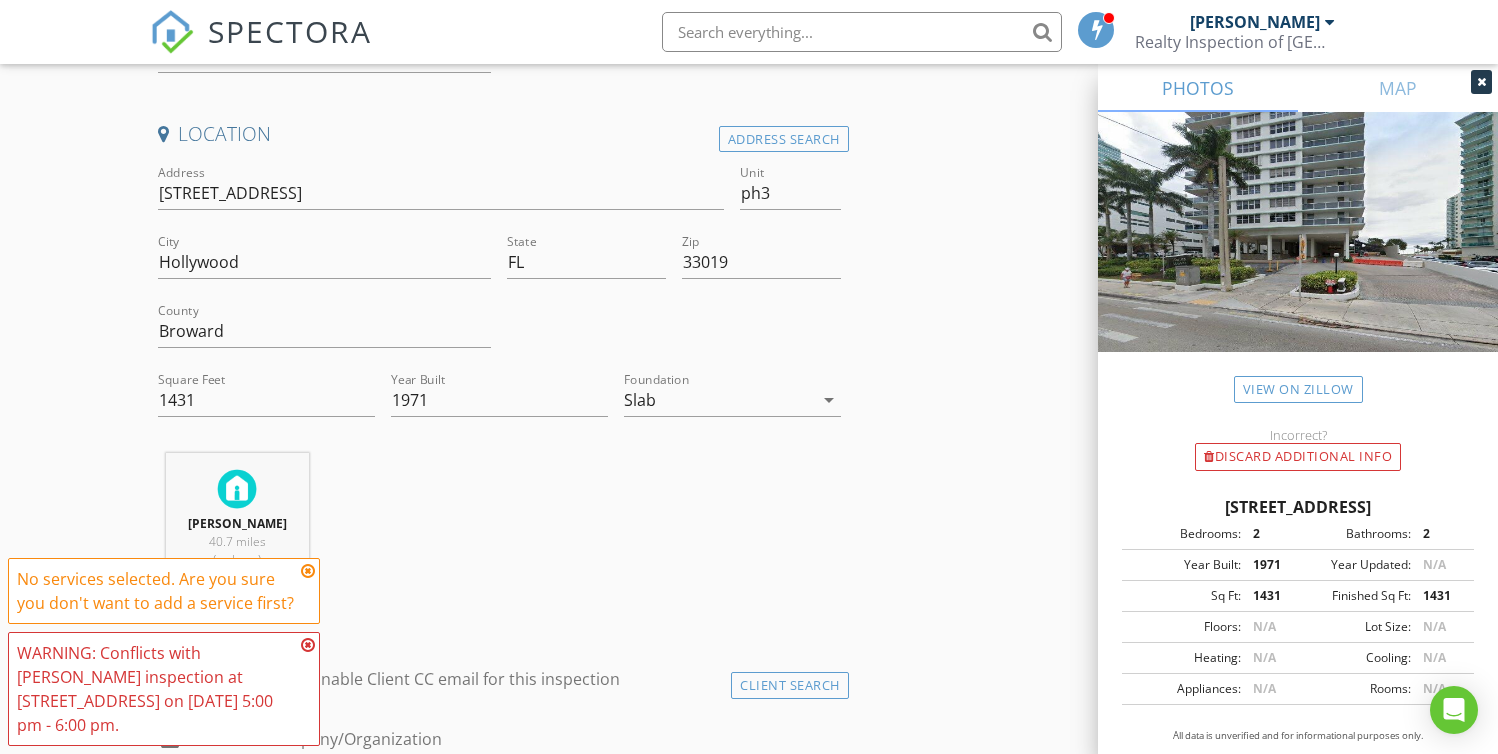scroll, scrollTop: 0, scrollLeft: 0, axis: both 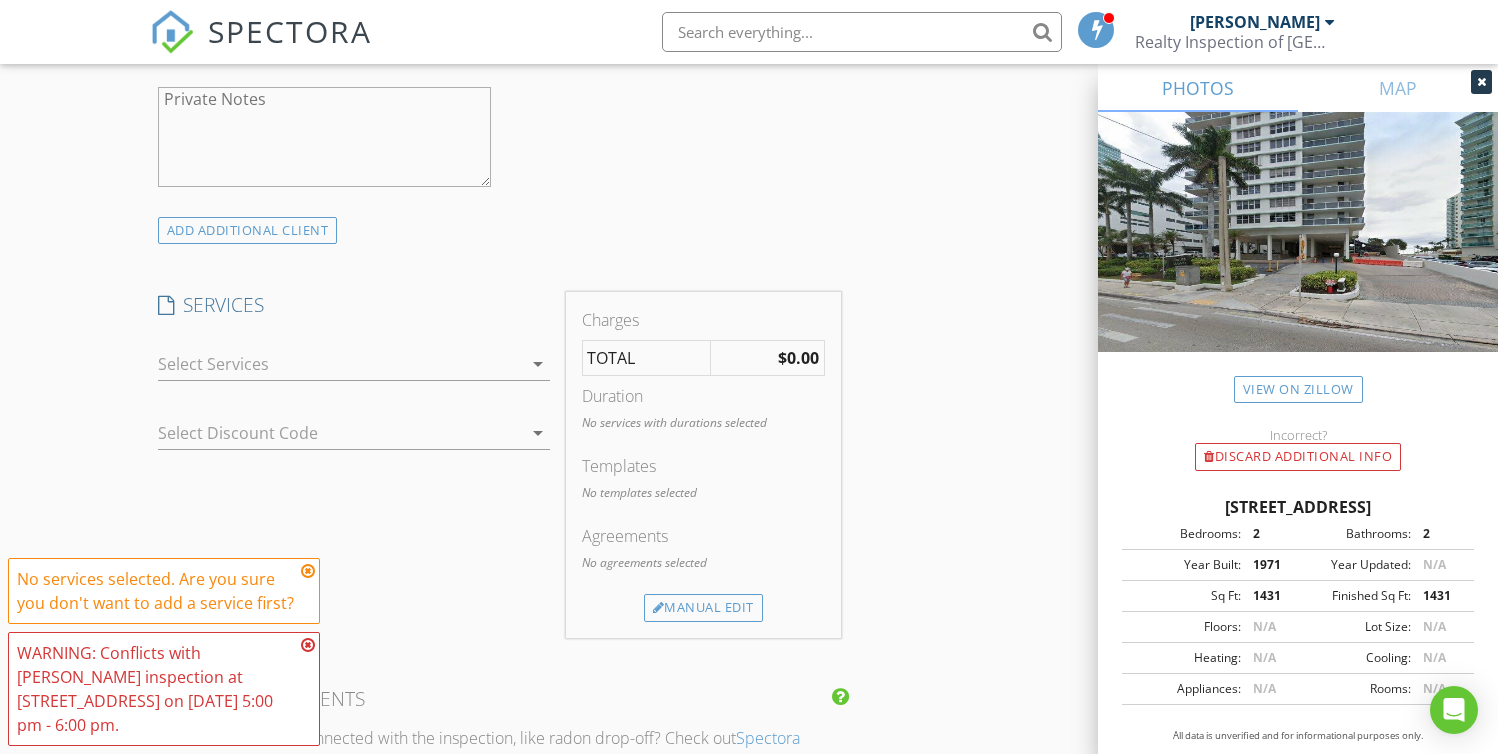 click at bounding box center [340, 364] 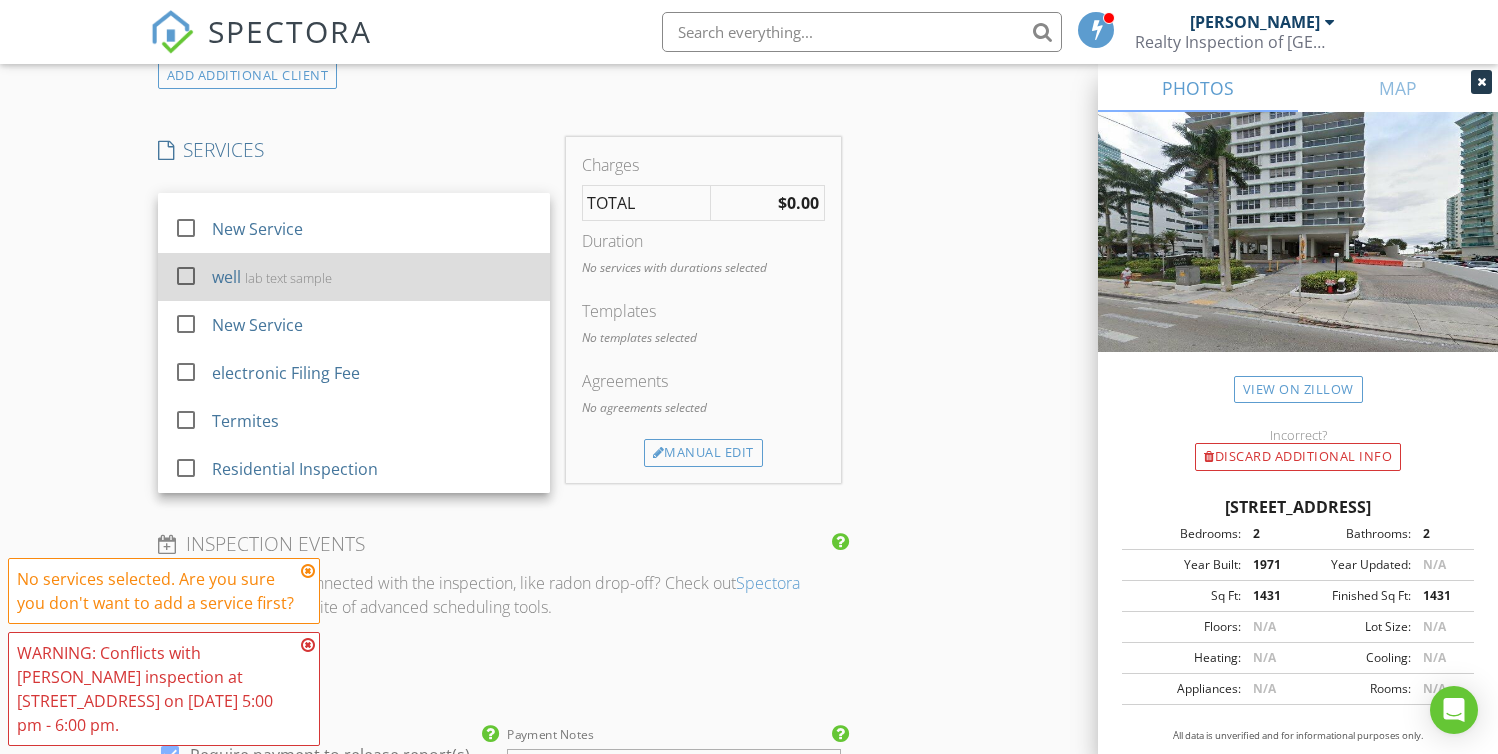scroll, scrollTop: 1567, scrollLeft: 0, axis: vertical 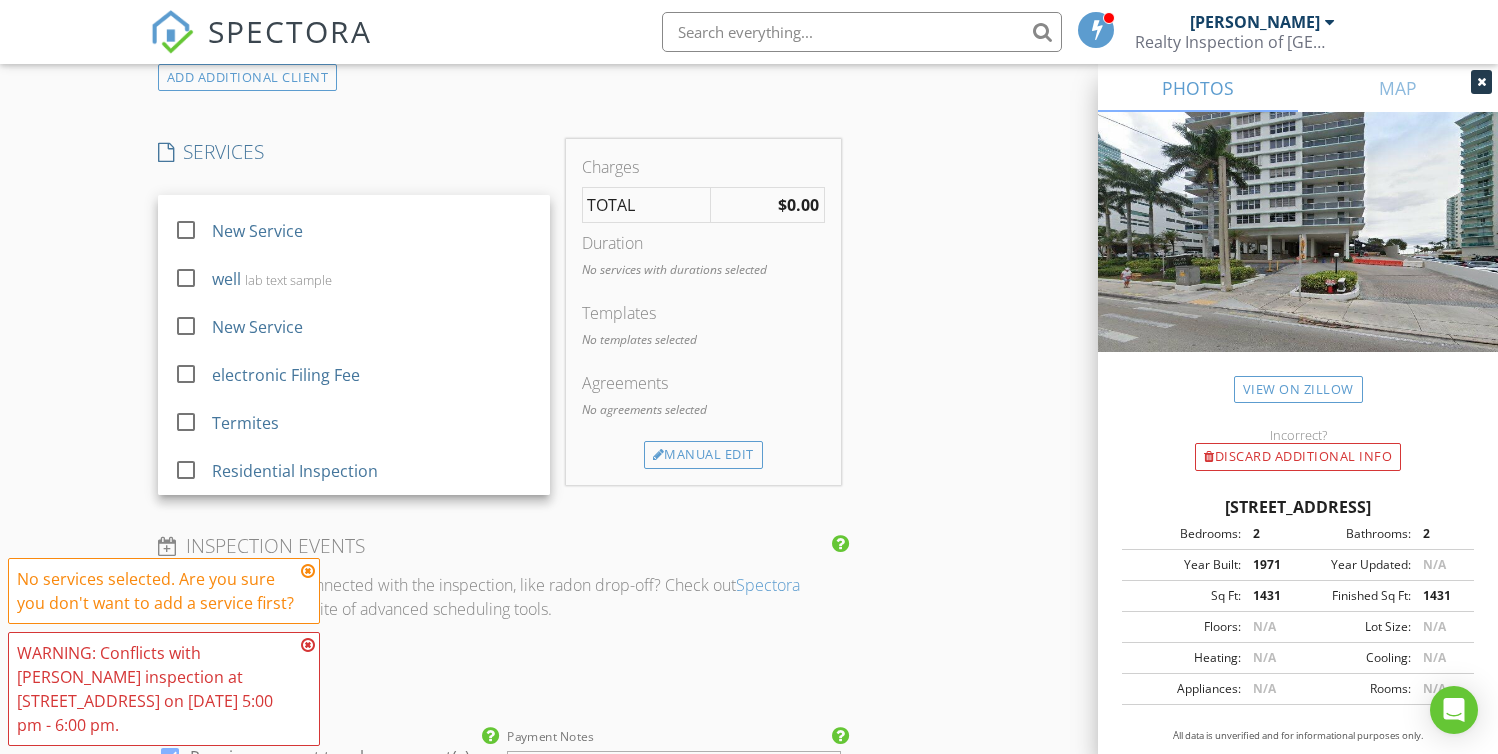 click on "INSPECTOR(S)
check_box   Antonio Arrocha   PRIMARY   Antonio Arrocha arrow_drop_down   check_box_outline_blank Antonio Arrocha specifically requested
Date/Time
07/10/2025 3:40 PM
Location
Address Search       Address 3725 S Ocean Dr   Unit ph3   City Hollywood   State FL   Zip 33019   County Broward     Square Feet 1431   Year Built 1971   Foundation Slab arrow_drop_down     Antonio Arrocha     40.7 miles     (an hour)
client
check_box Enable Client CC email for this inspection   Client Search     check_box_outline_blank Client is a Company/Organization     First Name Elizabeth   Last Name Leventhal   Email elizabeth_buitrago@me.com   CC Email   Phone 954-394-9990           Notes   Private Notes
ADD ADDITIONAL client
SERVICES
check_box_outline_blank   wind mitigation" at bounding box center [749, 304] 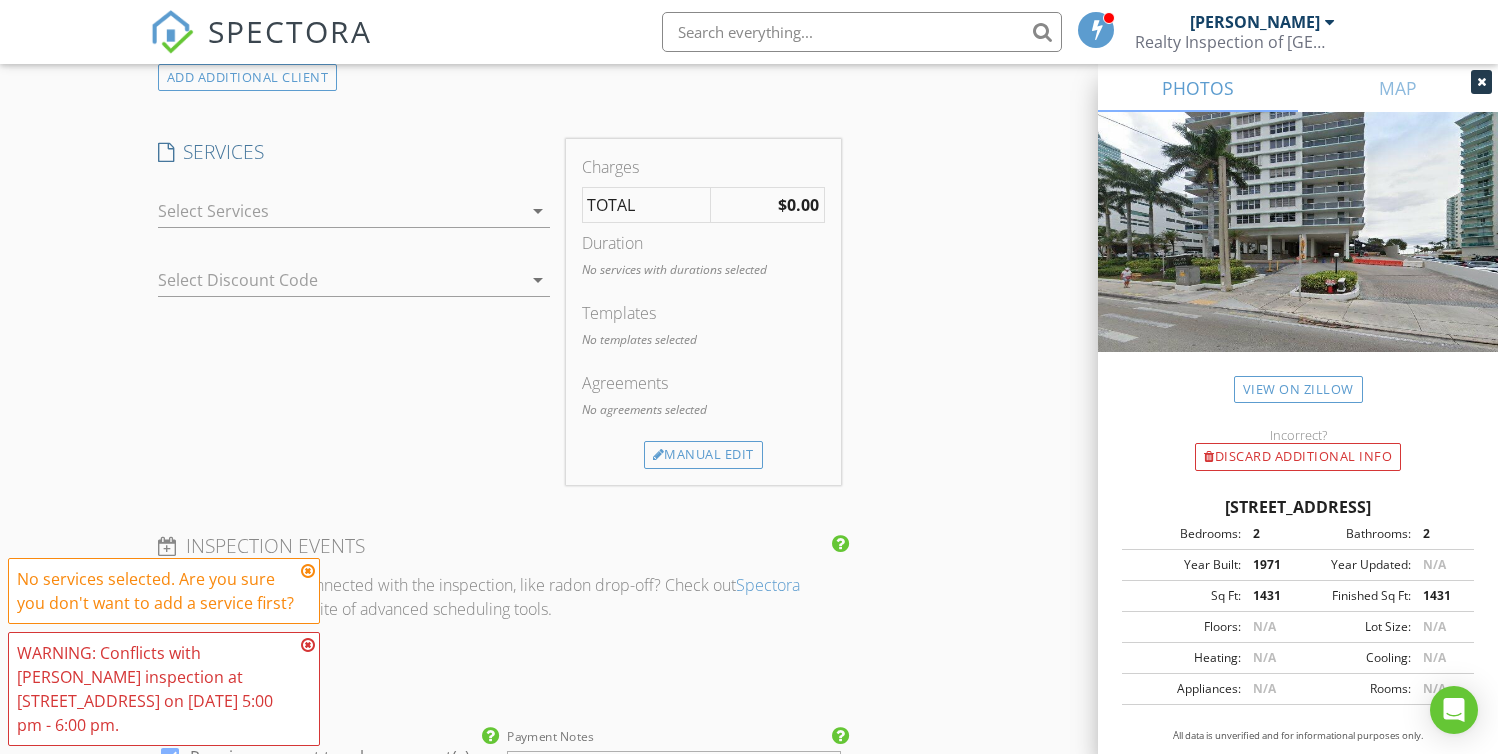 click on "arrow_drop_down" at bounding box center [538, 211] 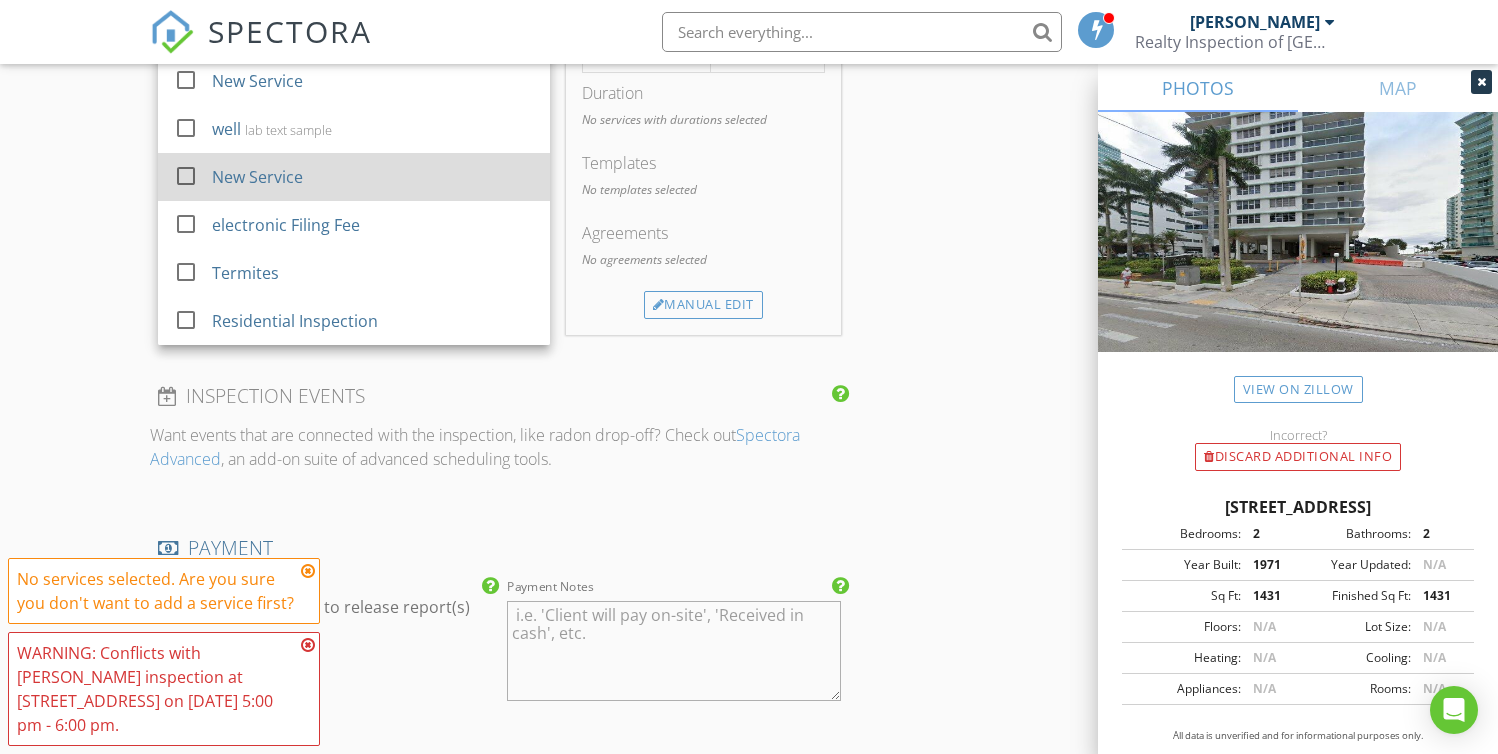 scroll, scrollTop: 1705, scrollLeft: 0, axis: vertical 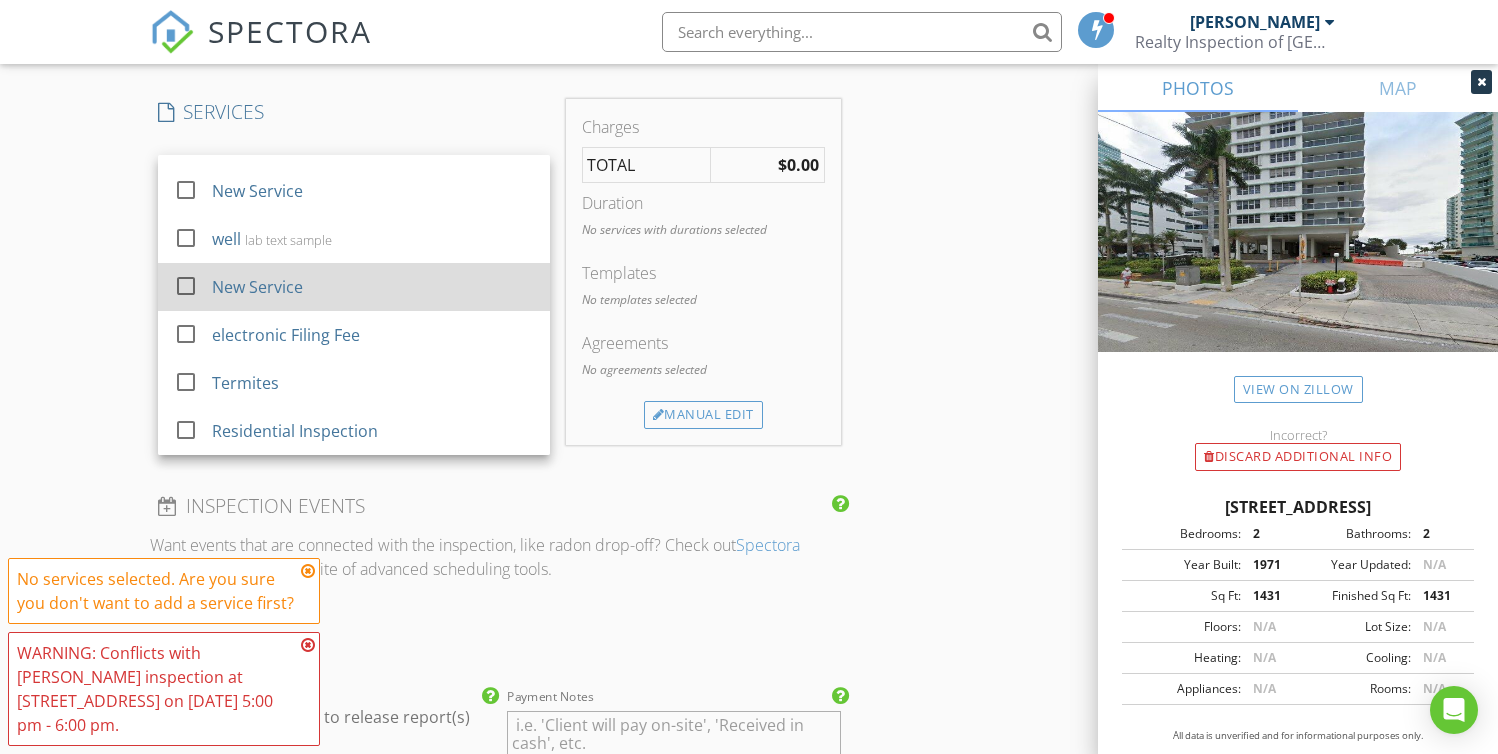 click on "New Service" at bounding box center (373, 287) 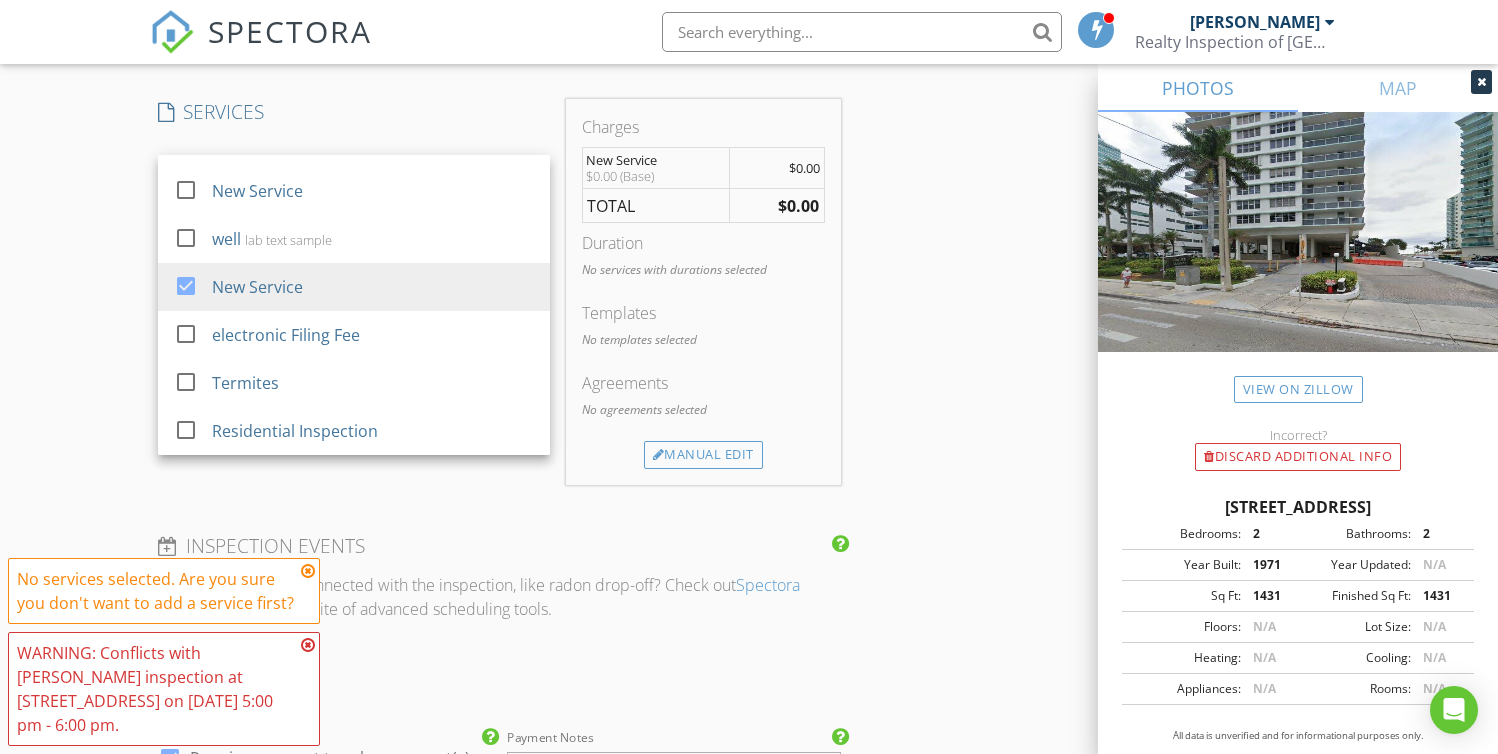 click on "INSPECTOR(S)
check_box   Antonio Arrocha   PRIMARY   Antonio Arrocha arrow_drop_down   check_box_outline_blank Antonio Arrocha specifically requested
Date/Time
07/10/2025 3:40 PM
Location
Address Search       Address 3725 S Ocean Dr   Unit ph3   City Hollywood   State FL   Zip 33019   County Broward     Square Feet 1431   Year Built 1971   Foundation Slab arrow_drop_down     Antonio Arrocha     40.7 miles     (an hour)
client
check_box Enable Client CC email for this inspection   Client Search     check_box_outline_blank Client is a Company/Organization     First Name Elizabeth   Last Name Leventhal   Email elizabeth_buitrago@me.com   CC Email   Phone 954-394-9990           Notes   Private Notes
ADD ADDITIONAL client
SERVICES
check_box_outline_blank   wind mitigation     4 Points" at bounding box center [499, 226] 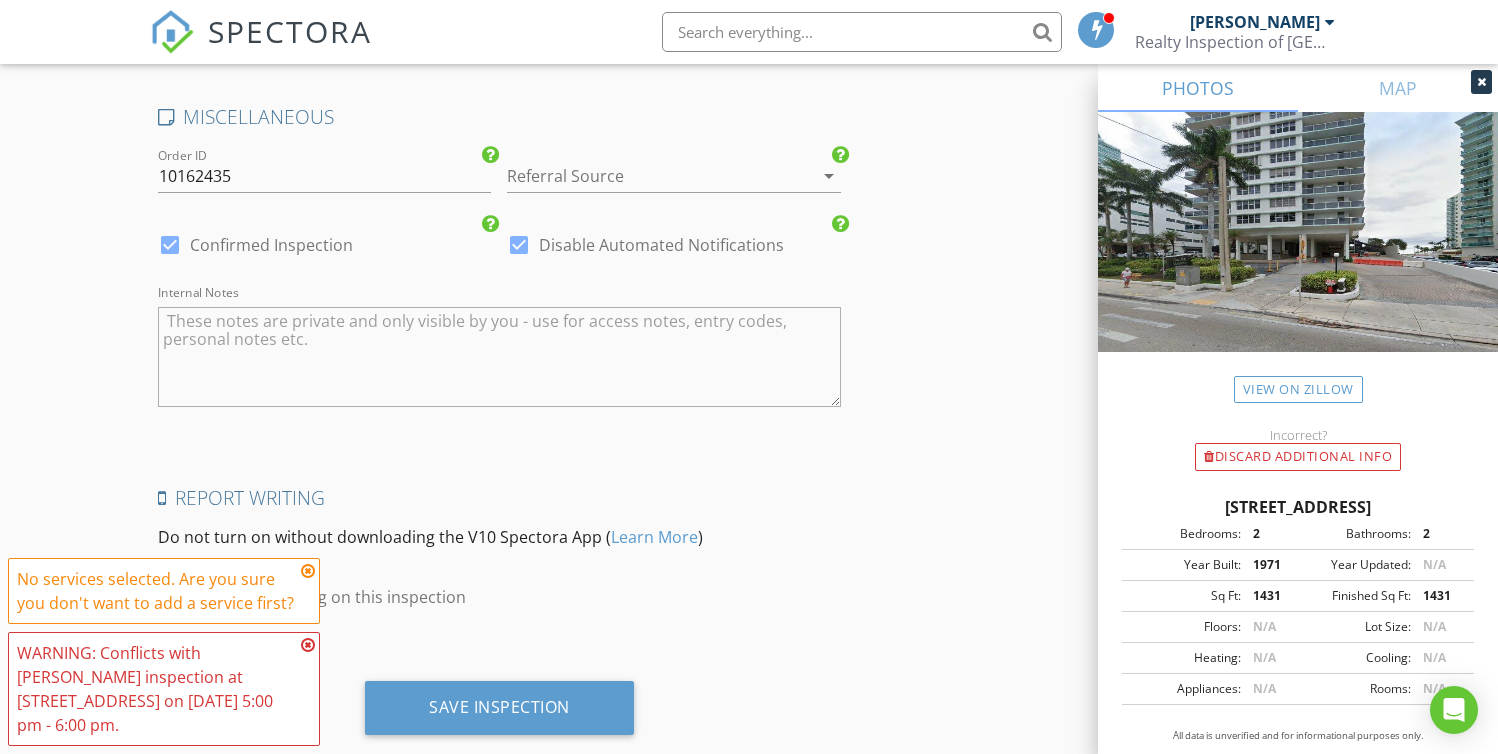 scroll, scrollTop: 2845, scrollLeft: 0, axis: vertical 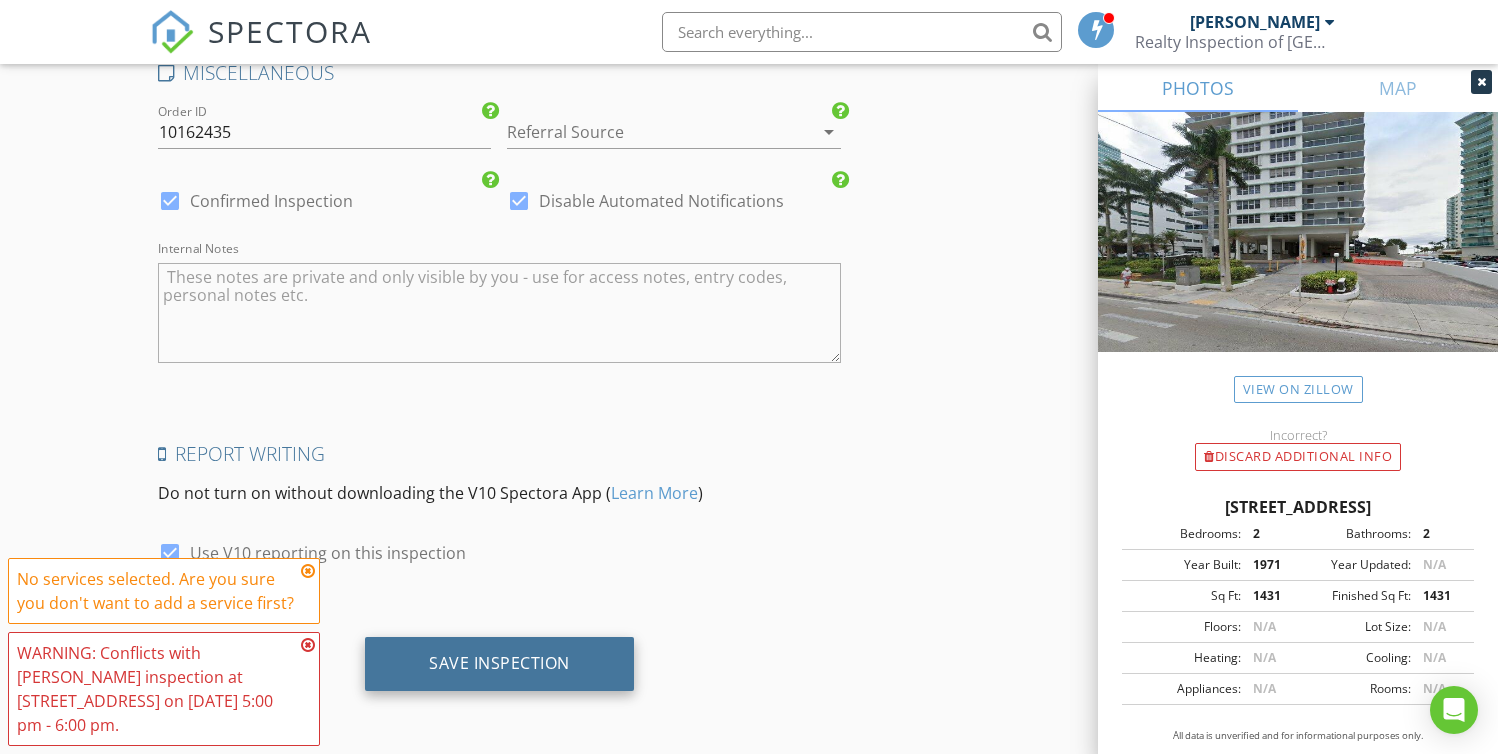 click on "Save Inspection" at bounding box center (499, 663) 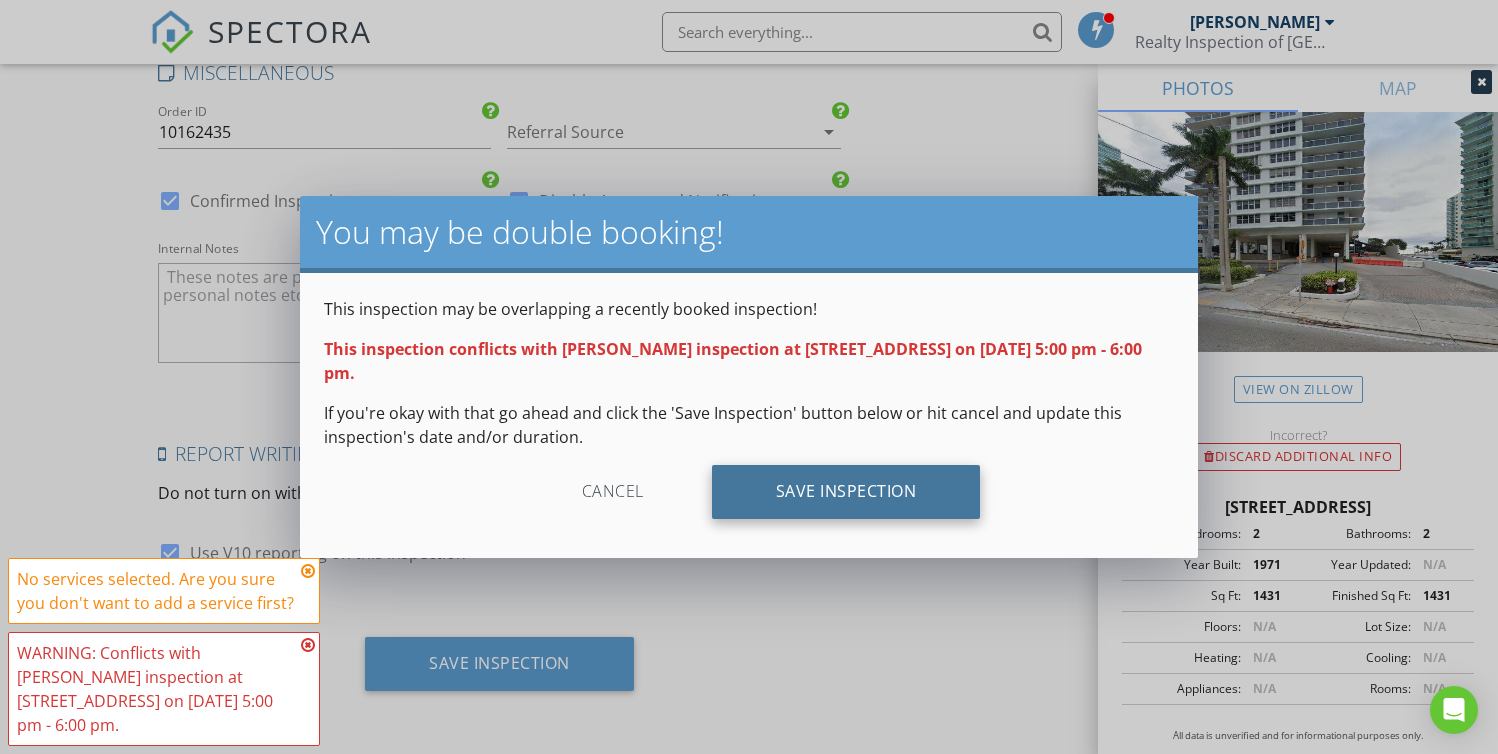 click on "Save Inspection" at bounding box center [846, 492] 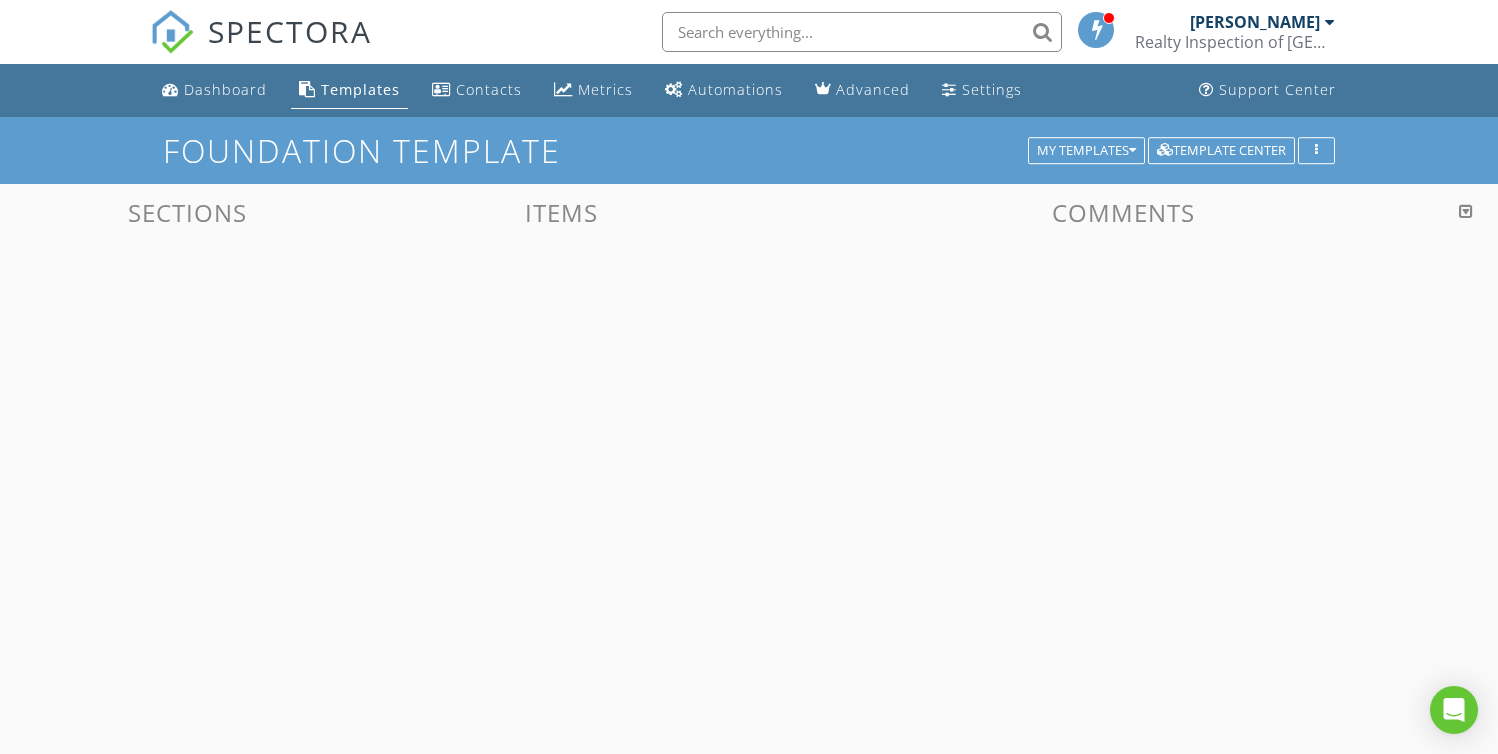 scroll, scrollTop: 0, scrollLeft: 0, axis: both 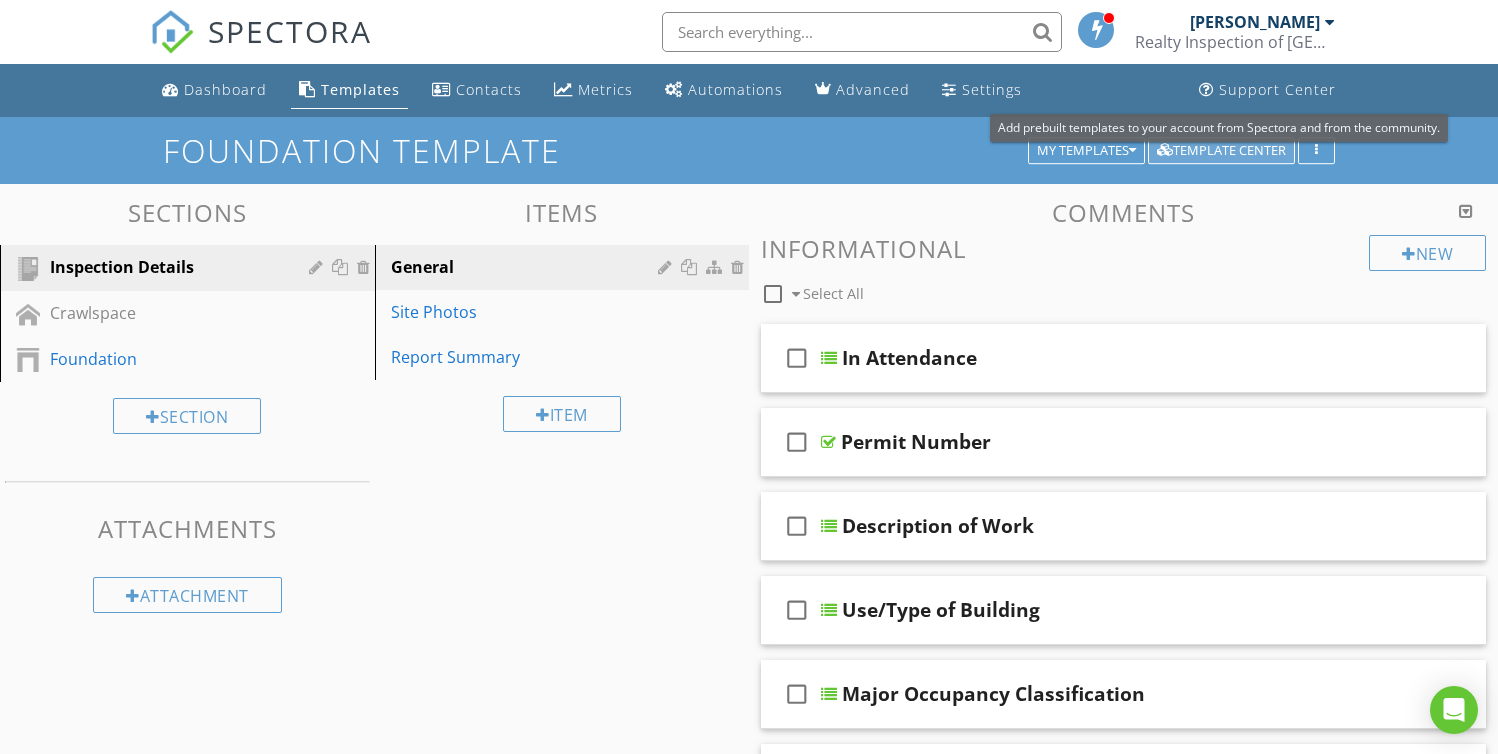 click on "Template Center" at bounding box center [1221, 151] 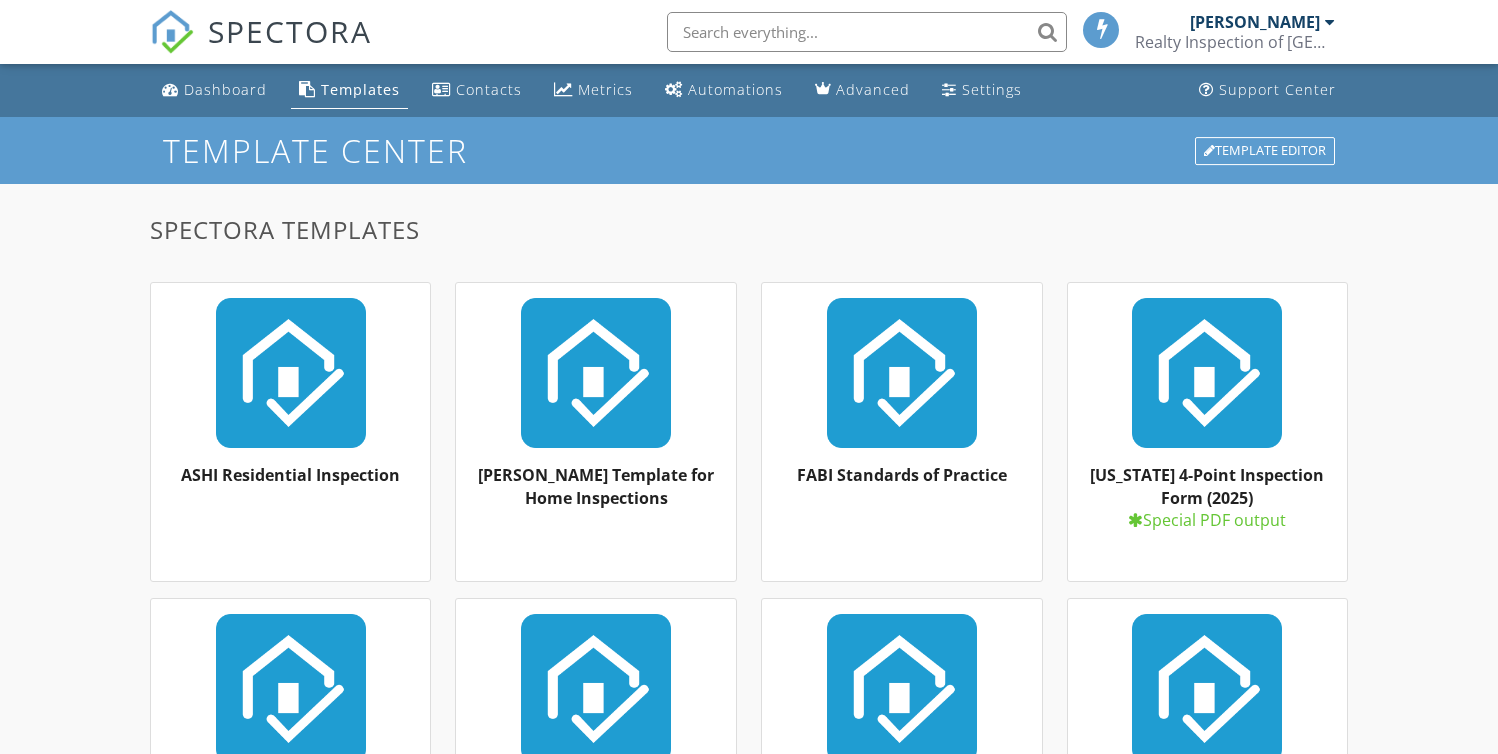 scroll, scrollTop: 0, scrollLeft: 0, axis: both 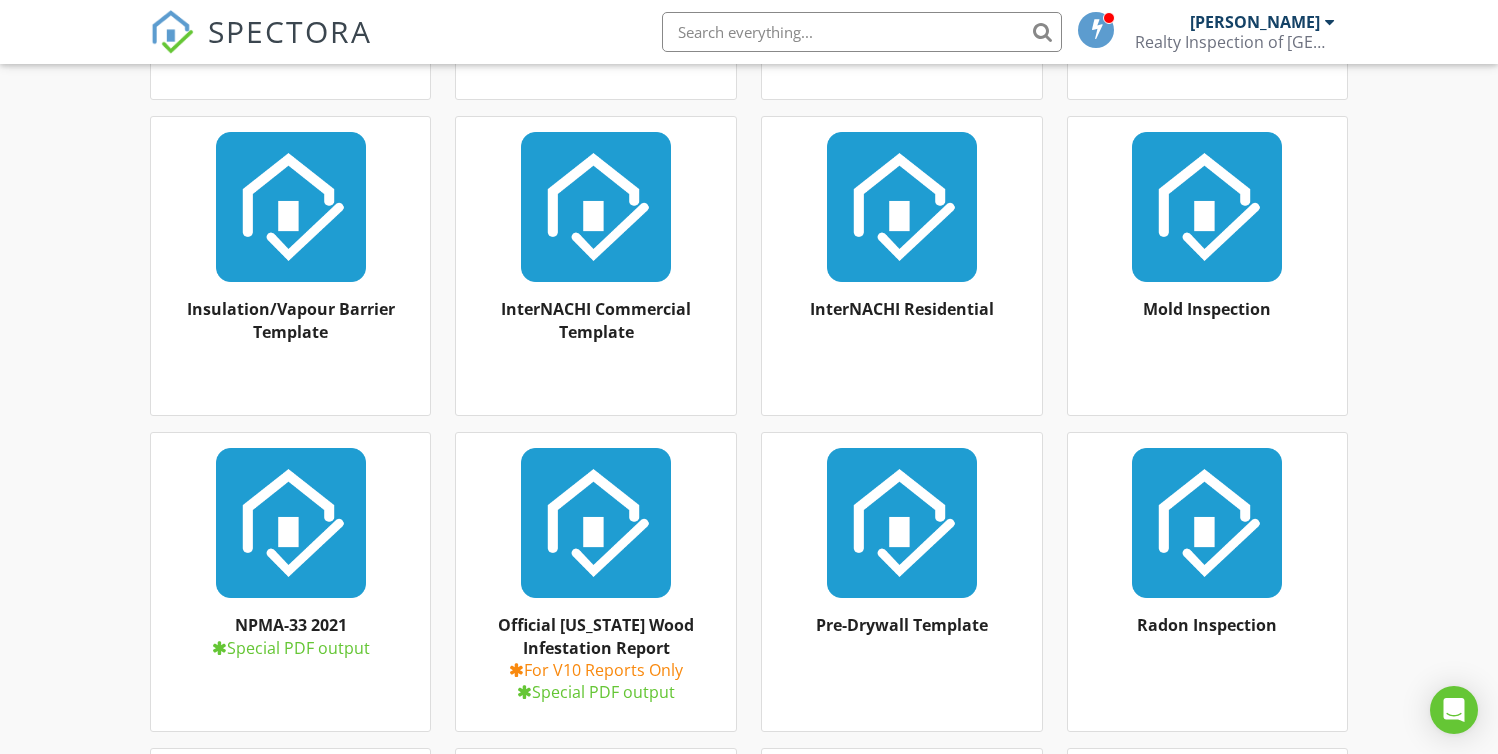 click at bounding box center (1208, 207) 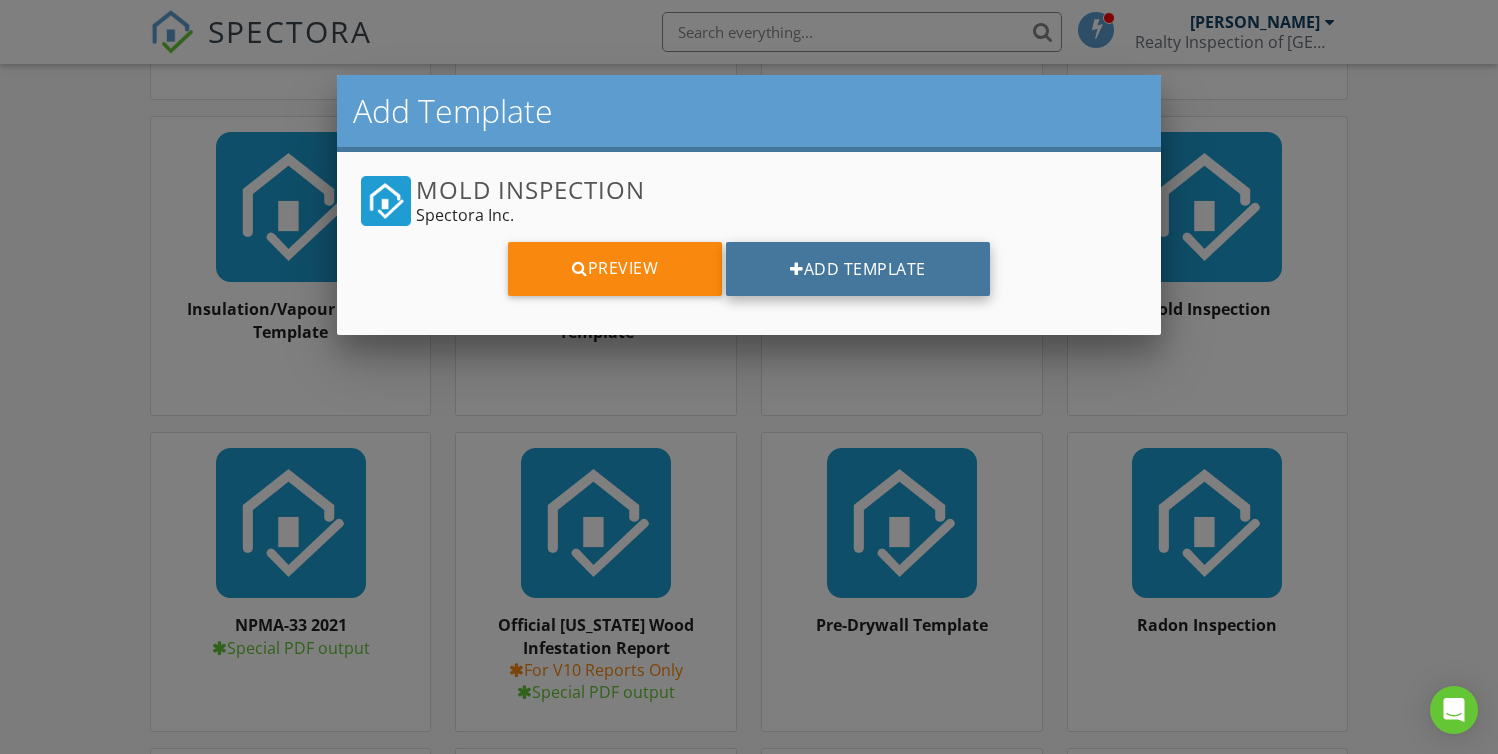 click at bounding box center [797, 269] 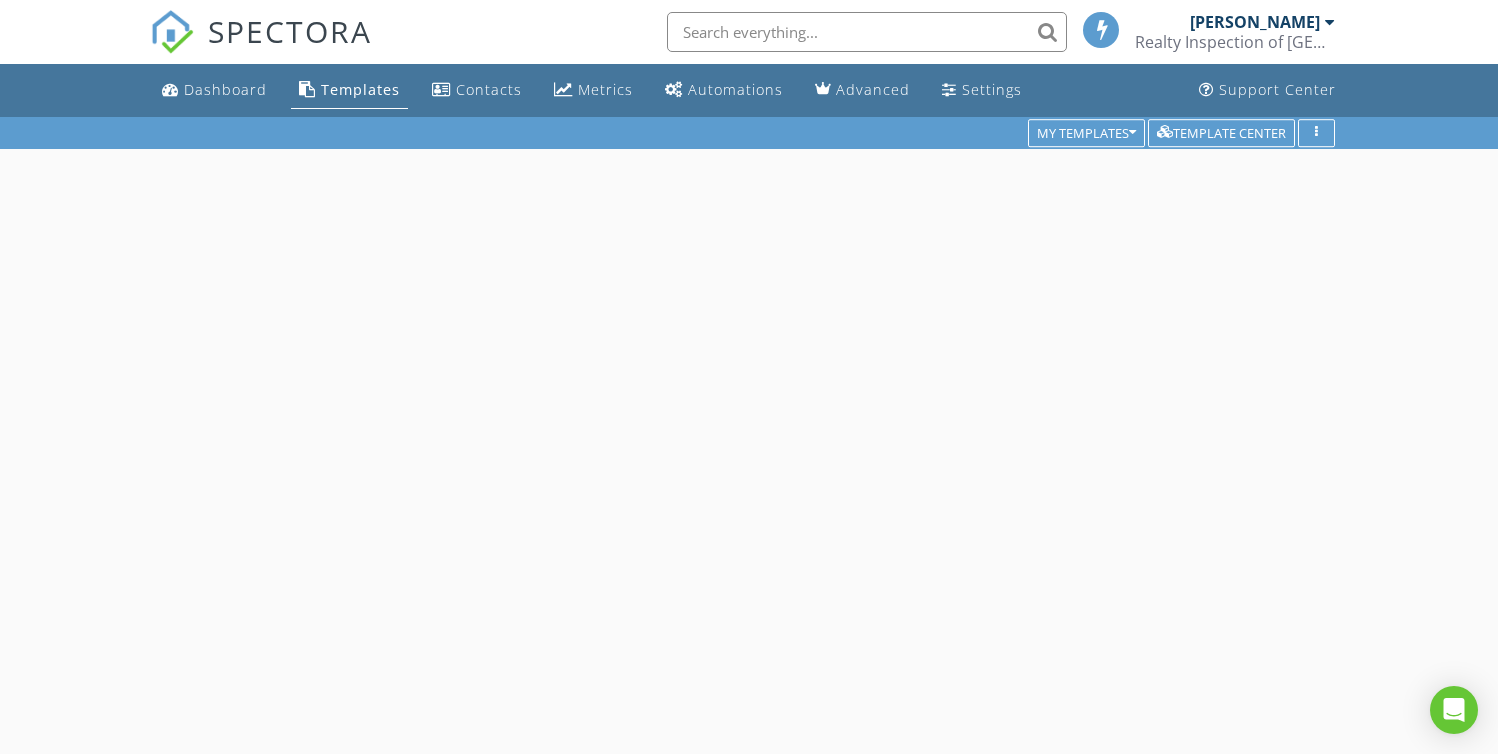 scroll, scrollTop: 0, scrollLeft: 0, axis: both 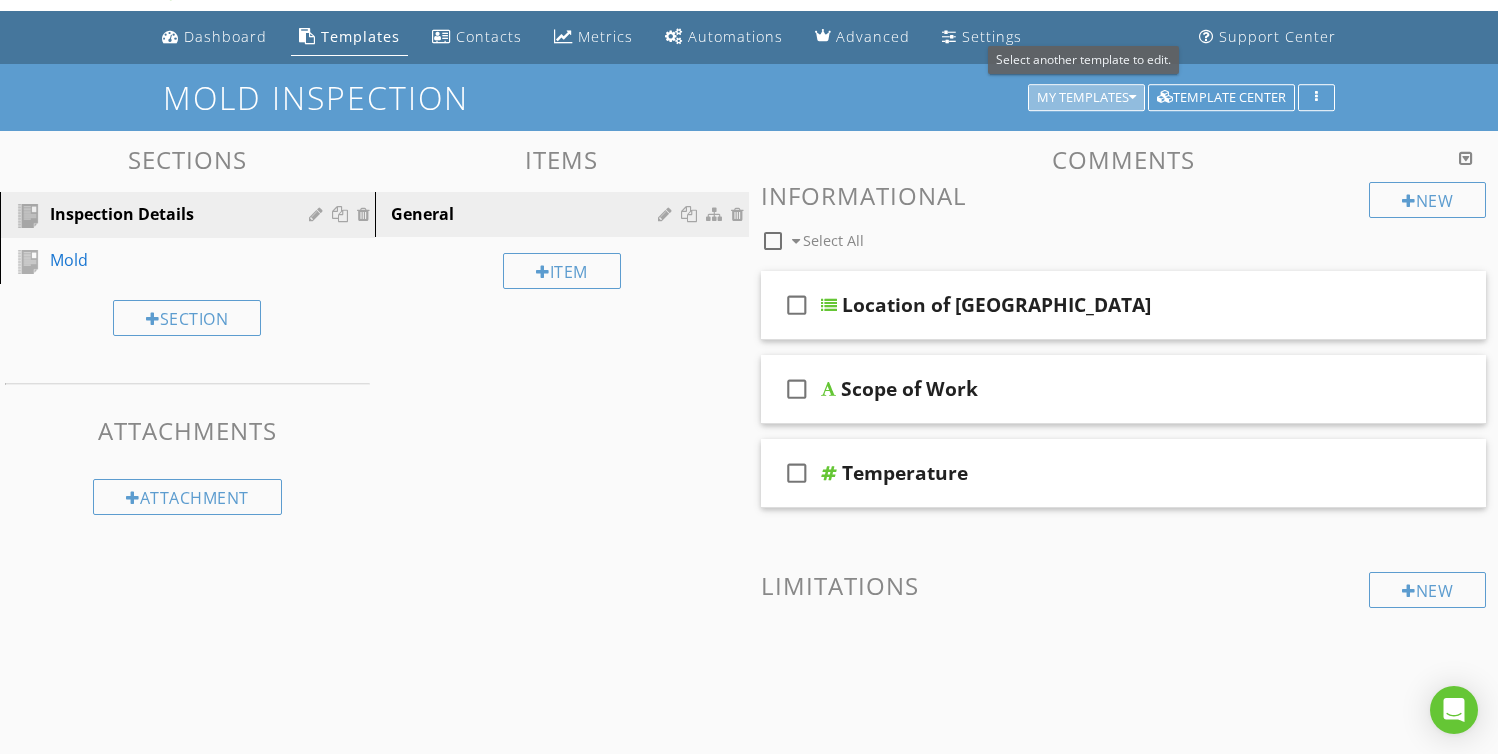click on "My Templates" at bounding box center (1086, 98) 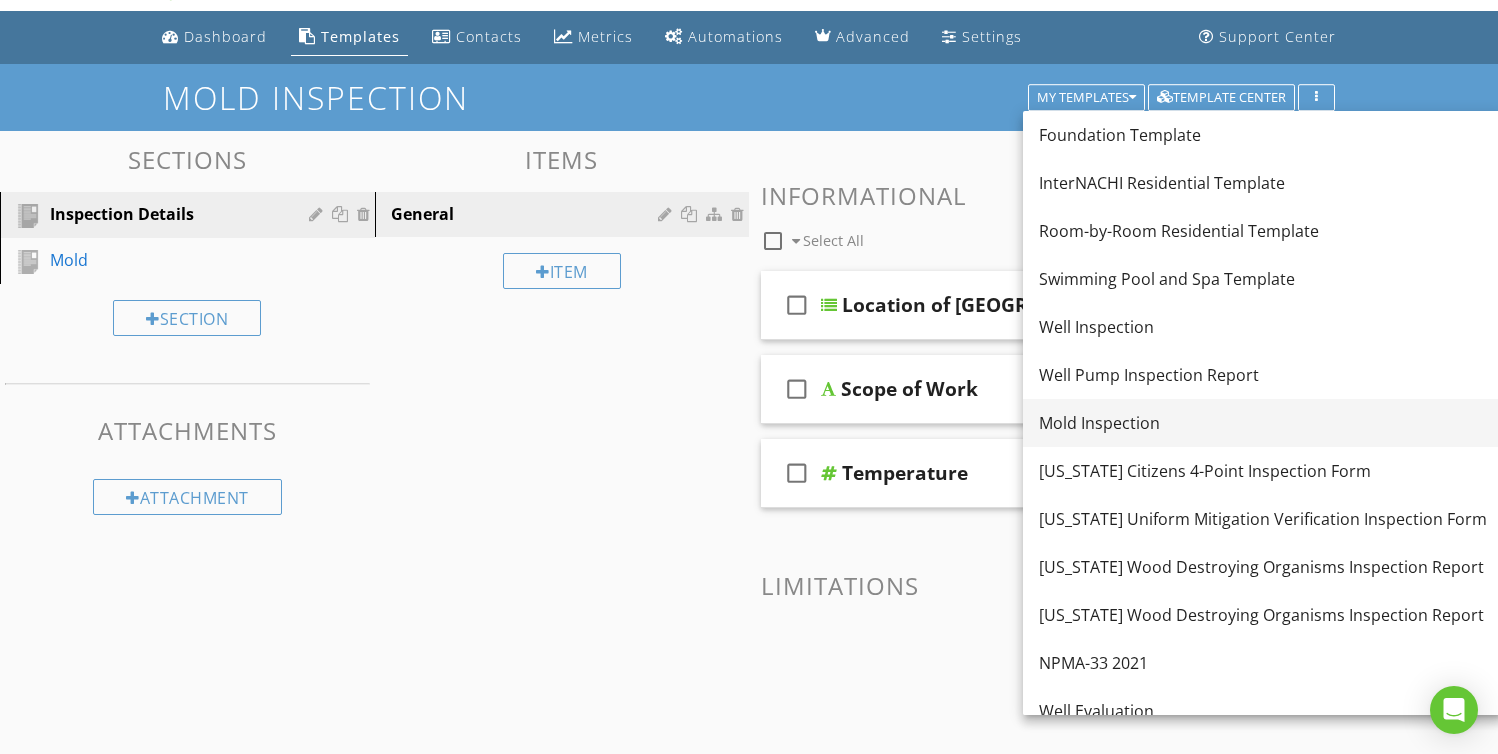 click on "Mold Inspection" at bounding box center (1263, 423) 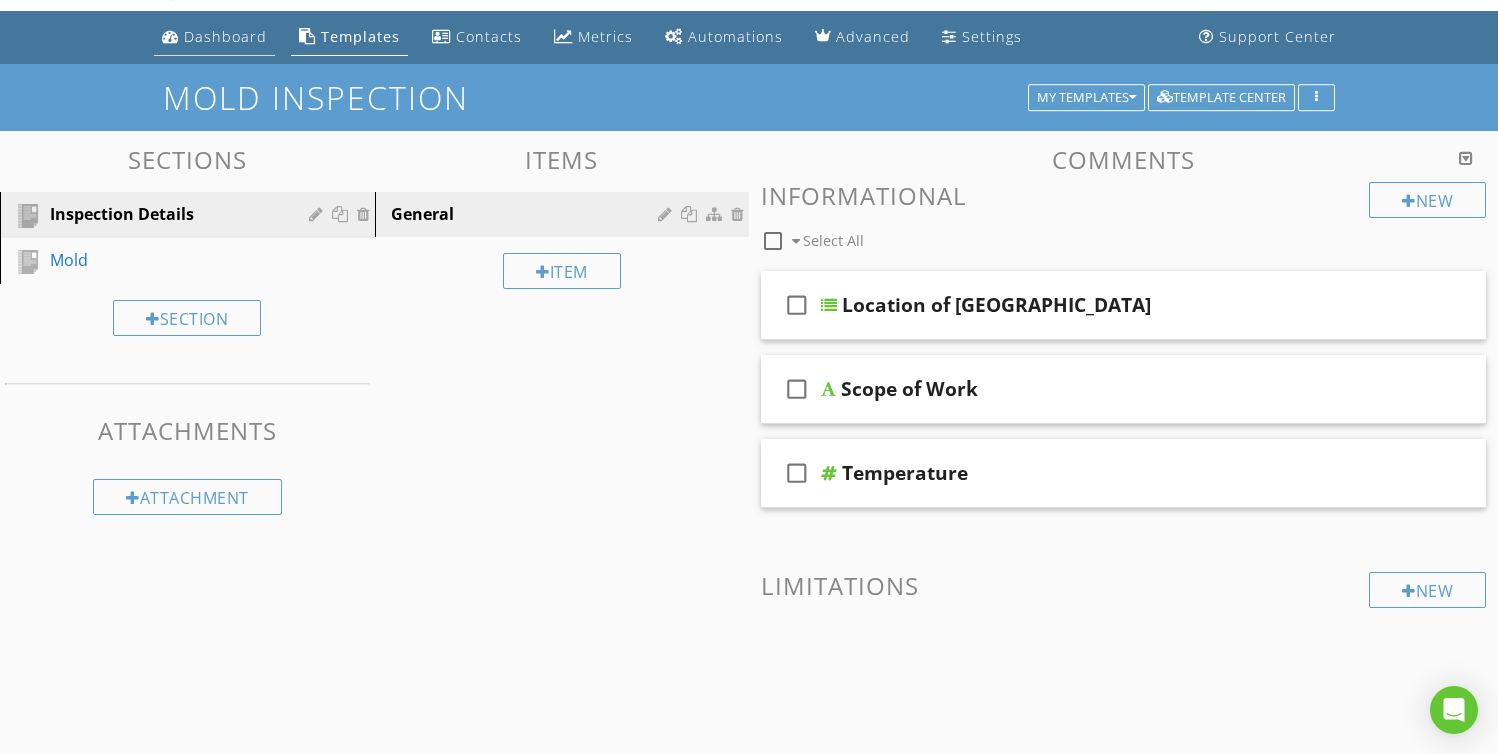 click on "Dashboard" at bounding box center (225, 36) 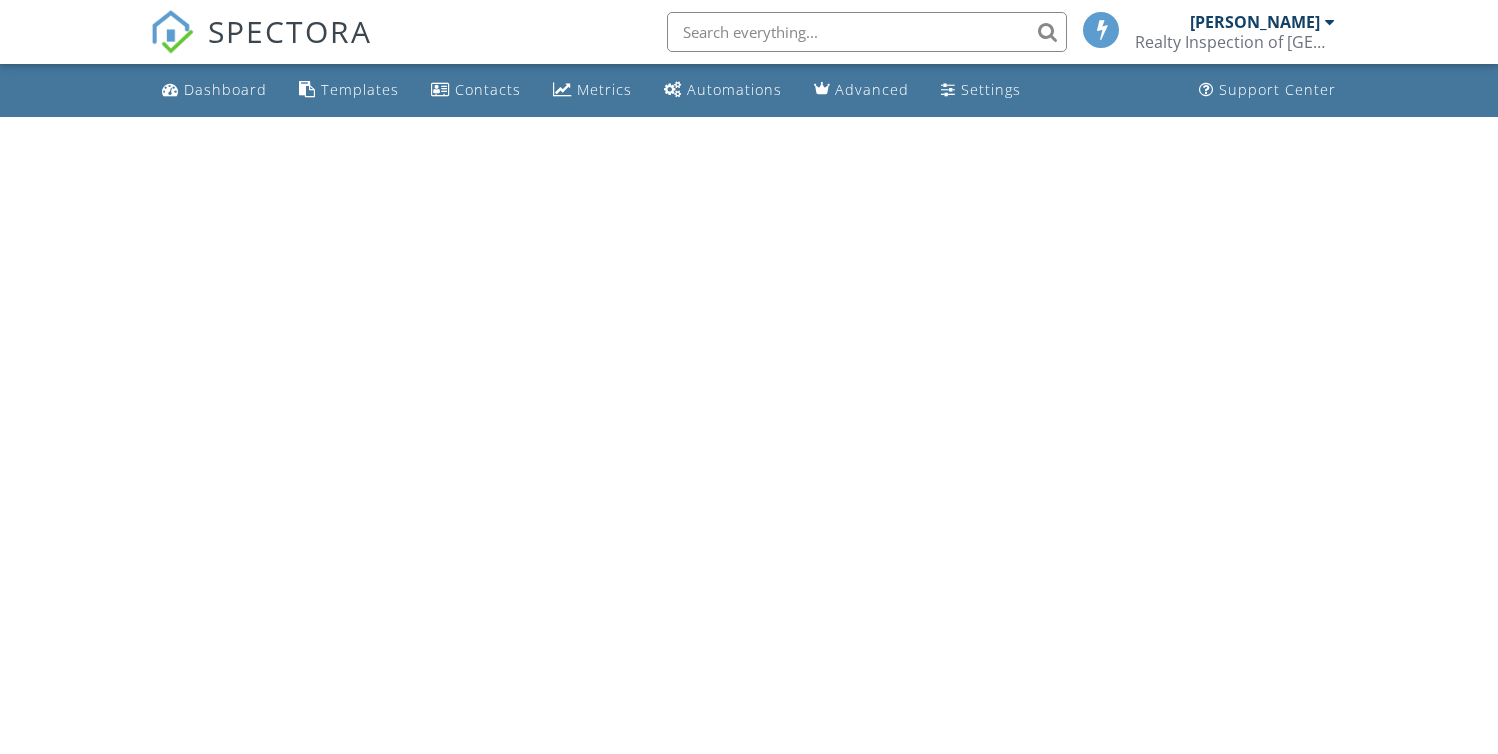 scroll, scrollTop: 0, scrollLeft: 0, axis: both 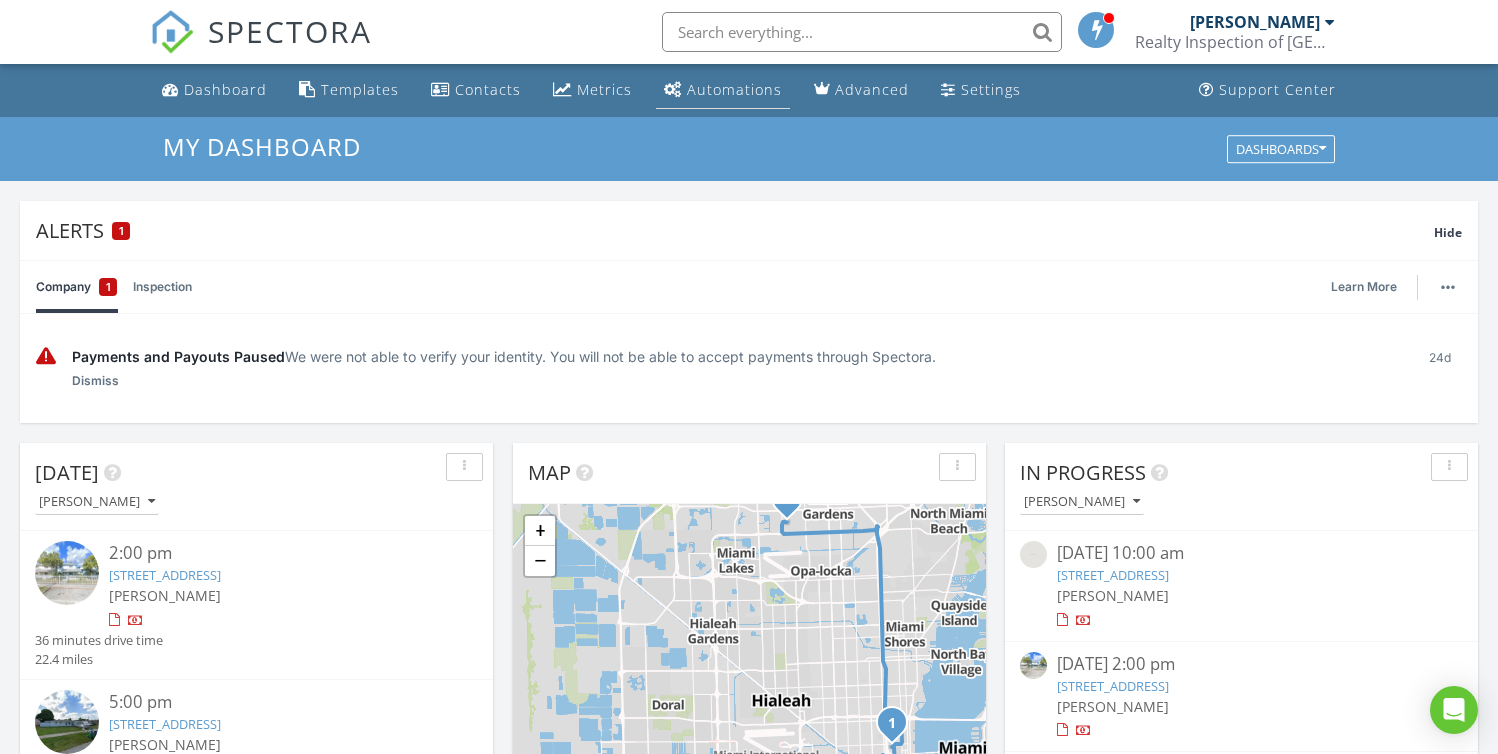 click on "Automations" at bounding box center (734, 89) 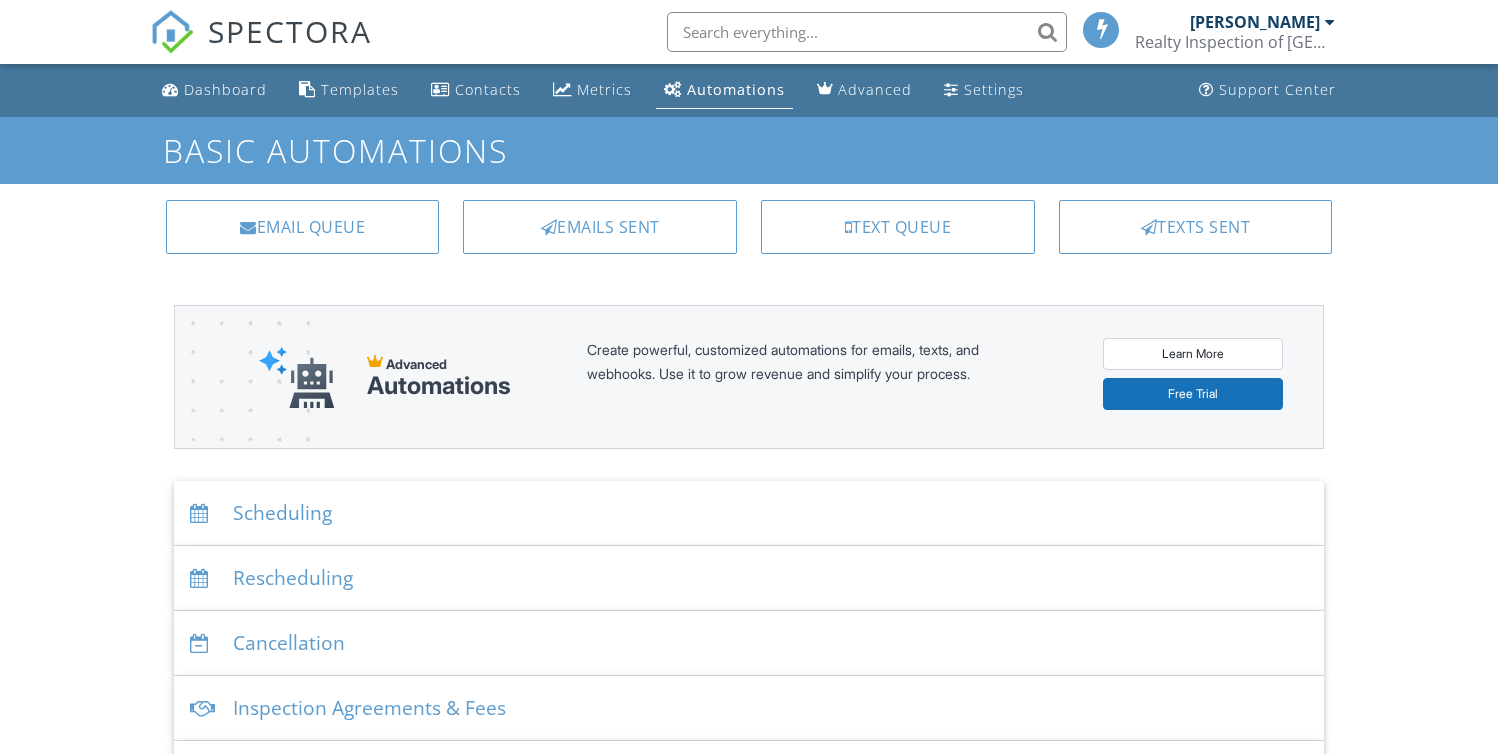 scroll, scrollTop: 0, scrollLeft: 0, axis: both 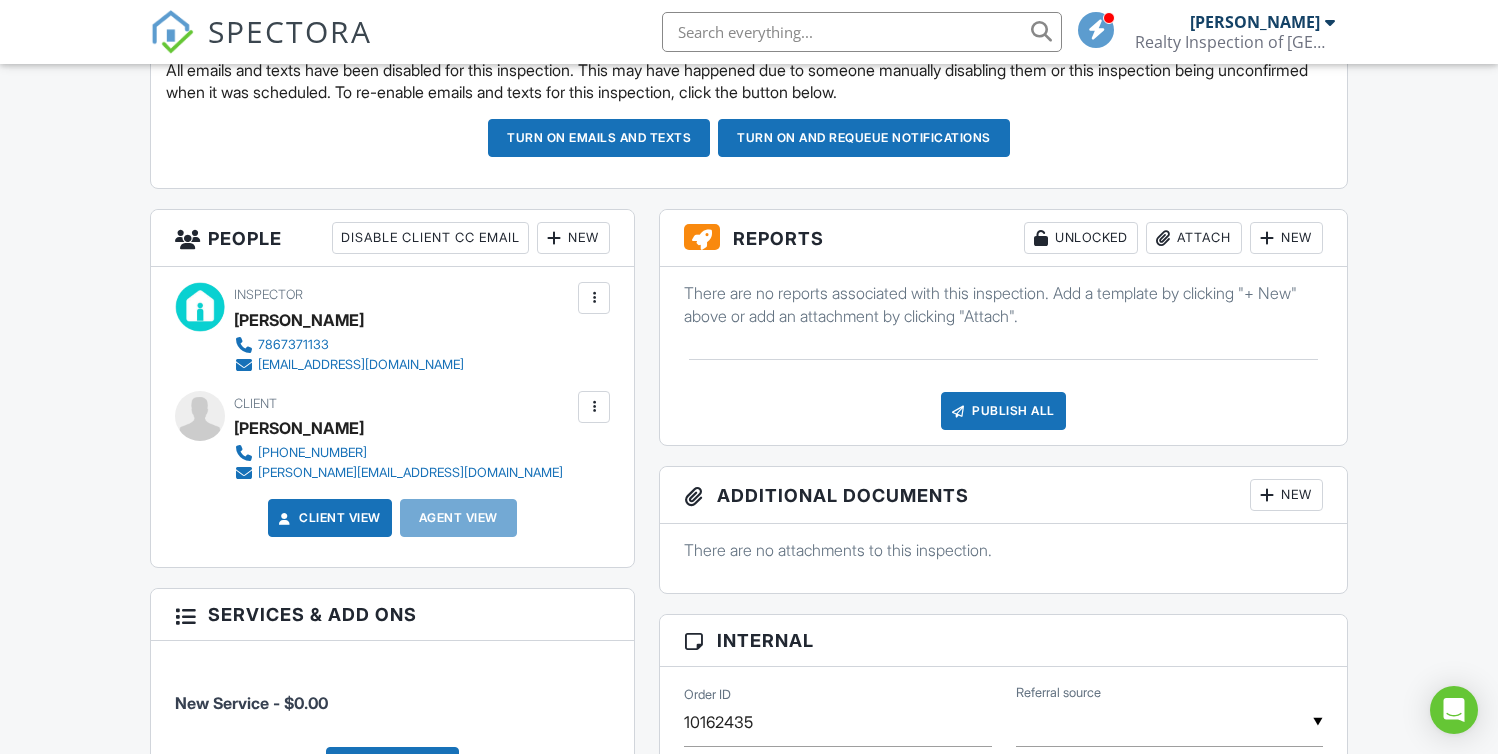 click on "Attach" at bounding box center (1194, 238) 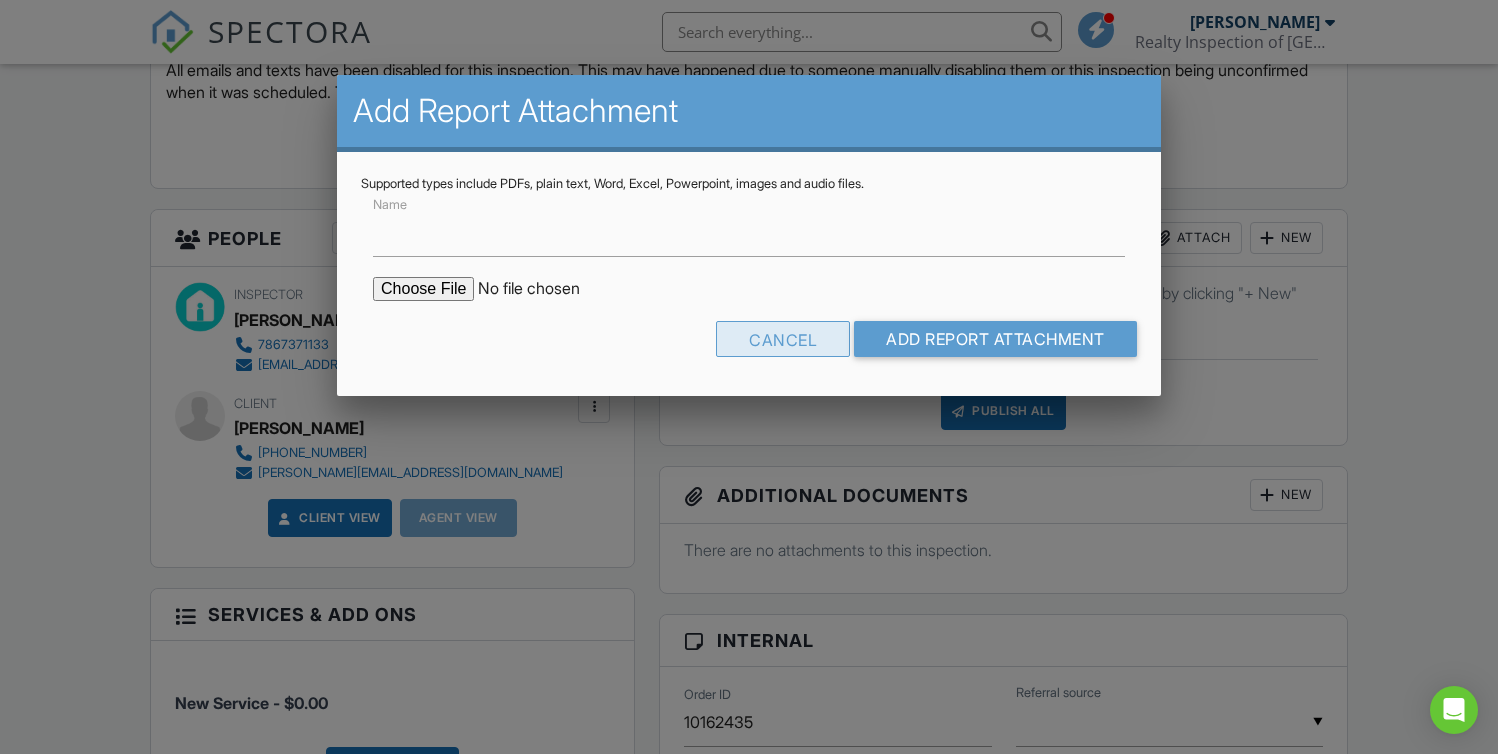 click on "Cancel" at bounding box center [783, 339] 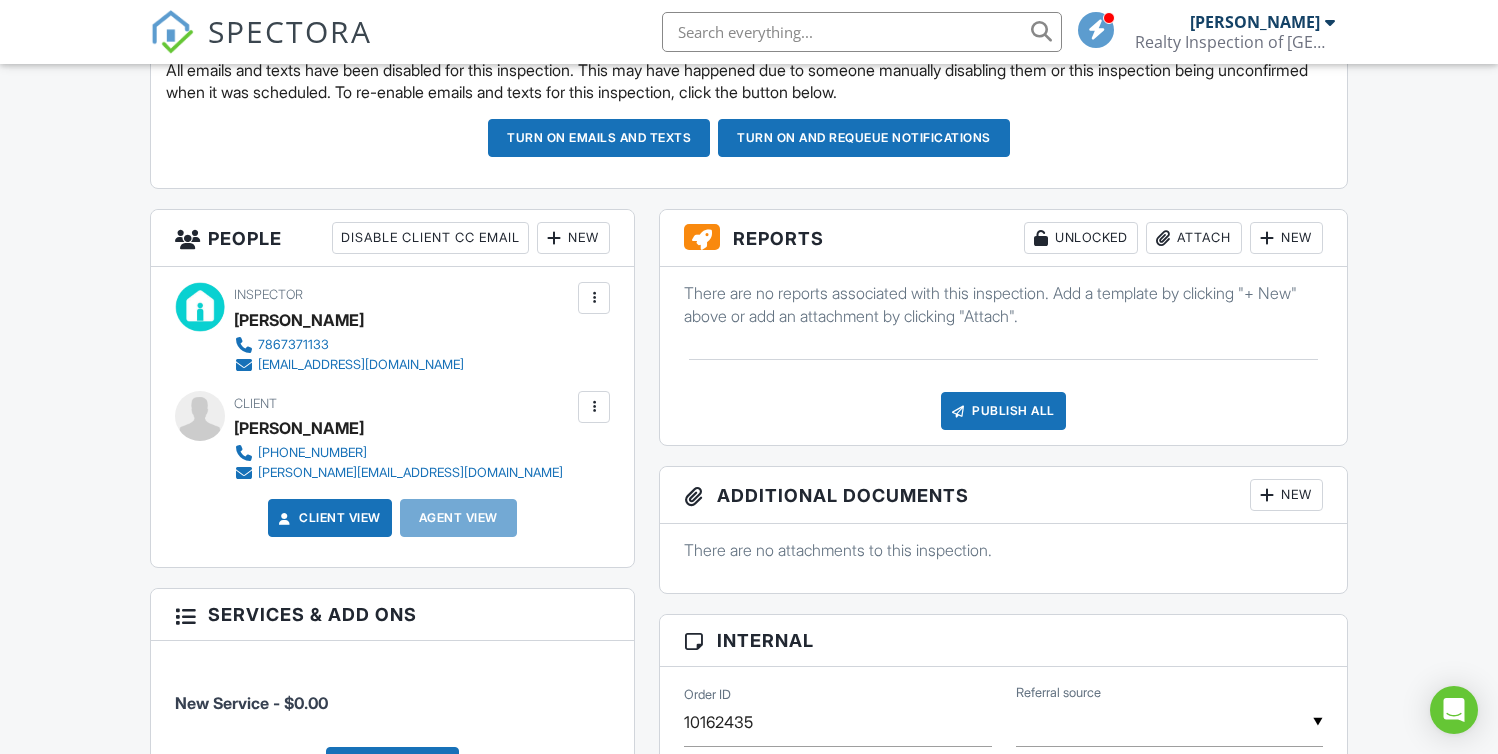 click on "New" at bounding box center (1286, 238) 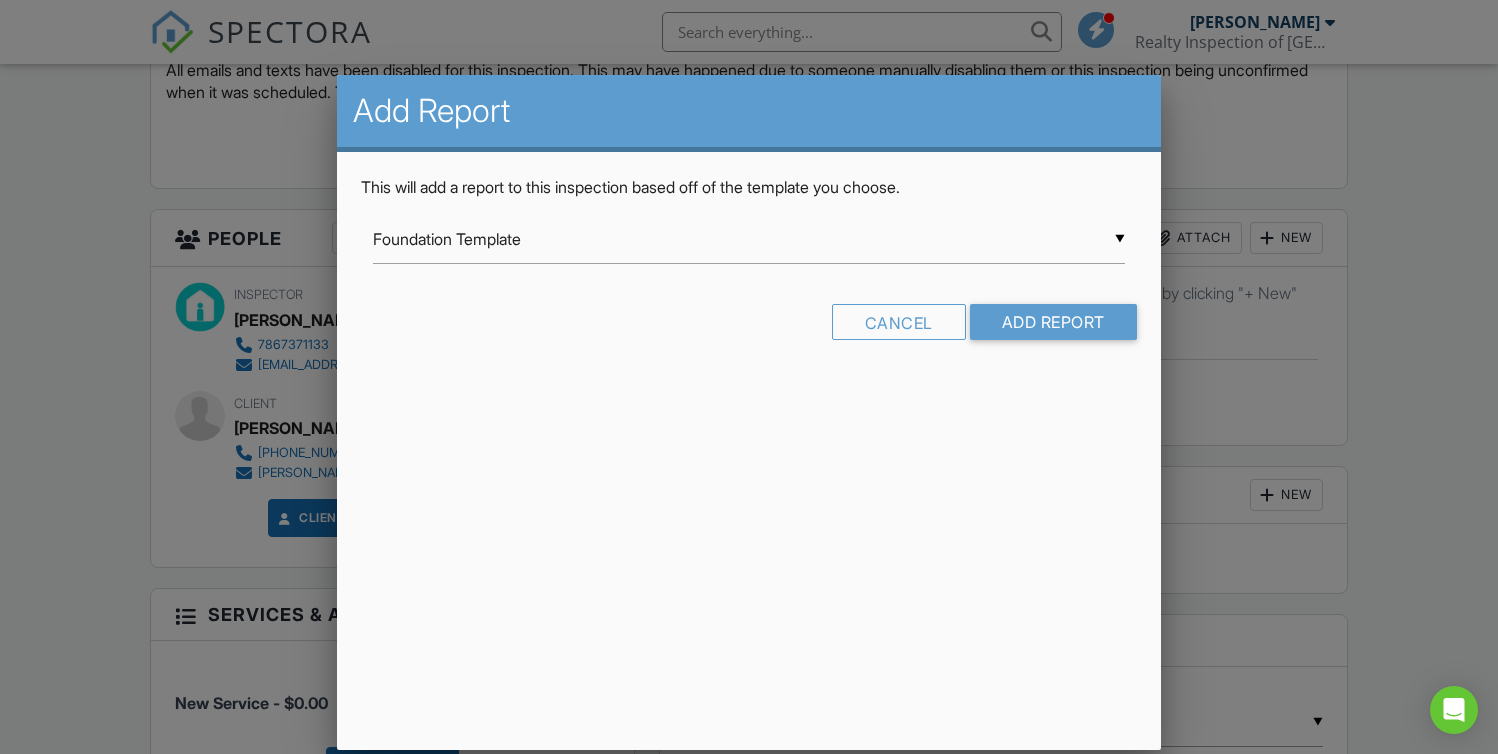 click on "▼ Foundation Template Foundation Template InterNACHI Residential Template Room-by-Room Residential Template Swimming Pool and Spa Template Well Inspection Well Pump Inspection Report  Mold Inspection Florida Citizens 4-Point Inspection Form Florida Uniform Mitigation Verification Inspection Form  Florida Wood Destroying Organisms Inspection Report Florida Wood Destroying Organisms Inspection Report NPMA-33 2021 Well Evaluation Foundation Template
InterNACHI Residential Template
Room-by-Room Residential Template
Swimming Pool and Spa Template
Well Inspection
Well Pump Inspection Report
Mold Inspection
Florida Citizens 4-Point Inspection Form
Florida Uniform Mitigation Verification Inspection Form
Florida Wood Destroying Organisms Inspection Report
Florida Wood Destroying Organisms Inspection Report
NPMA-33 2021
Well Evaluation" at bounding box center (749, 239) 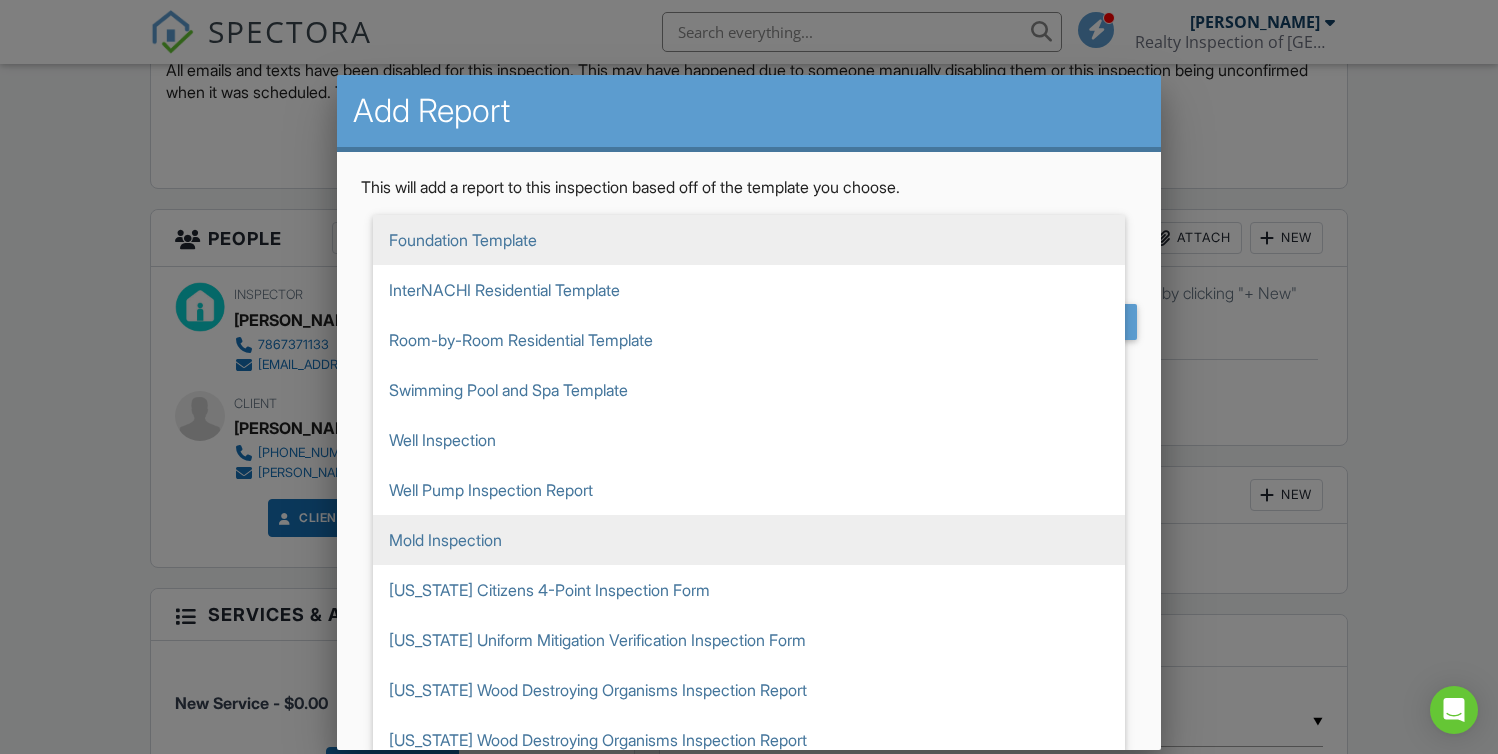 click on "Mold Inspection" at bounding box center (749, 540) 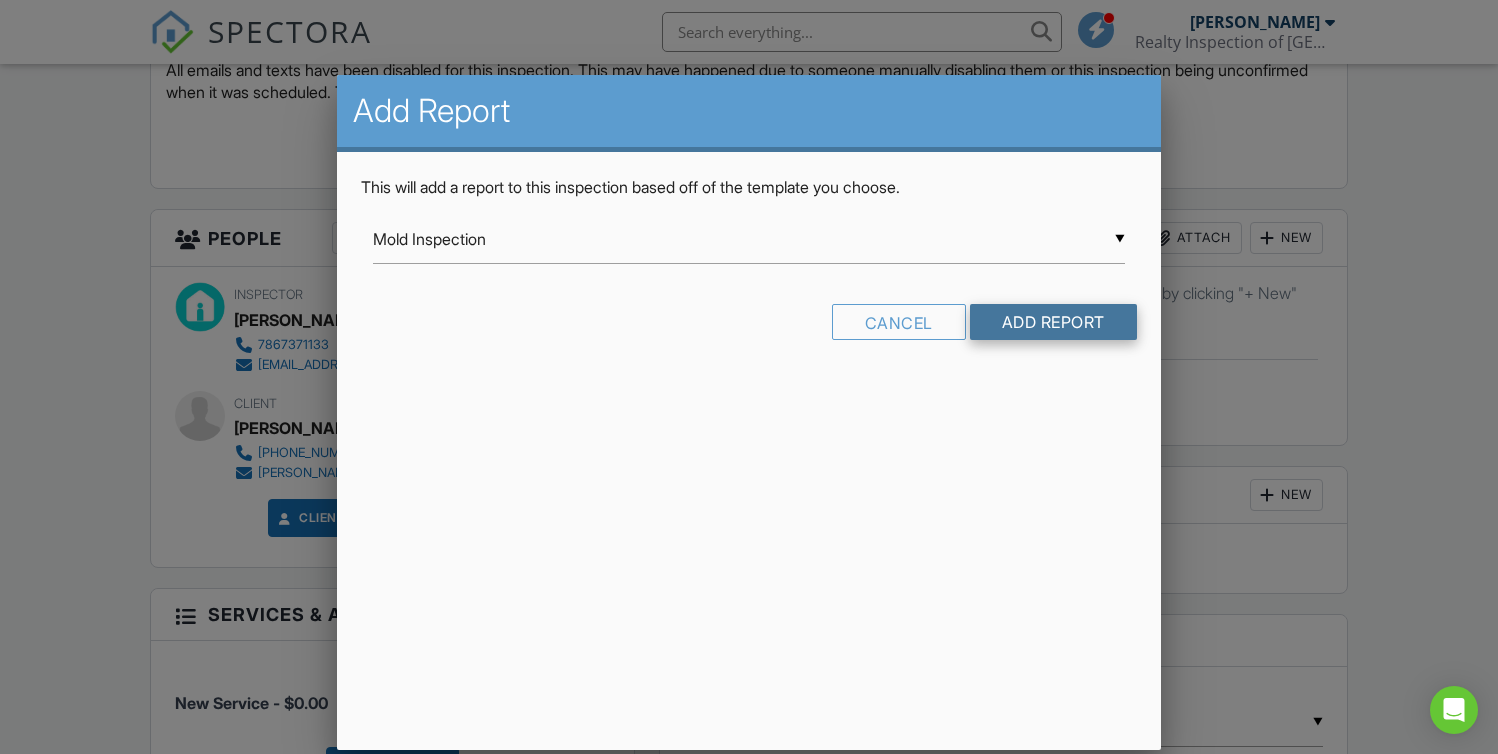 click on "Add Report" at bounding box center (1053, 322) 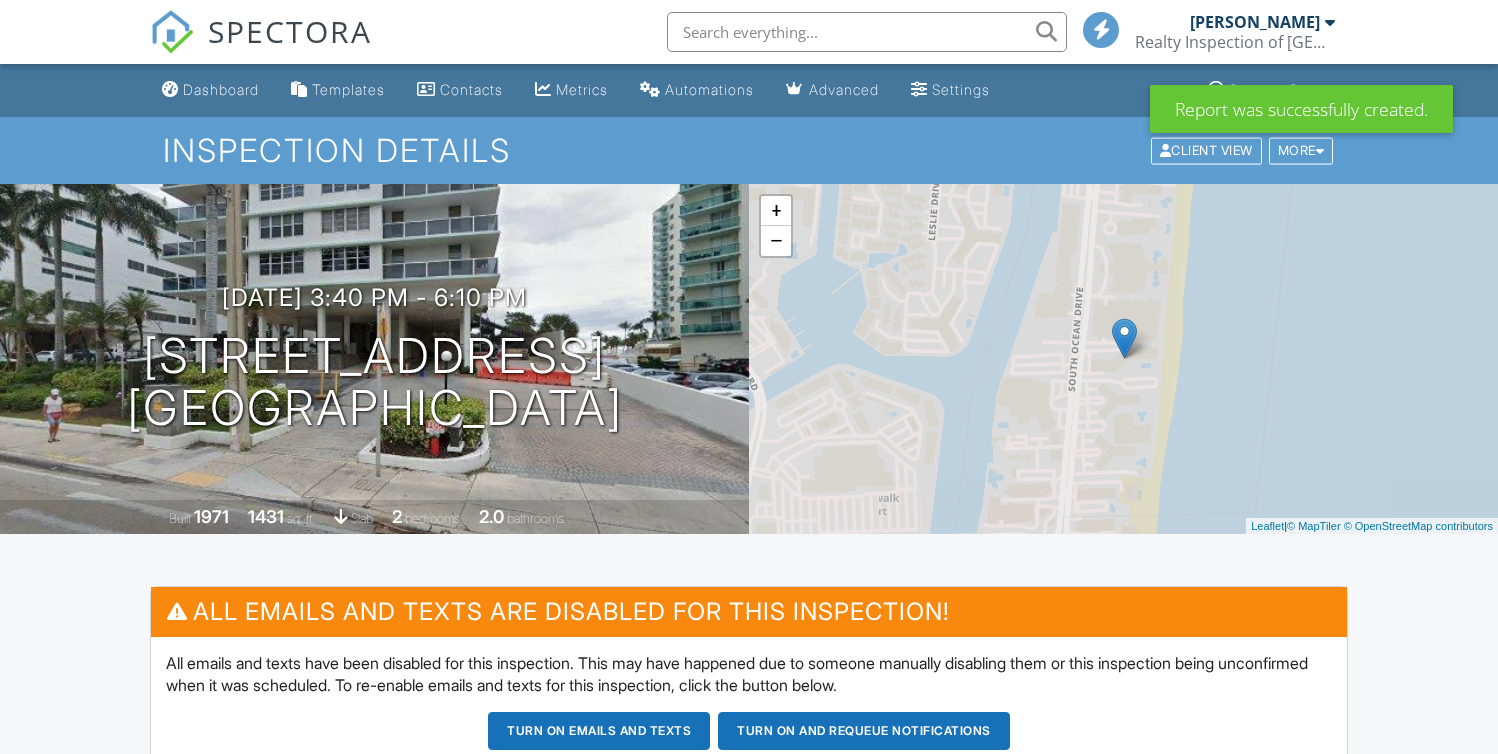 scroll, scrollTop: 0, scrollLeft: 0, axis: both 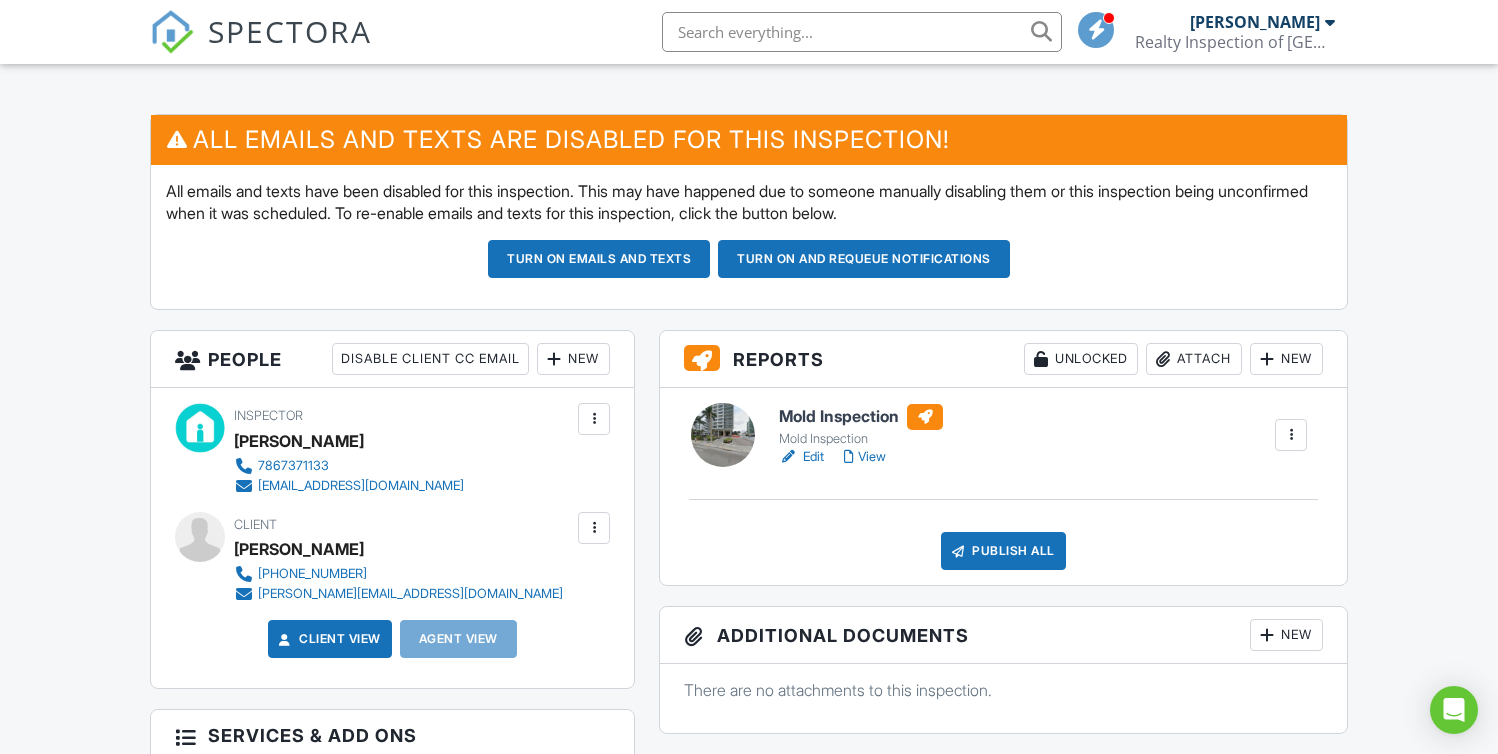 click on "Edit" at bounding box center [801, 457] 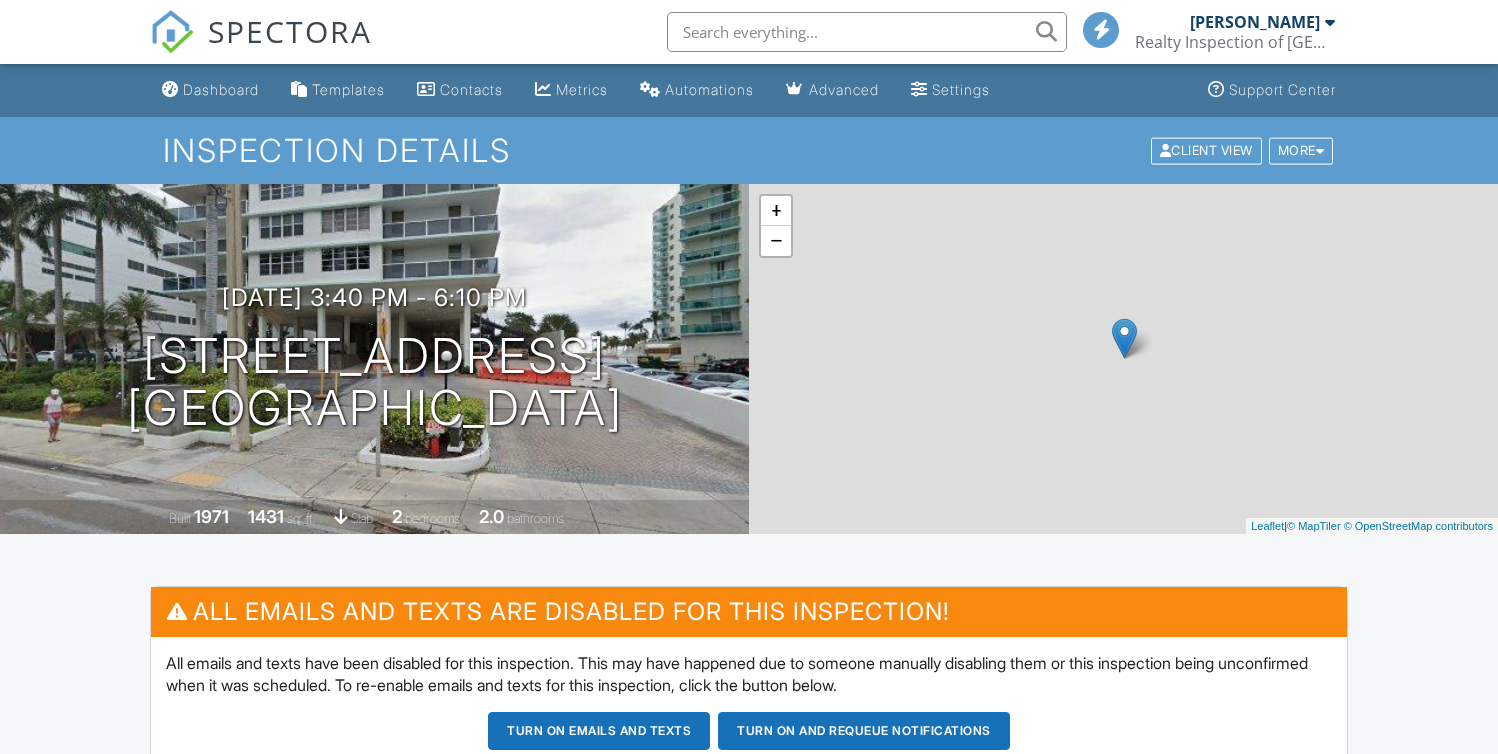 scroll, scrollTop: 0, scrollLeft: 0, axis: both 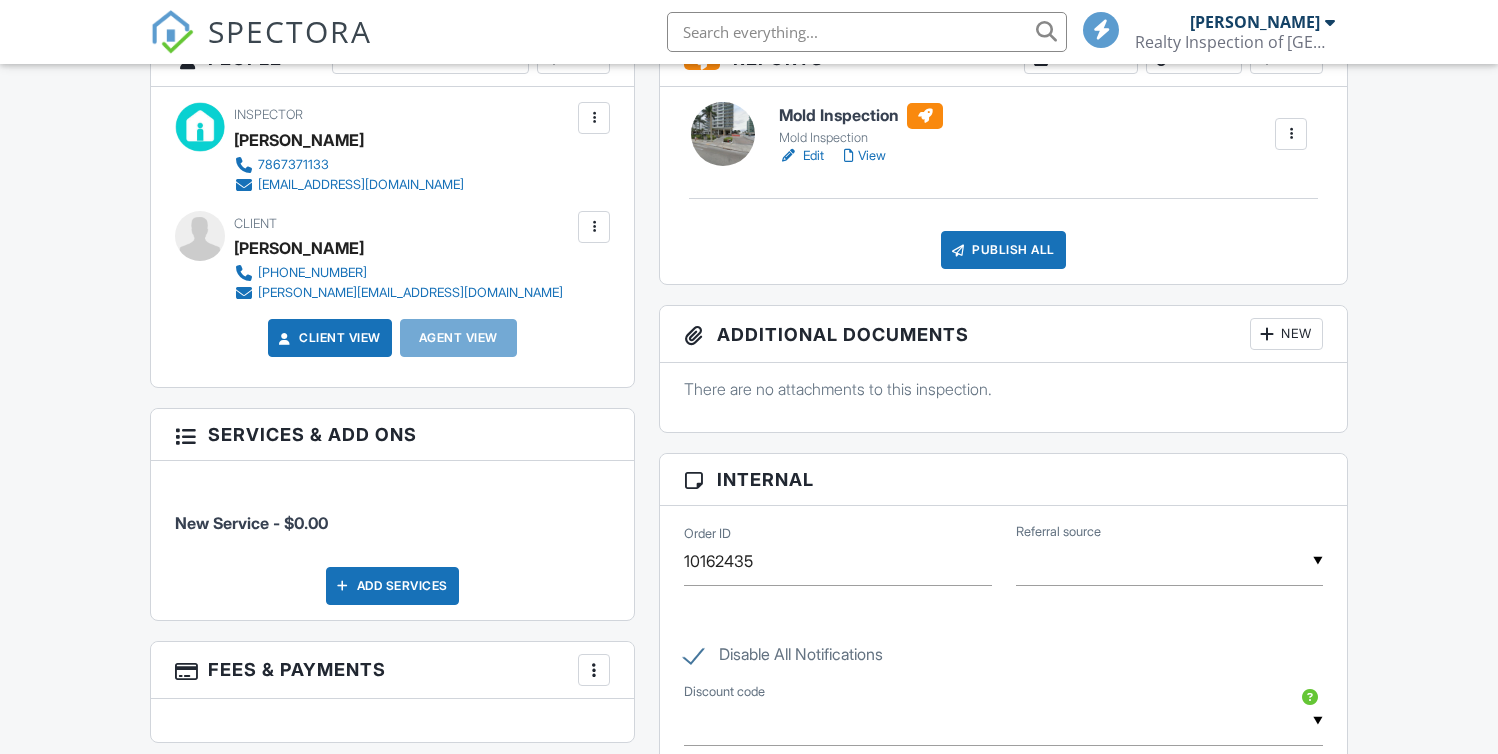 click at bounding box center (849, 156) 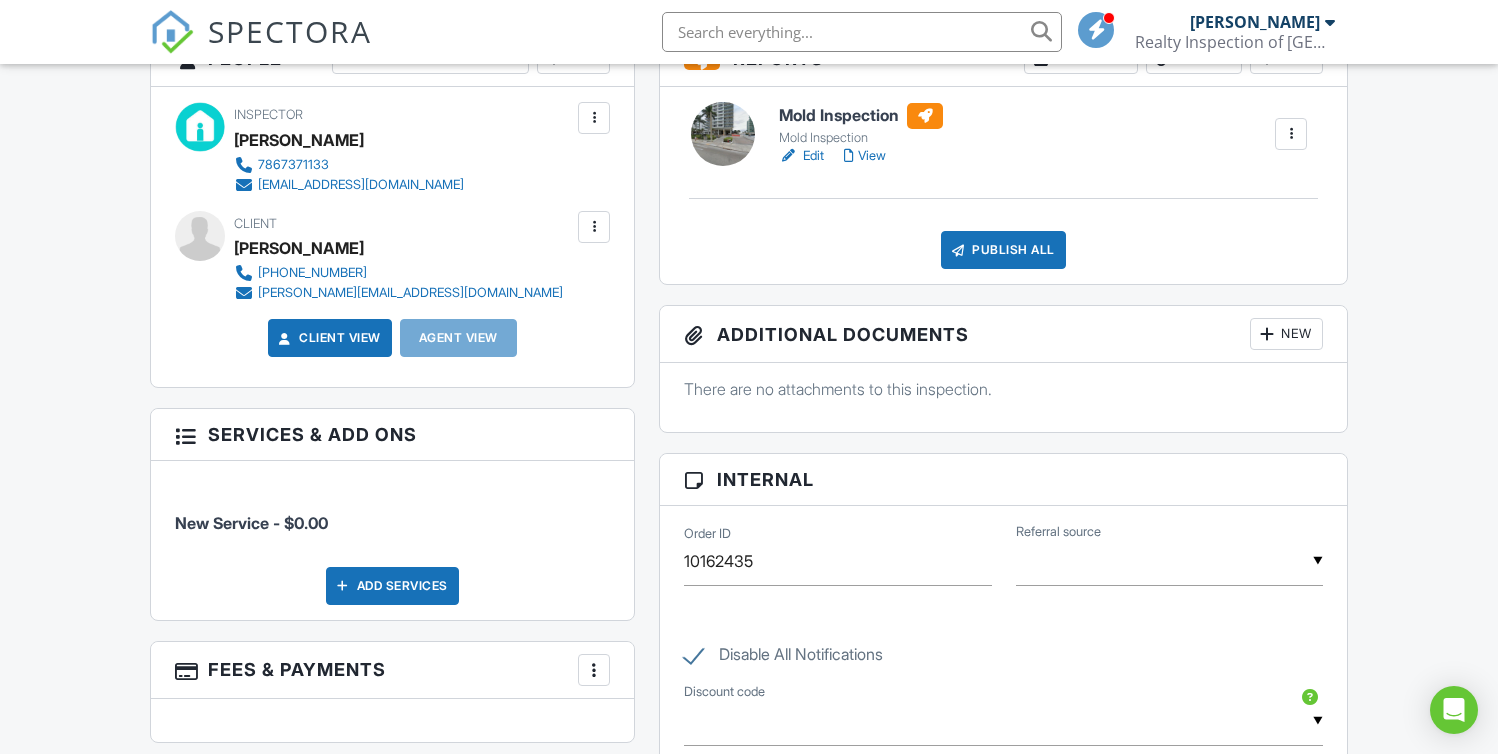 click on "Edit" at bounding box center [801, 156] 